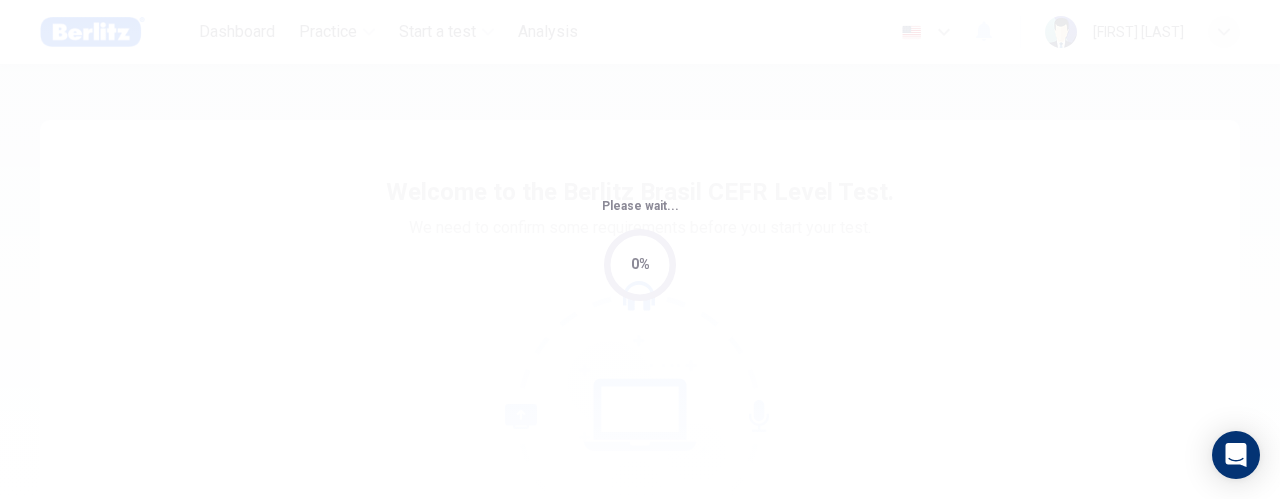 scroll, scrollTop: 0, scrollLeft: 0, axis: both 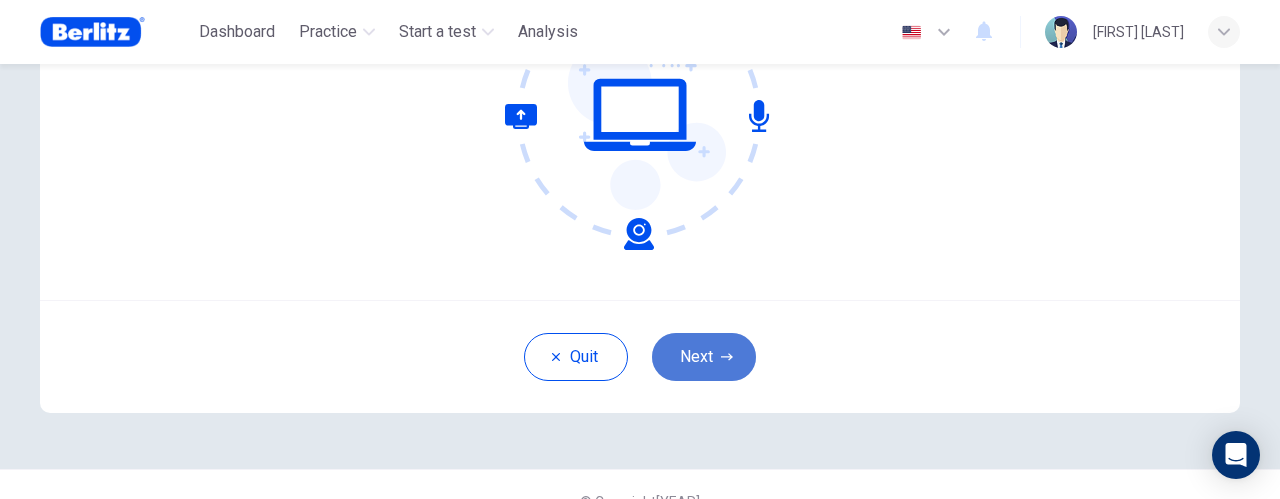 click on "Next" at bounding box center [704, 357] 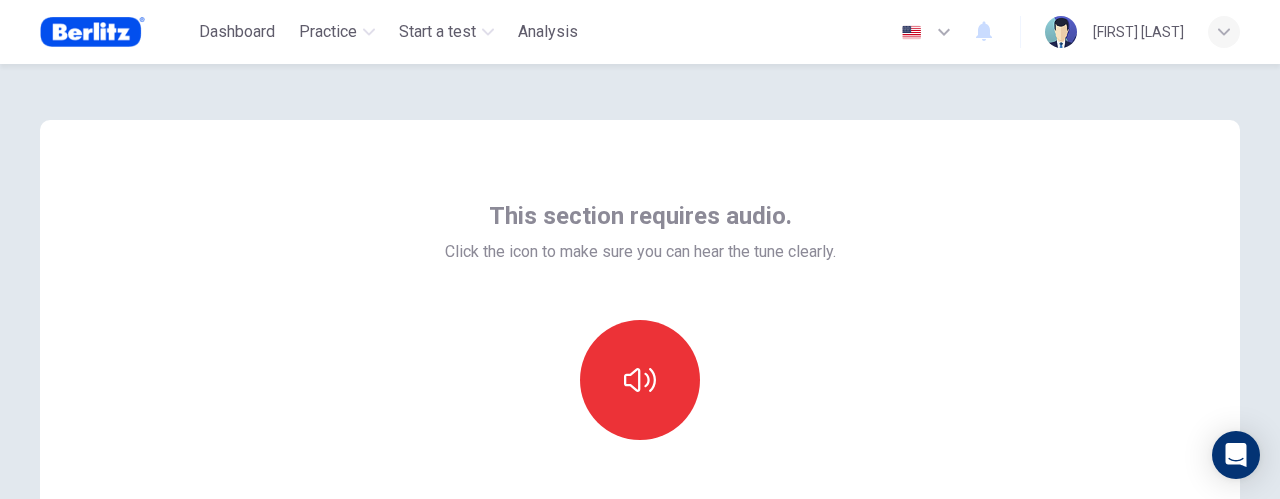 scroll, scrollTop: 100, scrollLeft: 0, axis: vertical 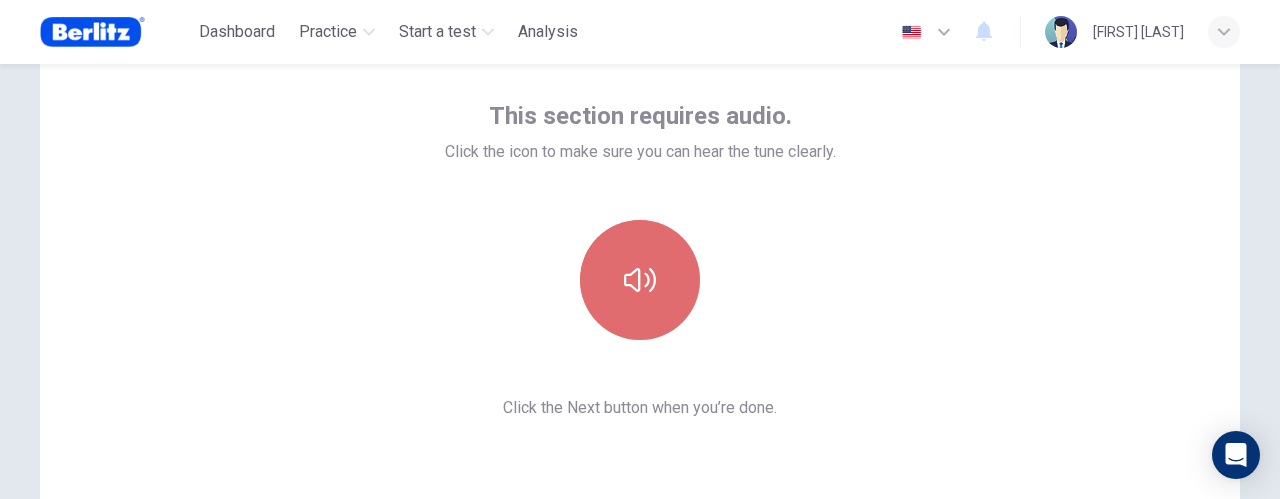click at bounding box center [640, 280] 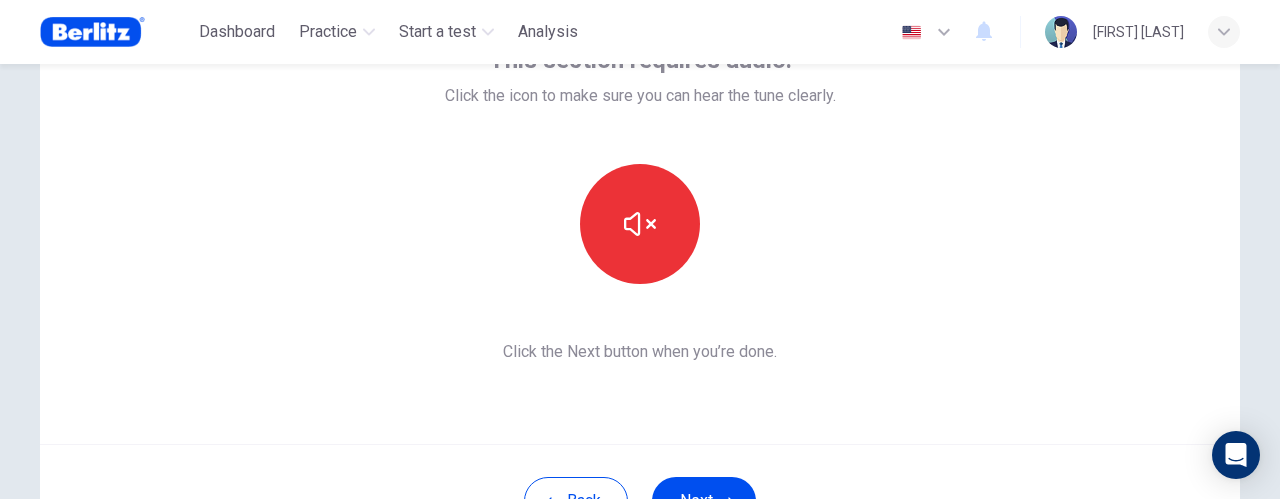 scroll, scrollTop: 200, scrollLeft: 0, axis: vertical 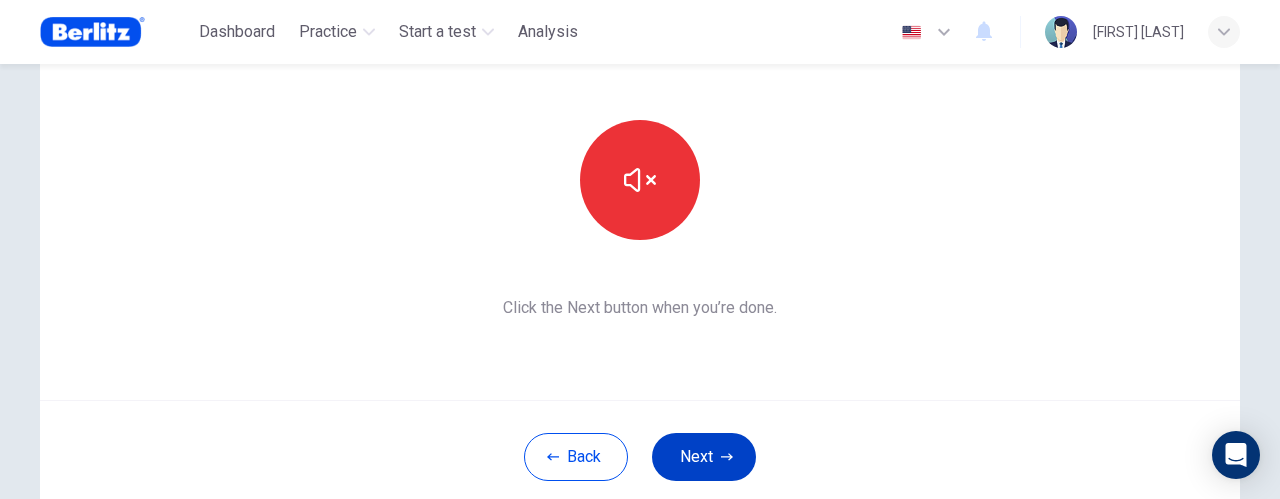click on "Next" at bounding box center (704, 457) 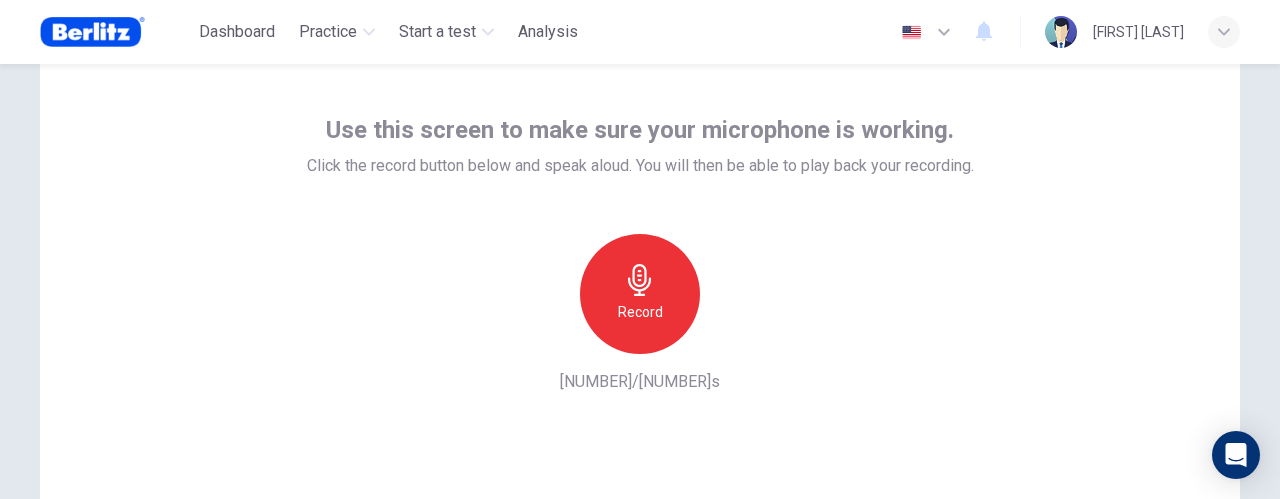 scroll, scrollTop: 100, scrollLeft: 0, axis: vertical 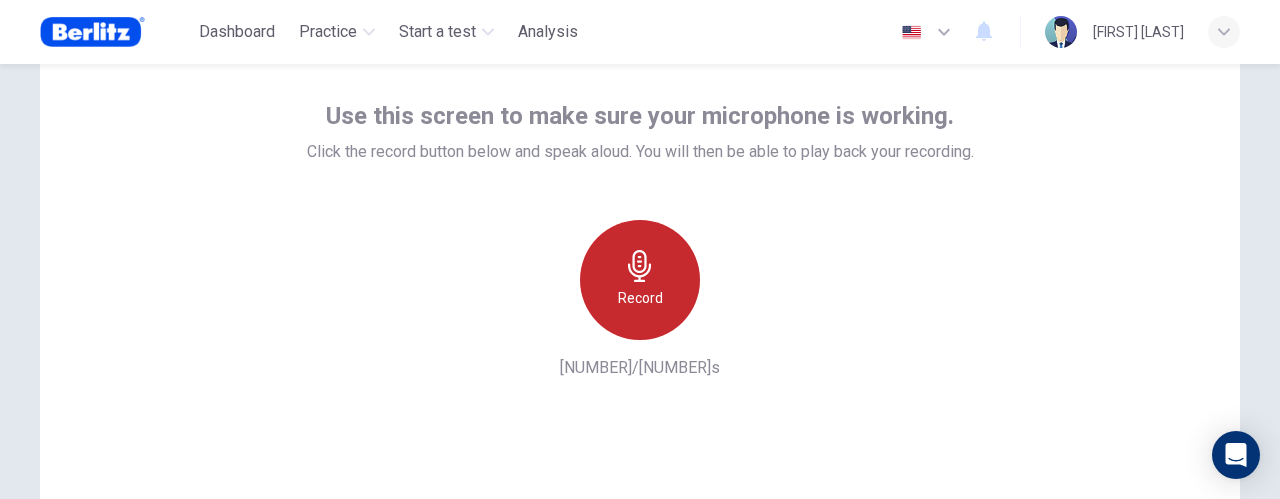 click on "Record" at bounding box center [640, 280] 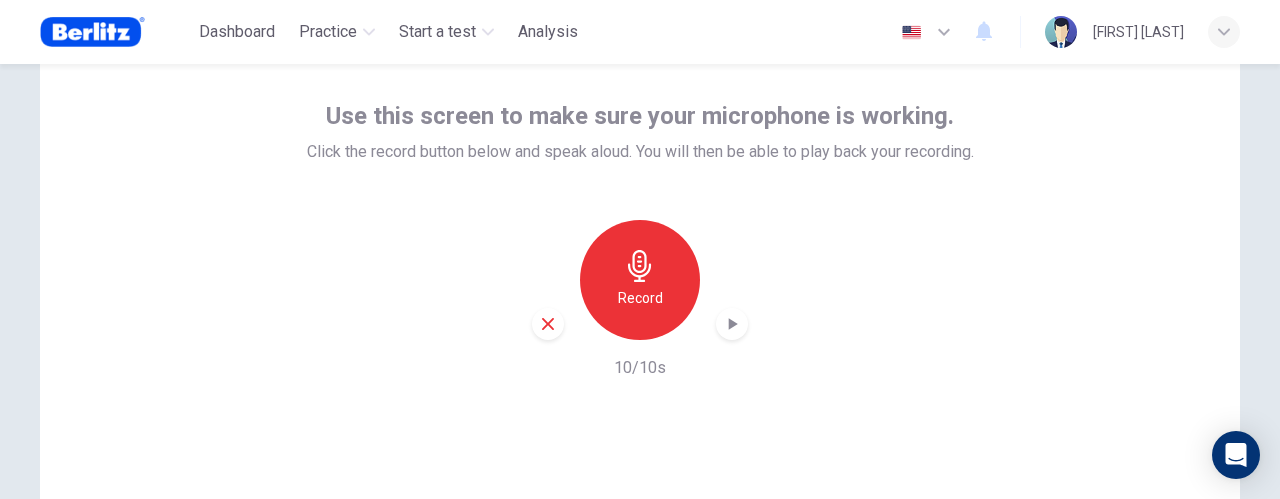 click at bounding box center [732, 324] 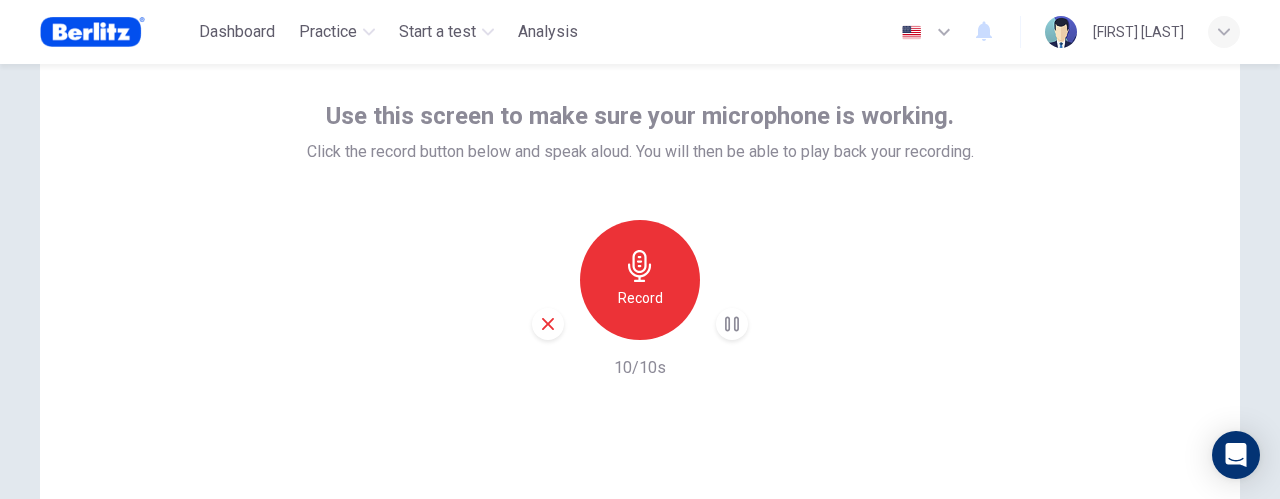 click at bounding box center (732, 324) 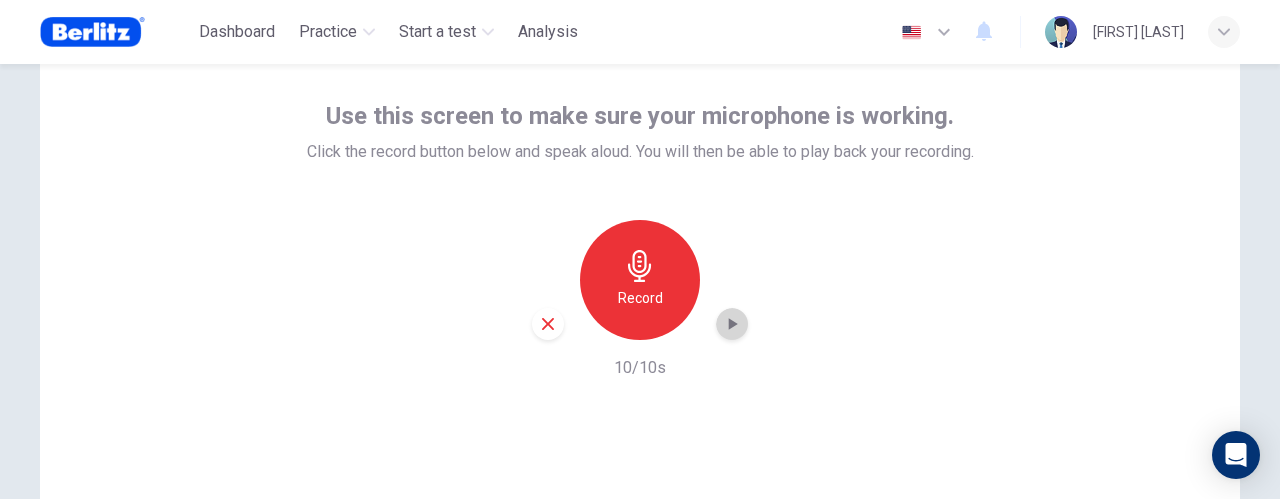 click at bounding box center (733, 324) 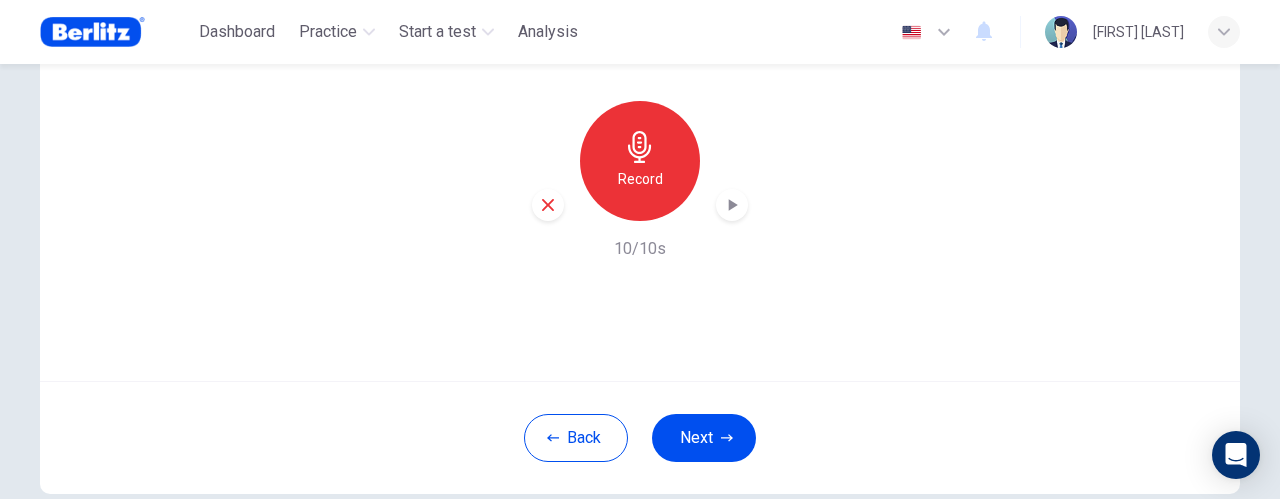 scroll, scrollTop: 233, scrollLeft: 0, axis: vertical 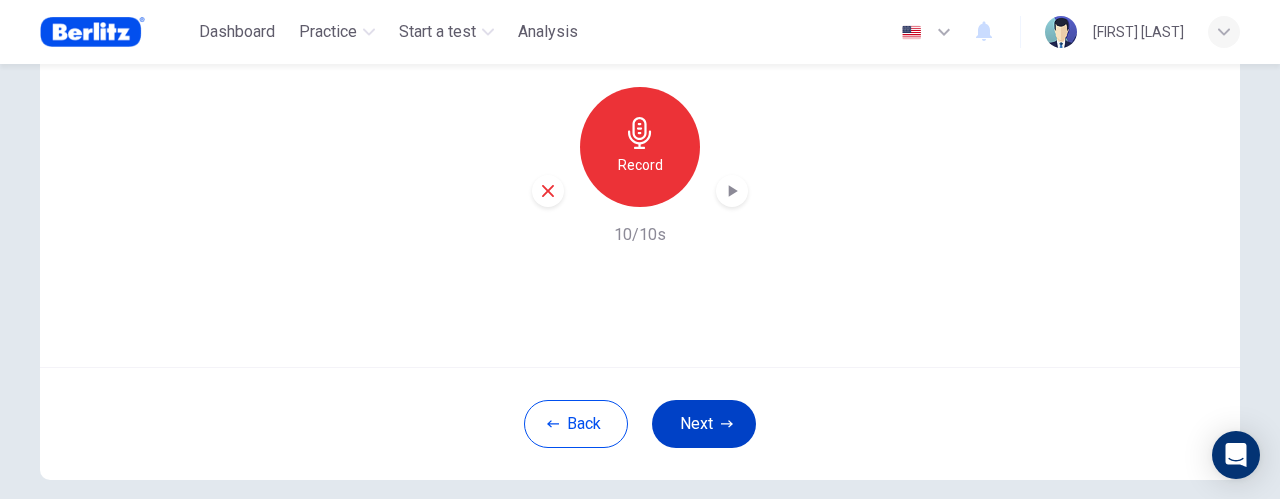 click on "Next" at bounding box center [704, 424] 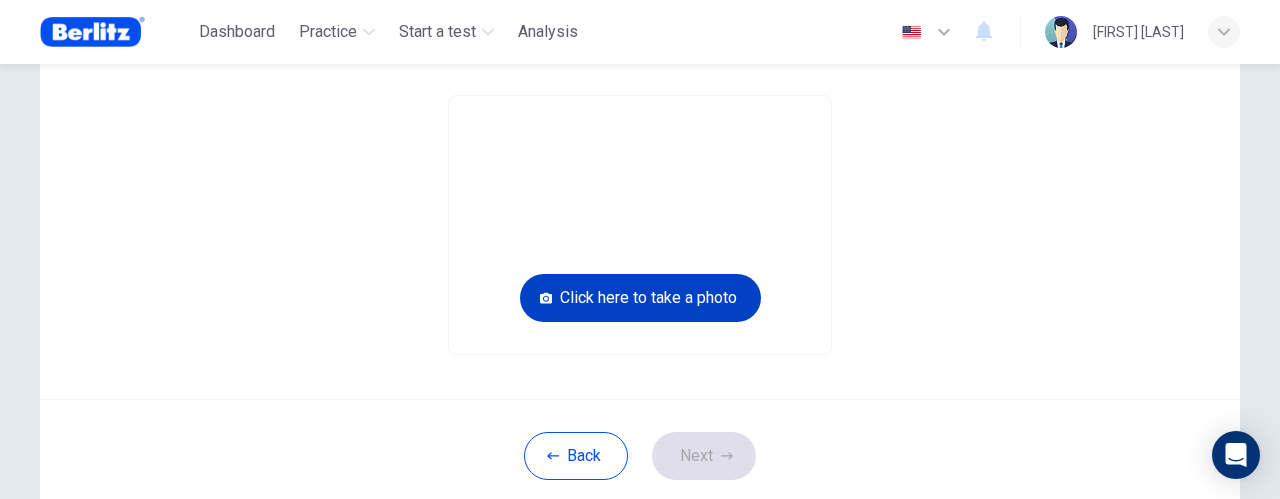 click on "Click here to take a photo" at bounding box center (640, 298) 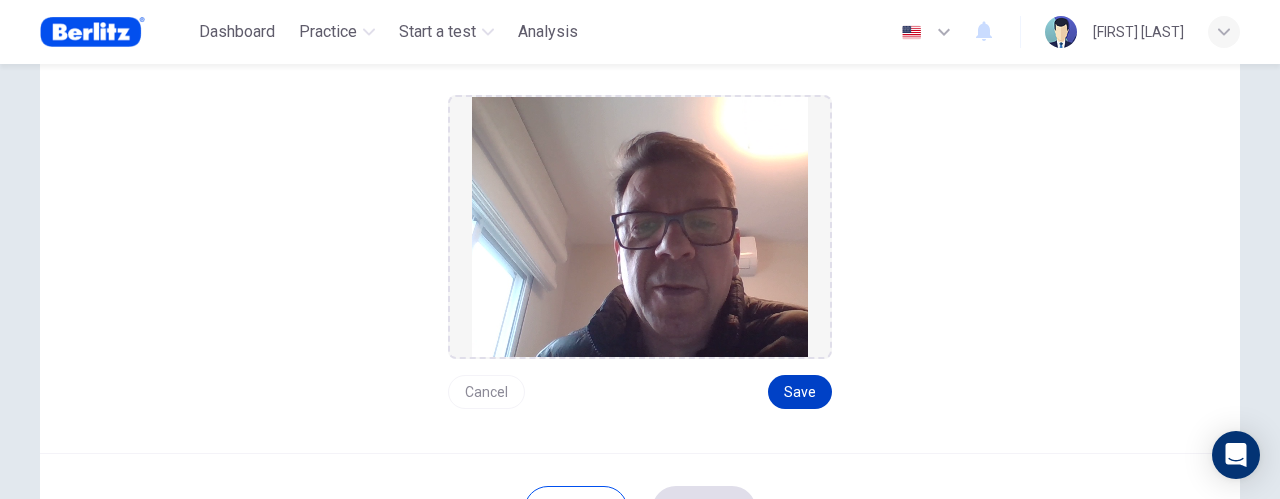 click on "Save" at bounding box center (800, 392) 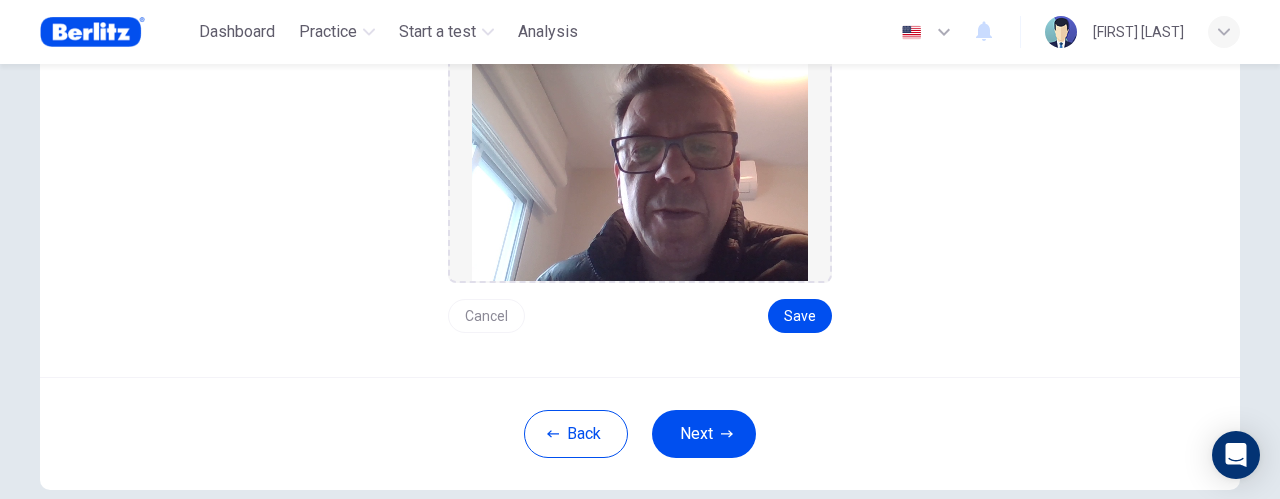 scroll, scrollTop: 418, scrollLeft: 0, axis: vertical 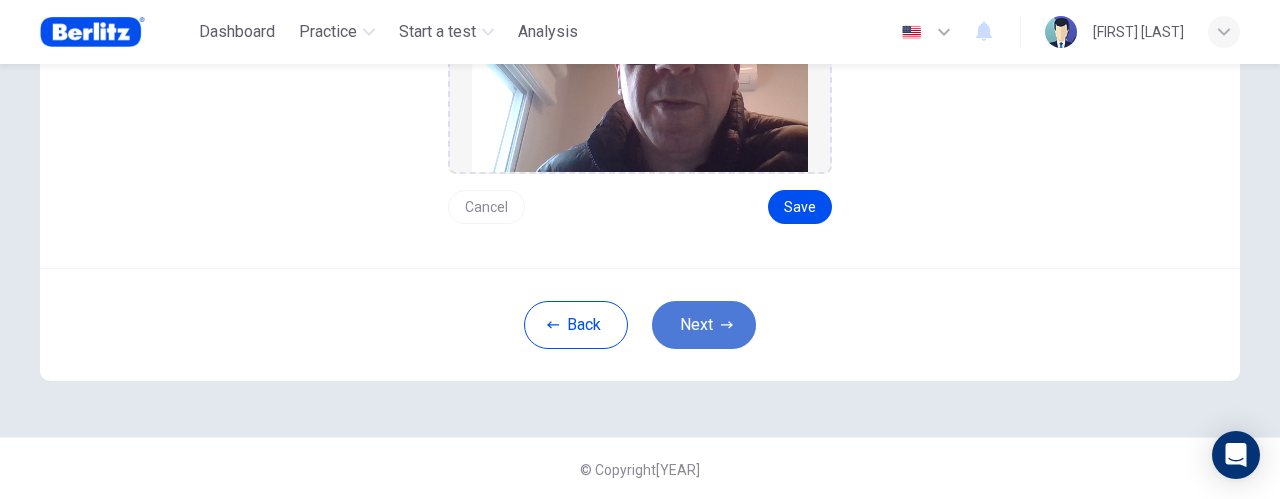 click on "Next" at bounding box center [704, 325] 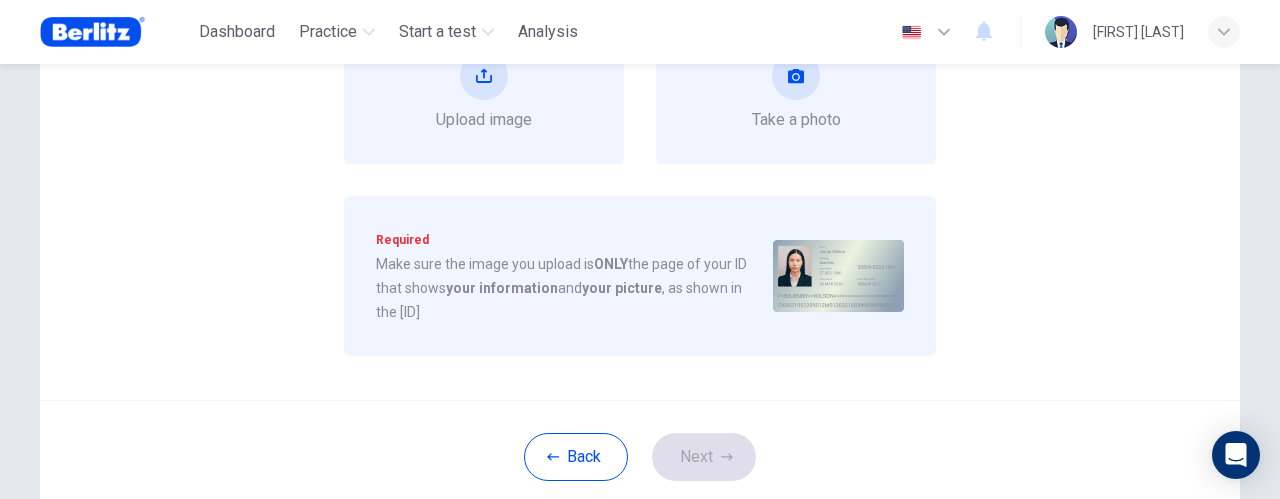 scroll, scrollTop: 218, scrollLeft: 0, axis: vertical 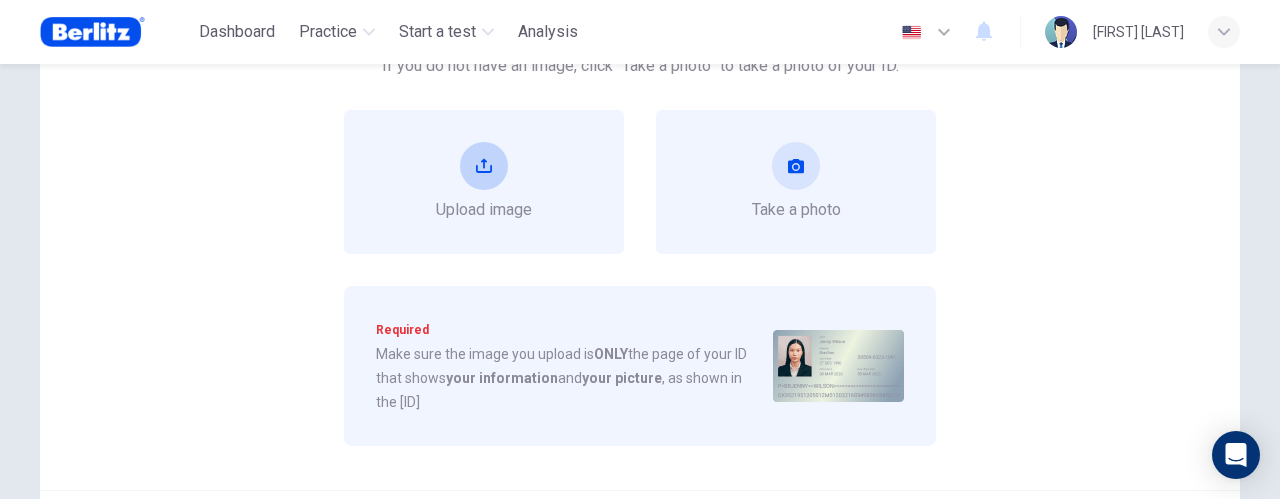 click at bounding box center (484, 166) 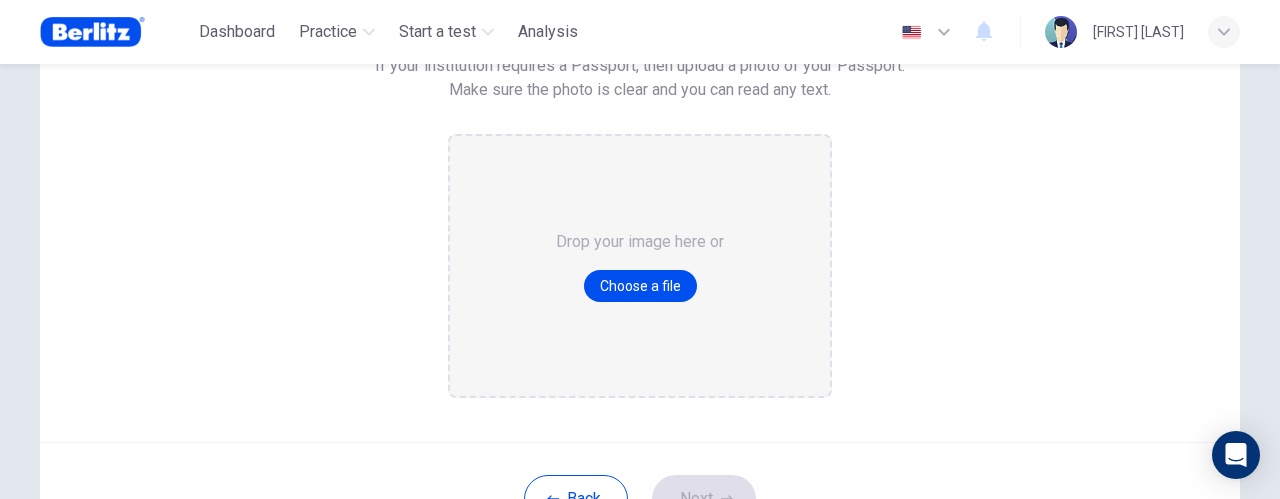 scroll, scrollTop: 318, scrollLeft: 0, axis: vertical 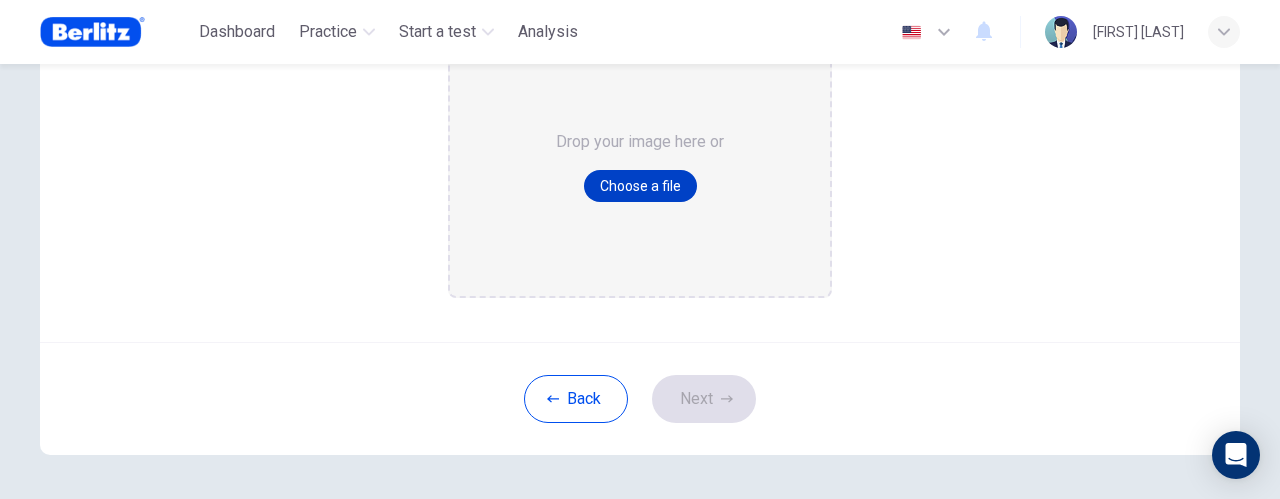 click on "Choose a file" at bounding box center (640, 186) 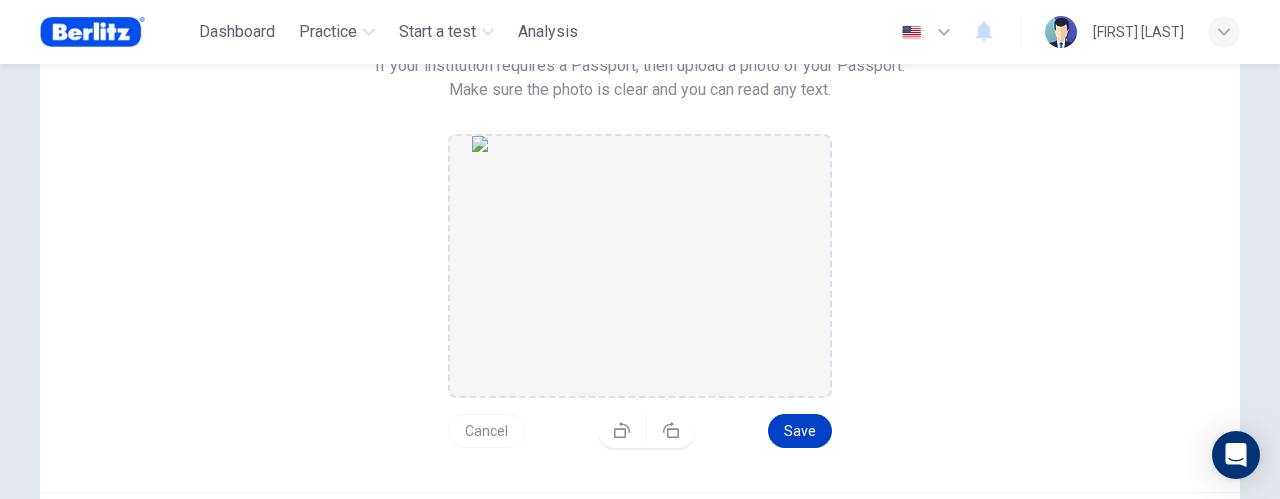 click on "Save" at bounding box center [800, 431] 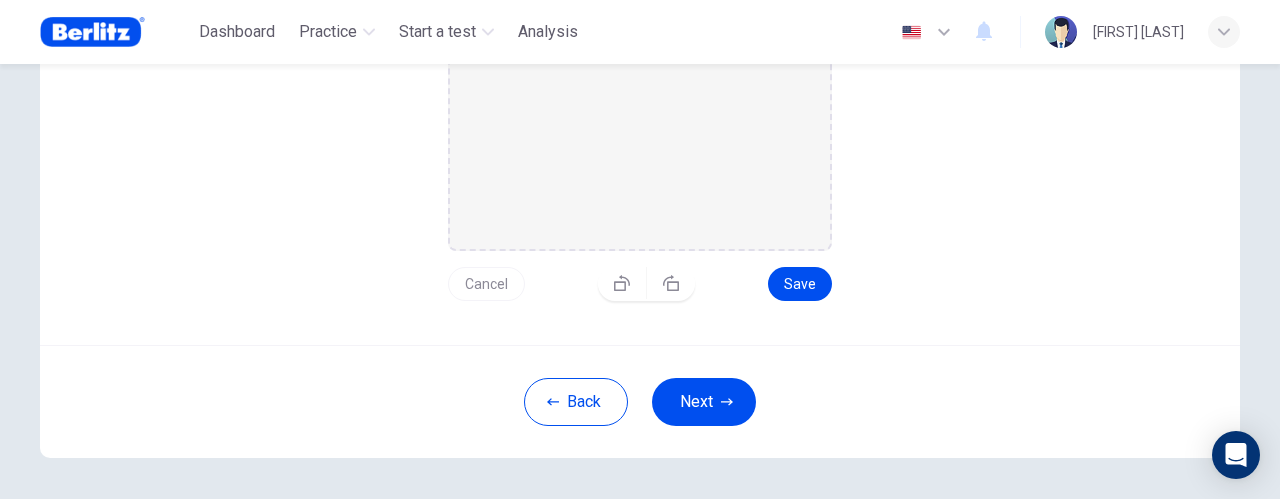 scroll, scrollTop: 418, scrollLeft: 0, axis: vertical 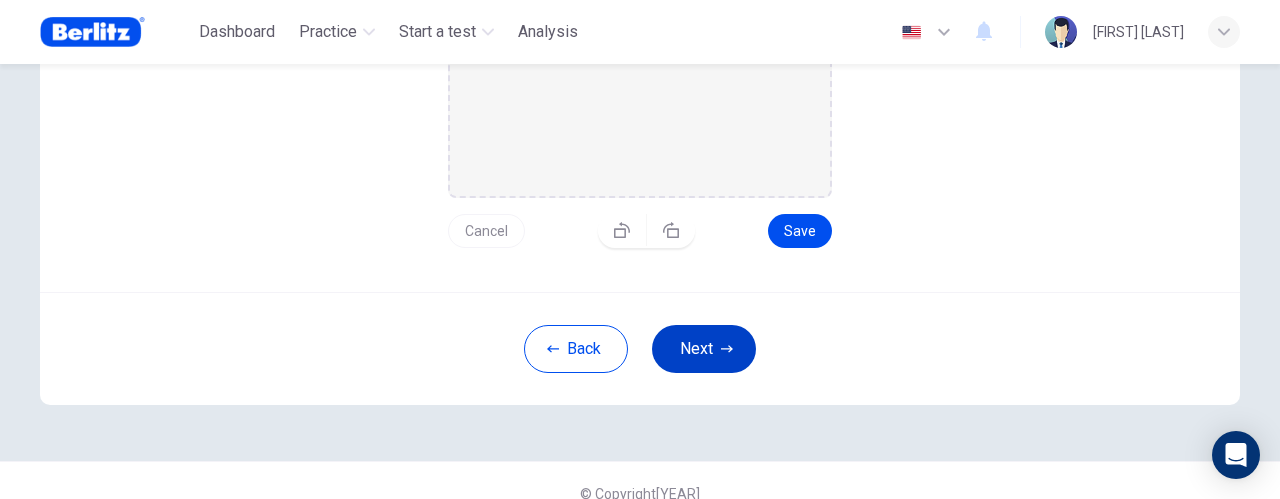 click on "Next" at bounding box center [704, 349] 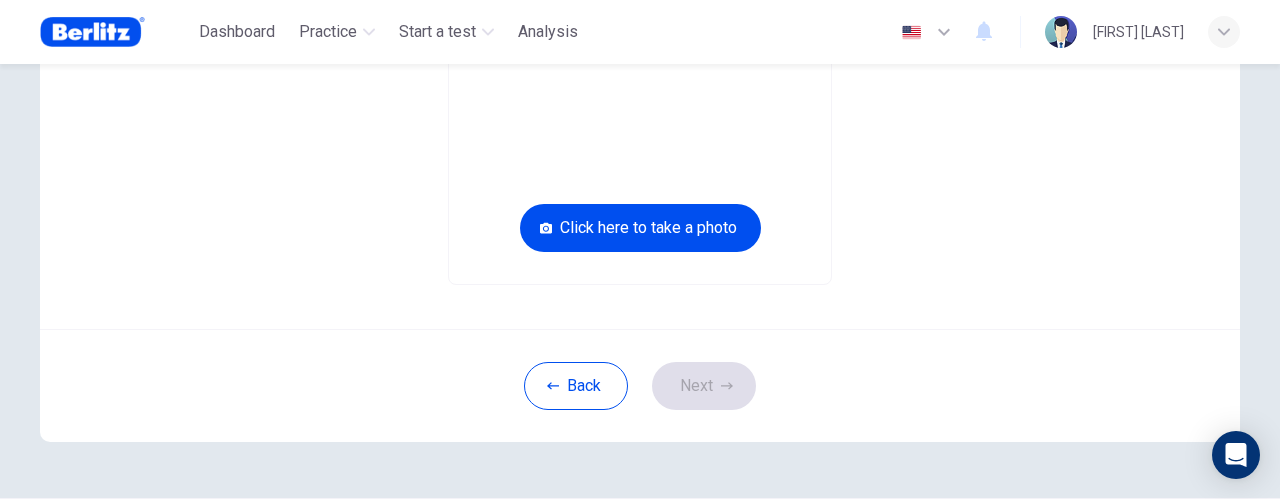scroll, scrollTop: 265, scrollLeft: 0, axis: vertical 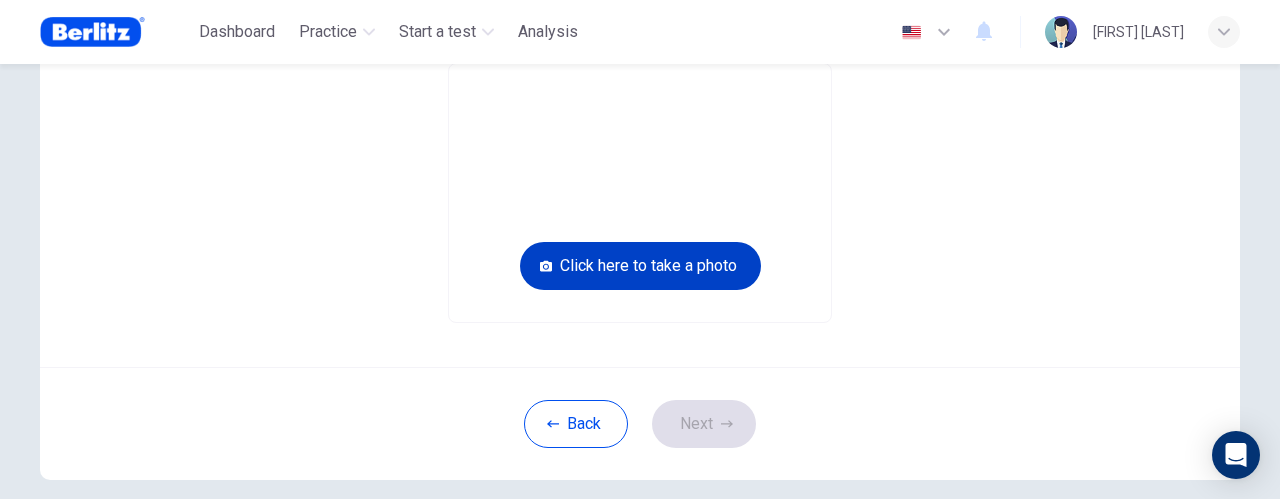 click on "Click here to take a photo" at bounding box center (640, 266) 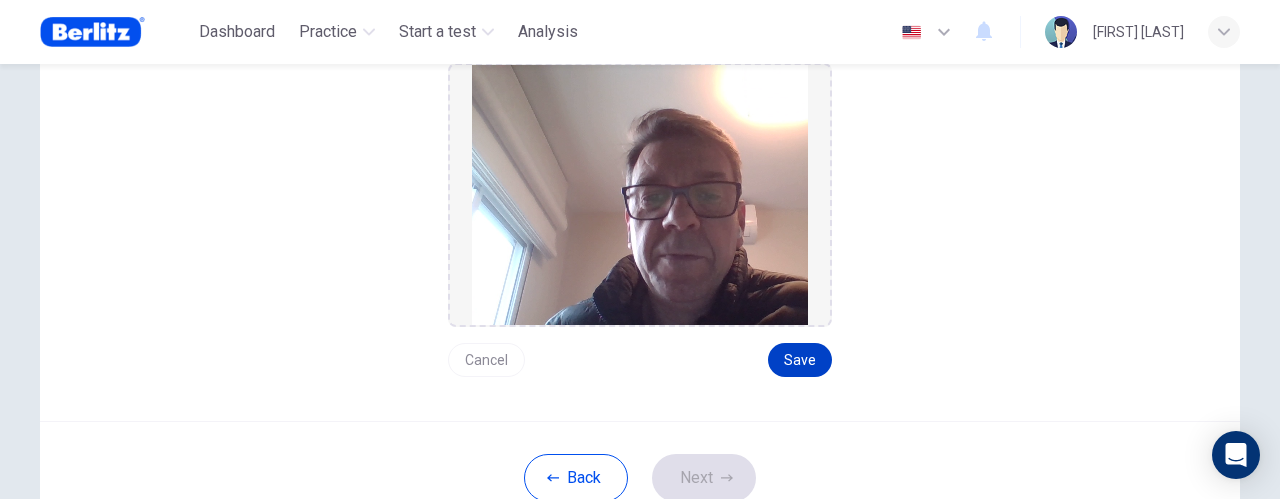 click on "Save" at bounding box center (800, 360) 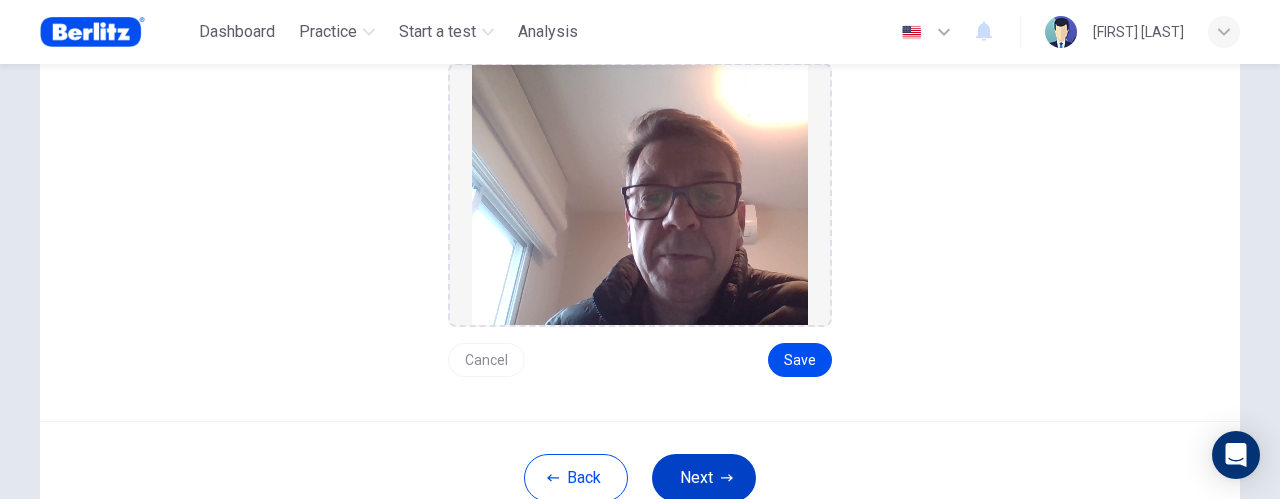 click at bounding box center (727, 477) 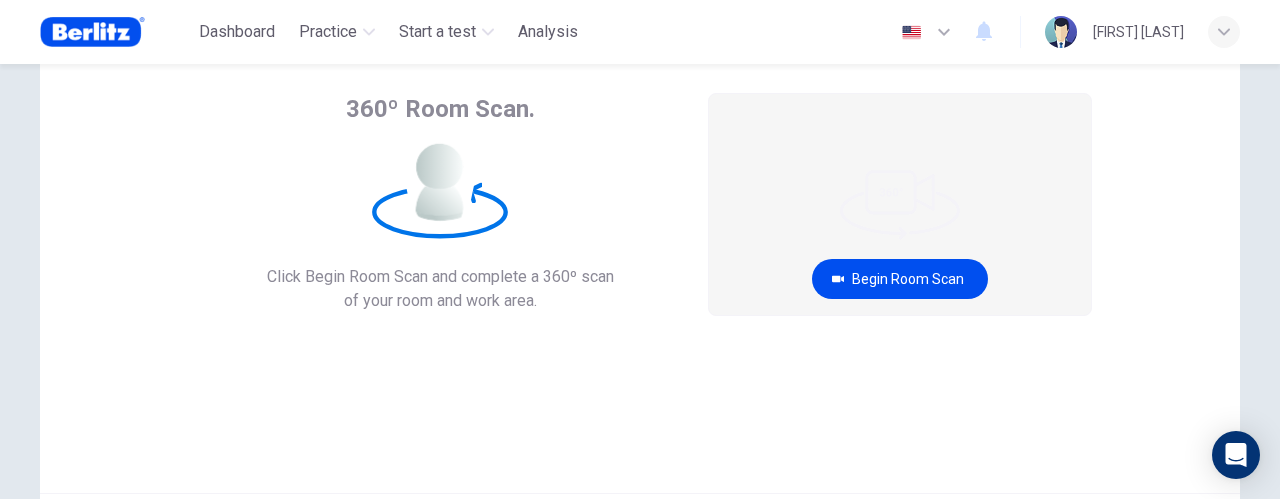 scroll, scrollTop: 33, scrollLeft: 0, axis: vertical 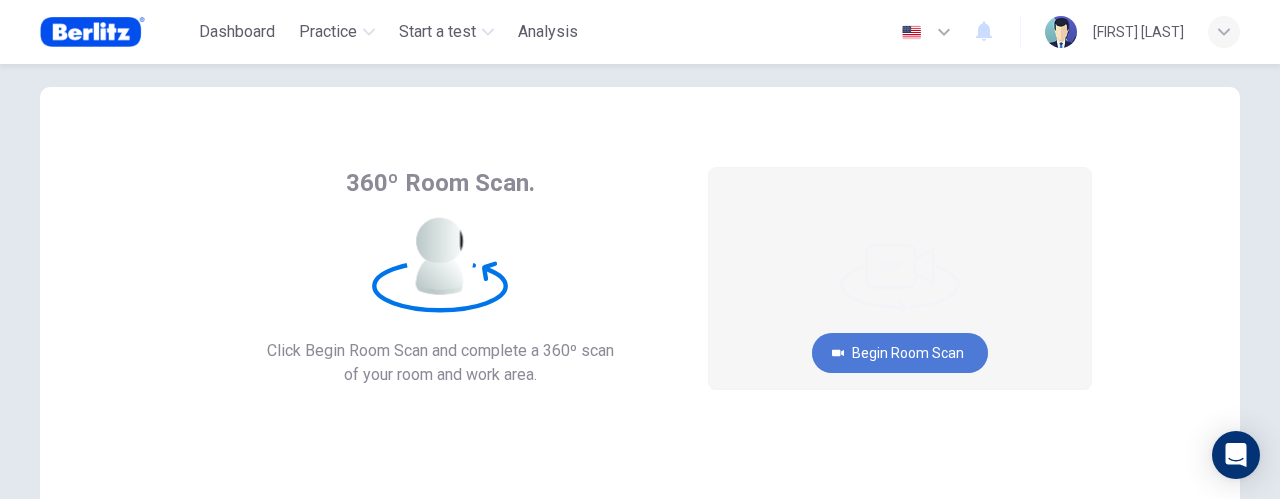 click on "Begin Room Scan" at bounding box center [900, 353] 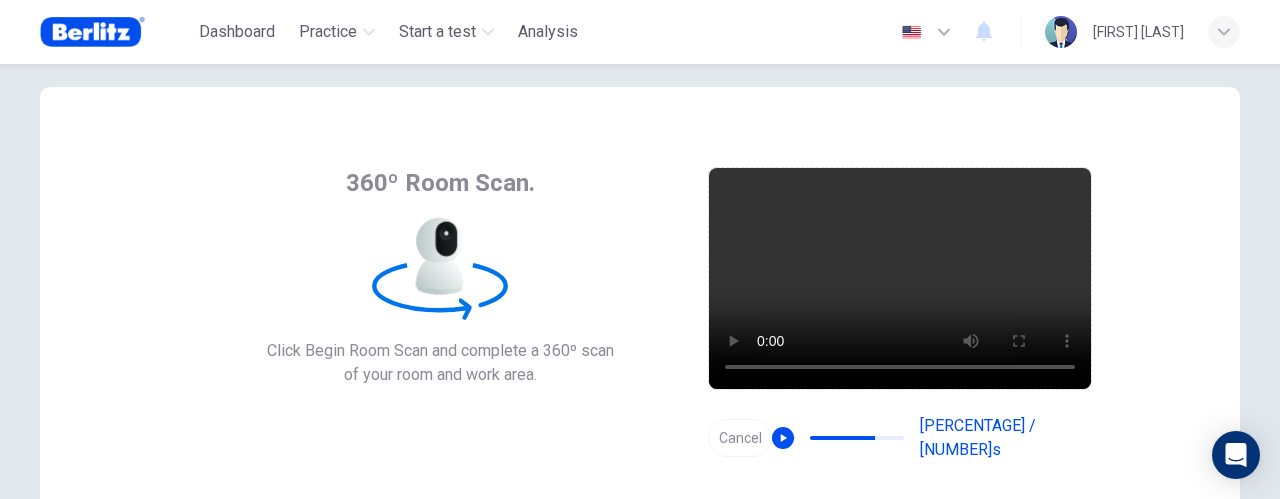 click on "Cancel" at bounding box center (740, 438) 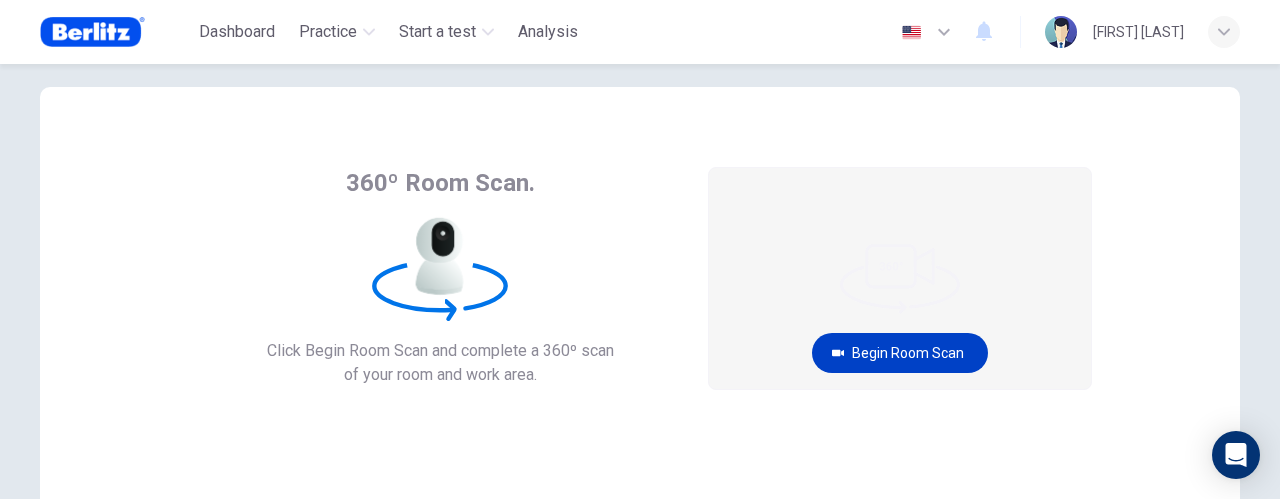 click on "Begin Room Scan" at bounding box center (900, 353) 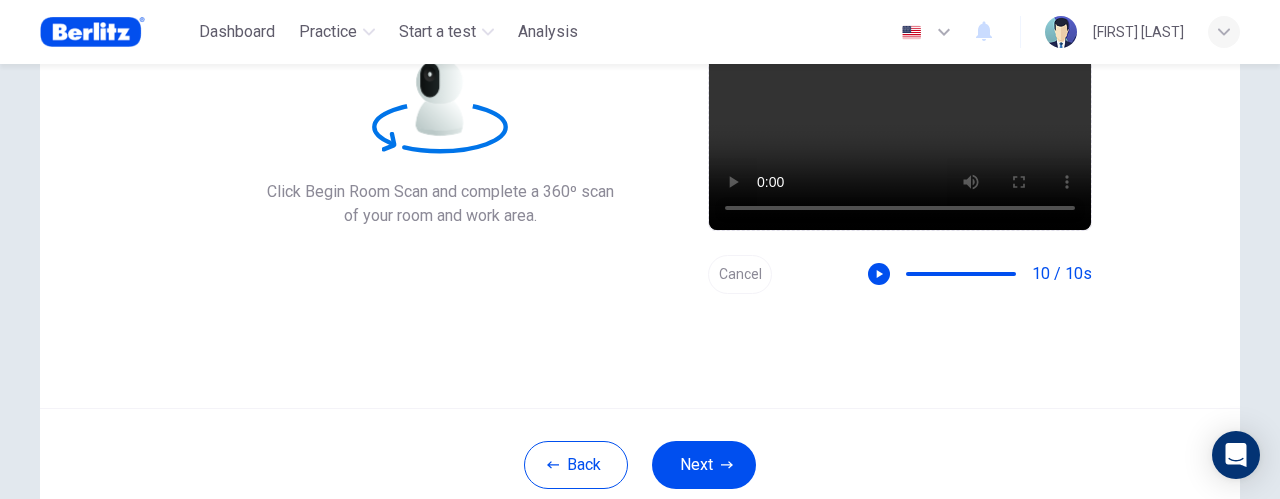 scroll, scrollTop: 200, scrollLeft: 0, axis: vertical 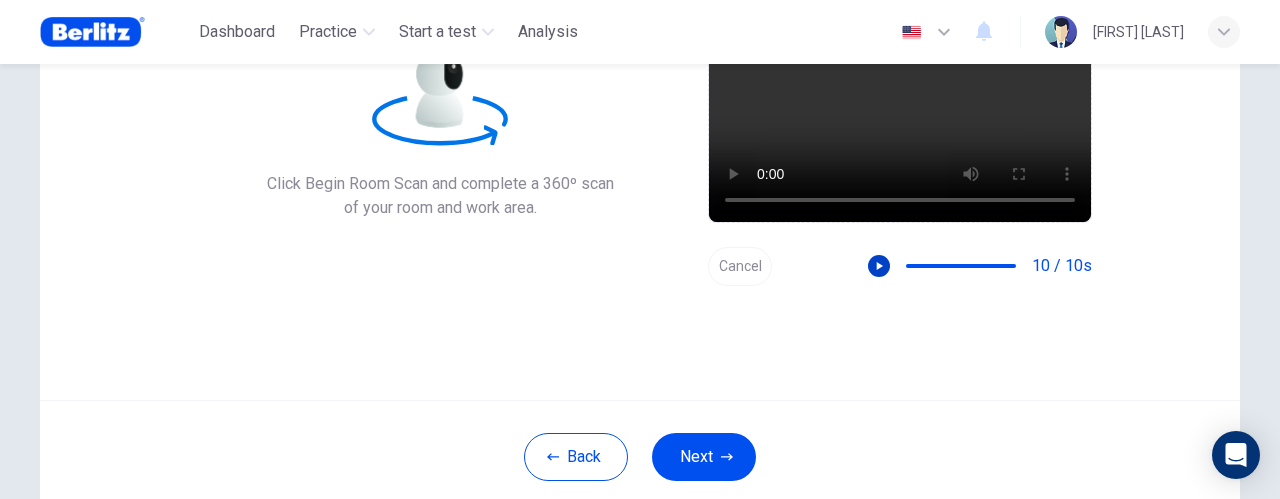 click at bounding box center [879, 266] 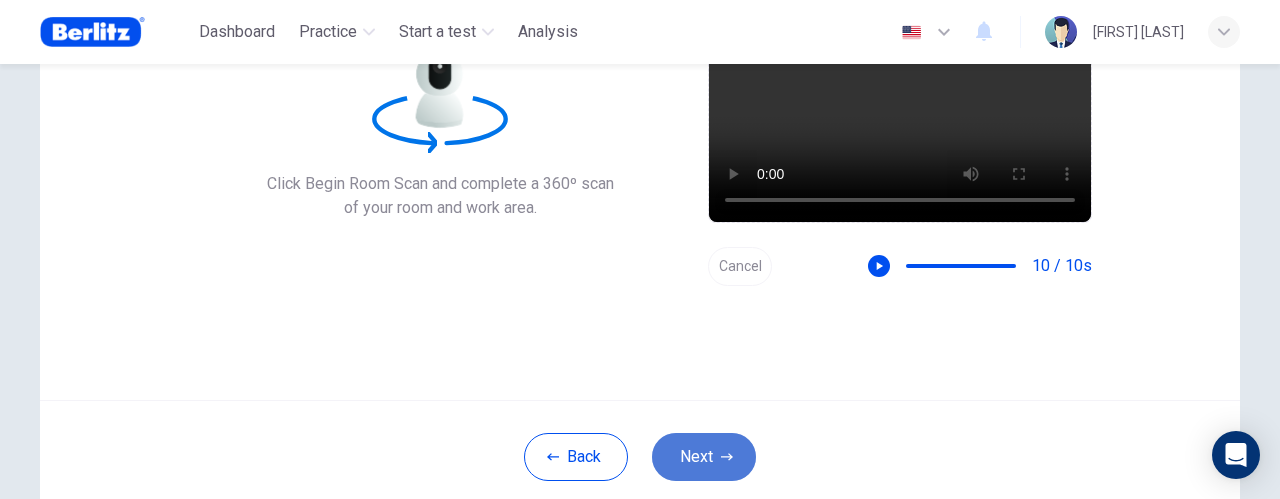 click on "Next" at bounding box center (704, 457) 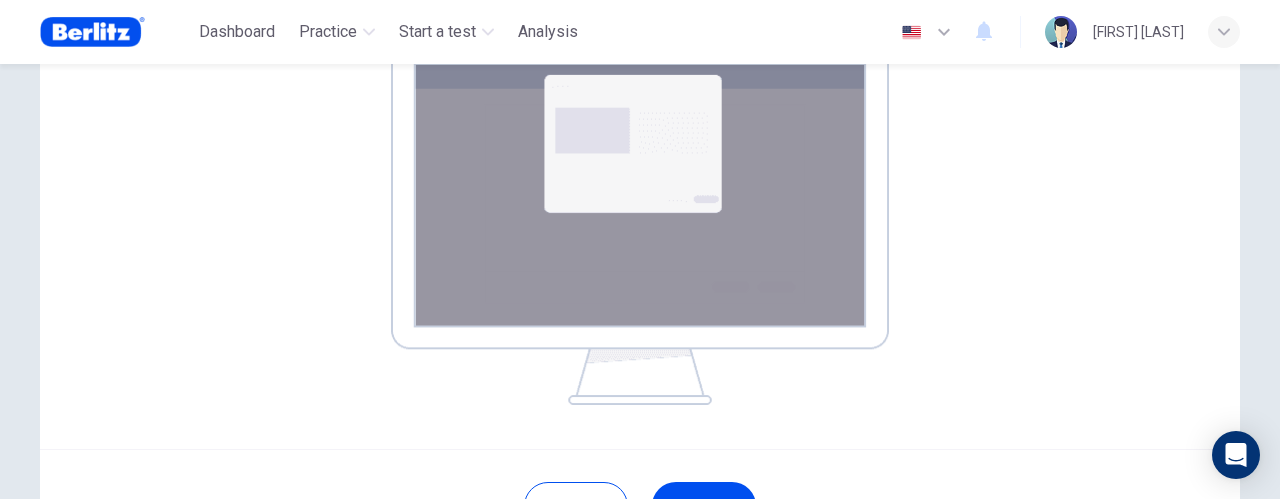 scroll, scrollTop: 400, scrollLeft: 0, axis: vertical 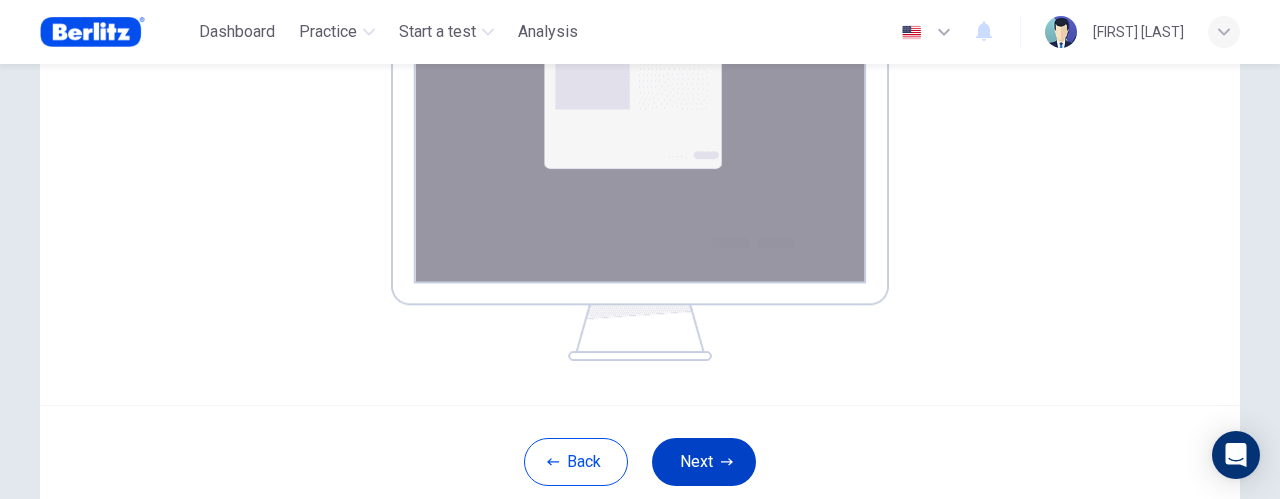 click on "Next" at bounding box center [704, 462] 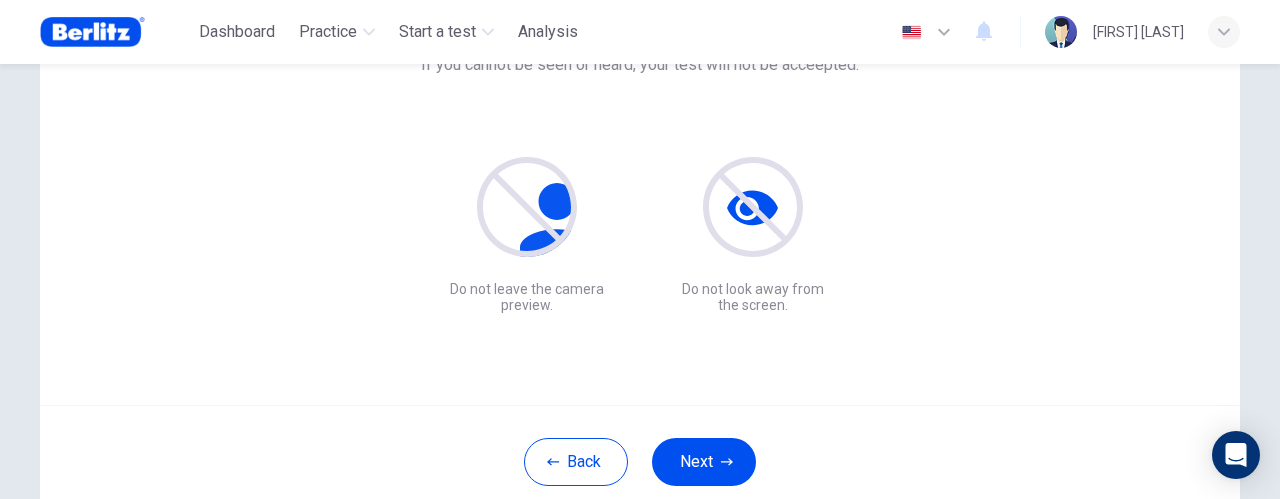 scroll, scrollTop: 233, scrollLeft: 0, axis: vertical 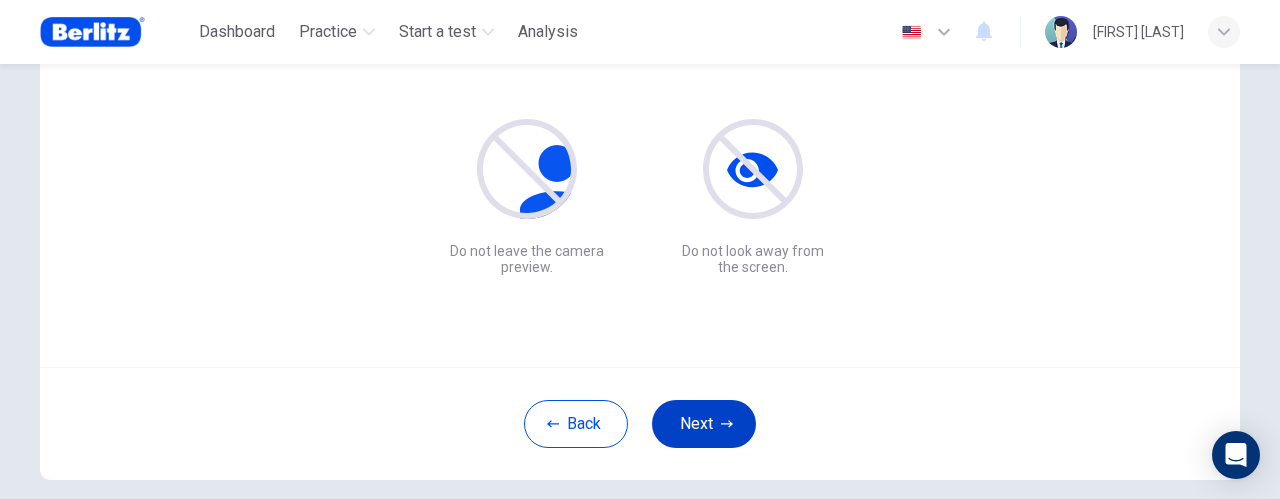 click on "Next" at bounding box center (704, 424) 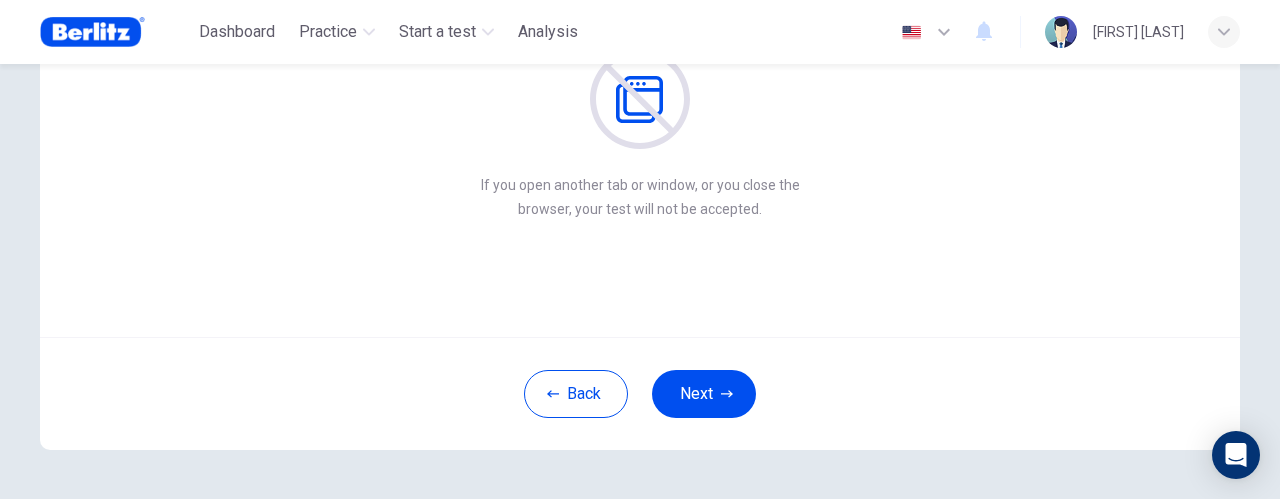 scroll, scrollTop: 233, scrollLeft: 0, axis: vertical 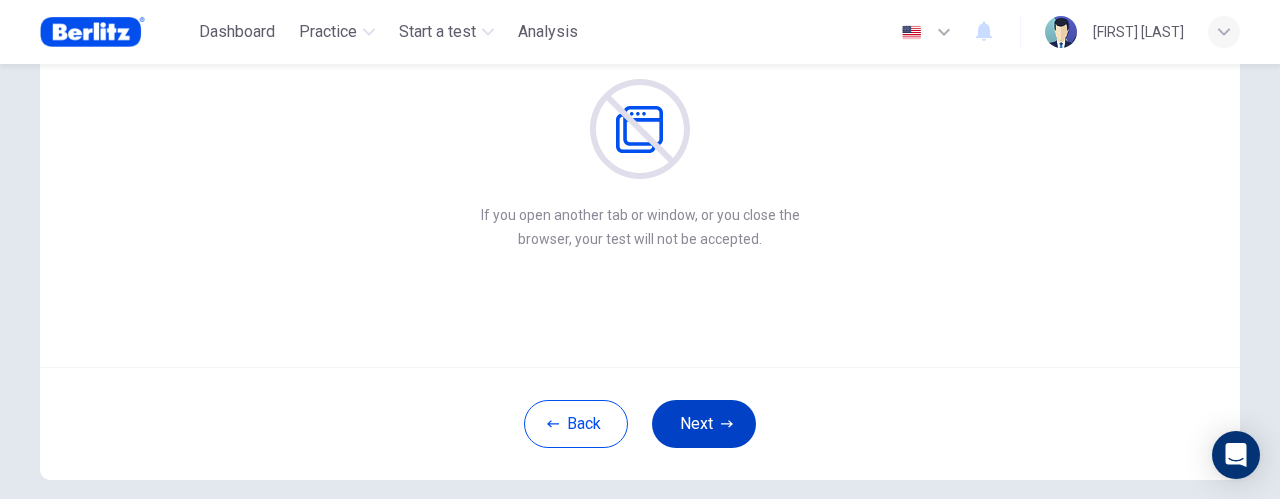 click on "Next" at bounding box center (704, 424) 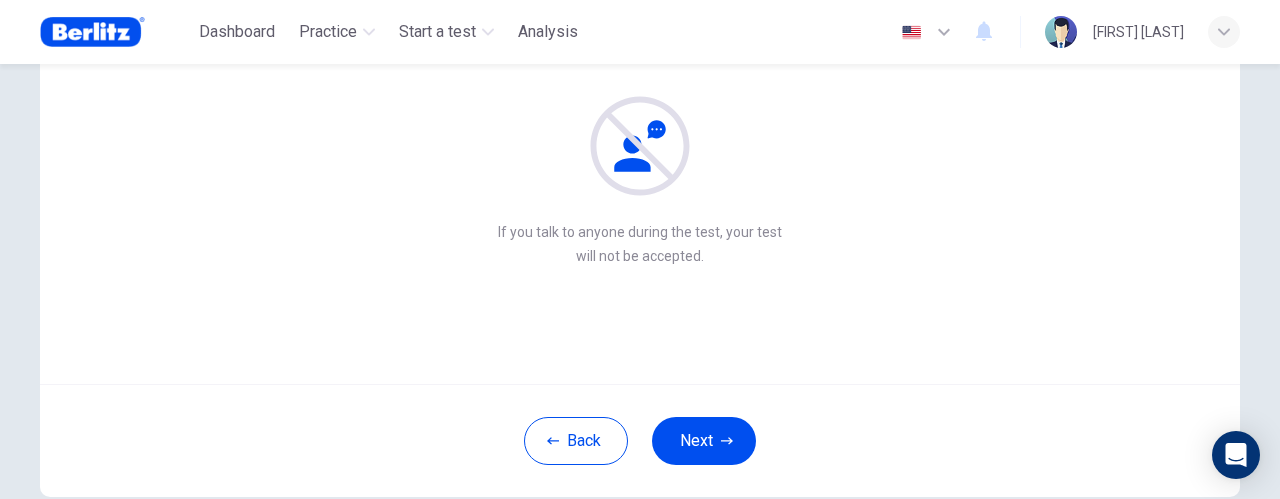 scroll, scrollTop: 233, scrollLeft: 0, axis: vertical 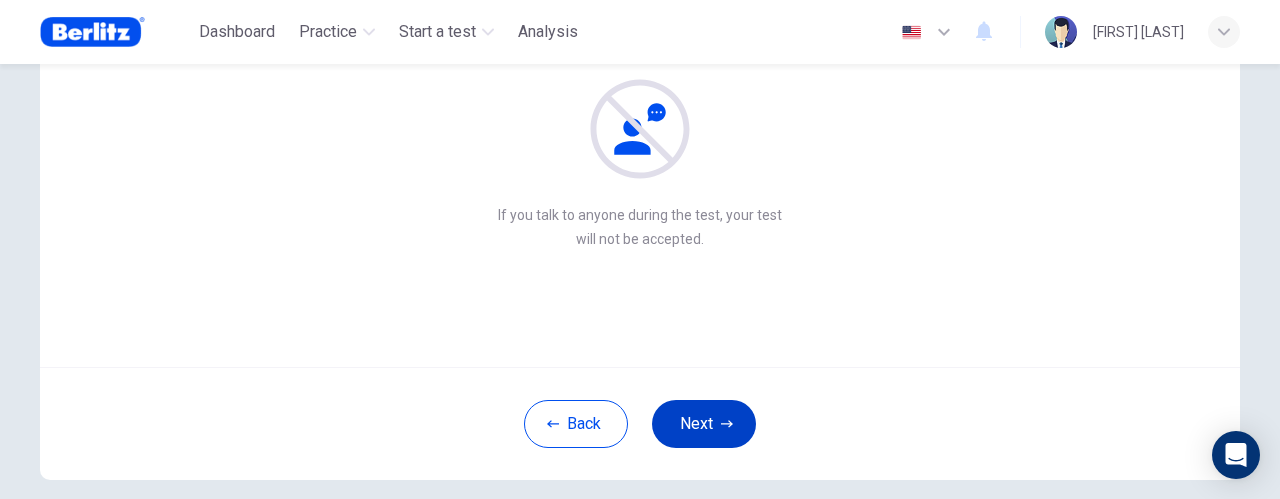 click on "Next" at bounding box center [704, 424] 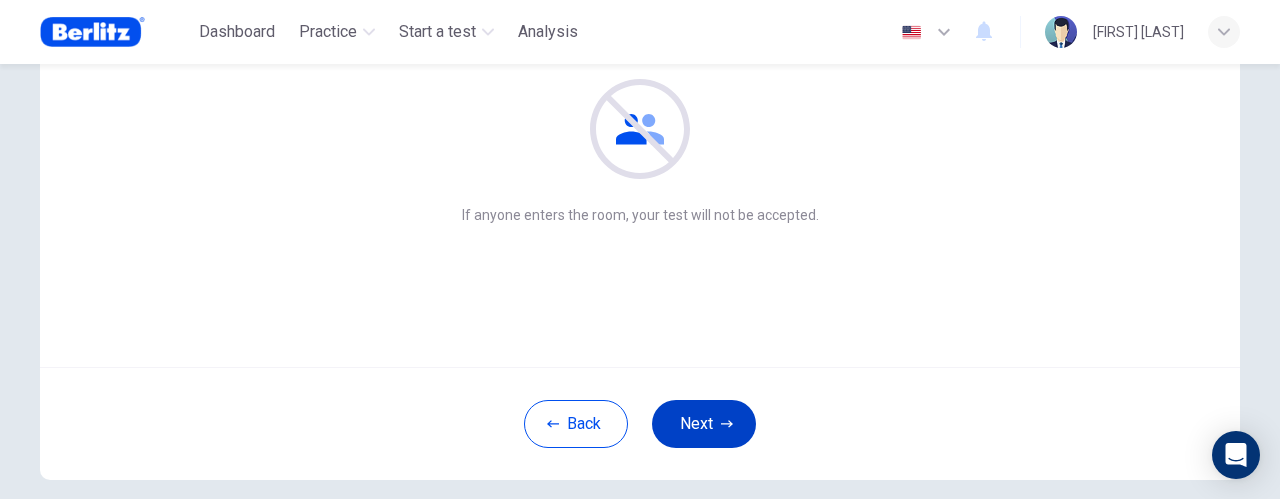 click on "Next" at bounding box center (704, 424) 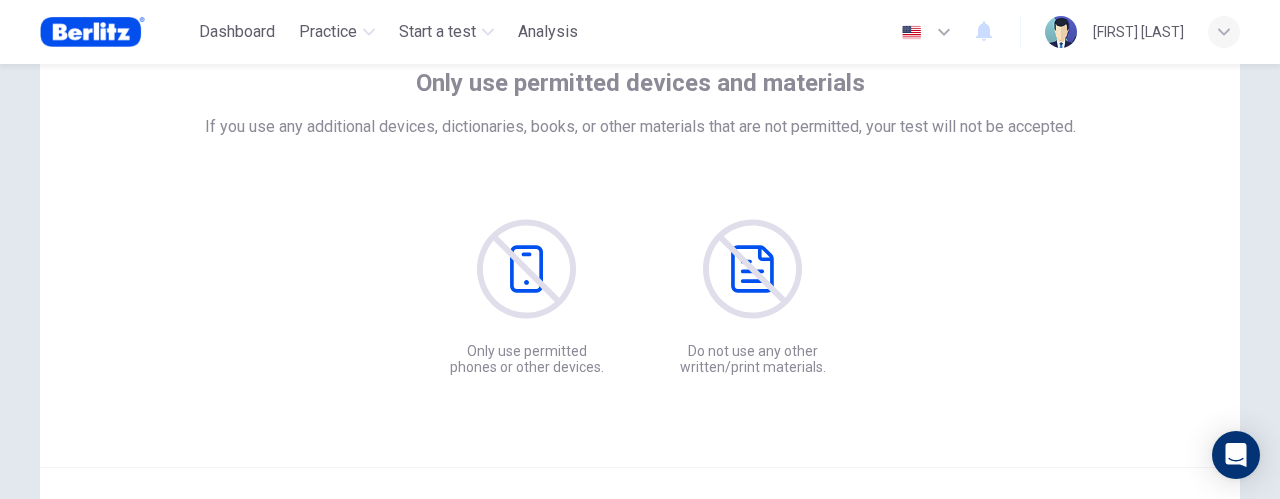 scroll, scrollTop: 233, scrollLeft: 0, axis: vertical 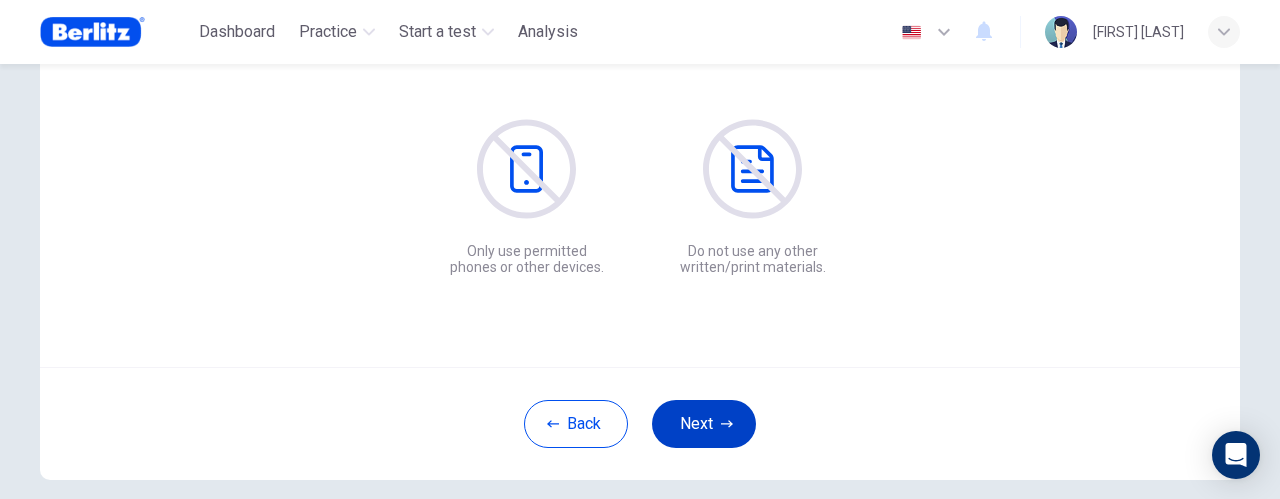 click on "Next" at bounding box center (704, 424) 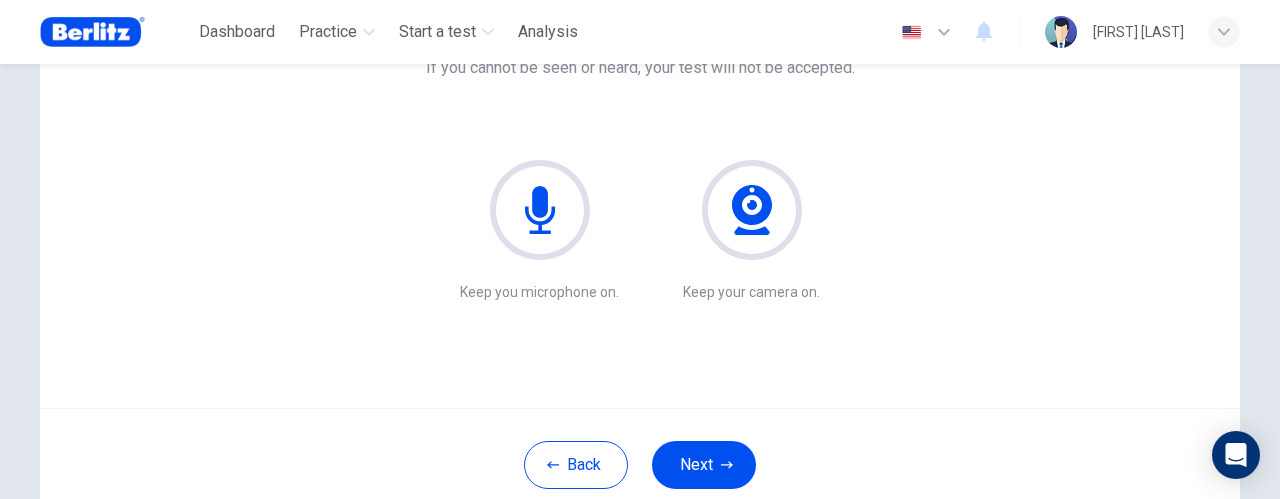 scroll, scrollTop: 233, scrollLeft: 0, axis: vertical 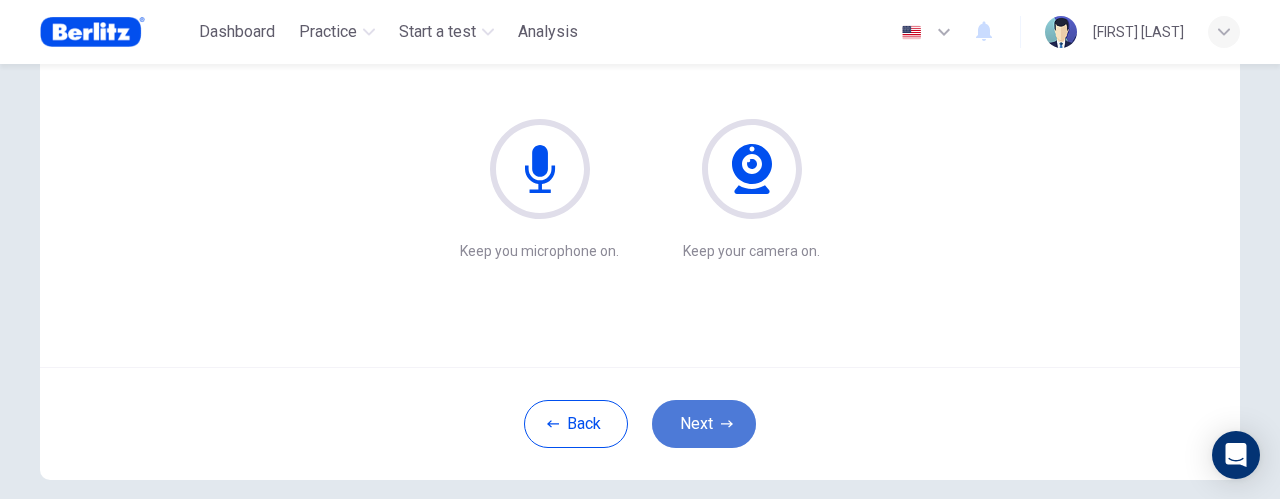 click on "Next" at bounding box center (704, 424) 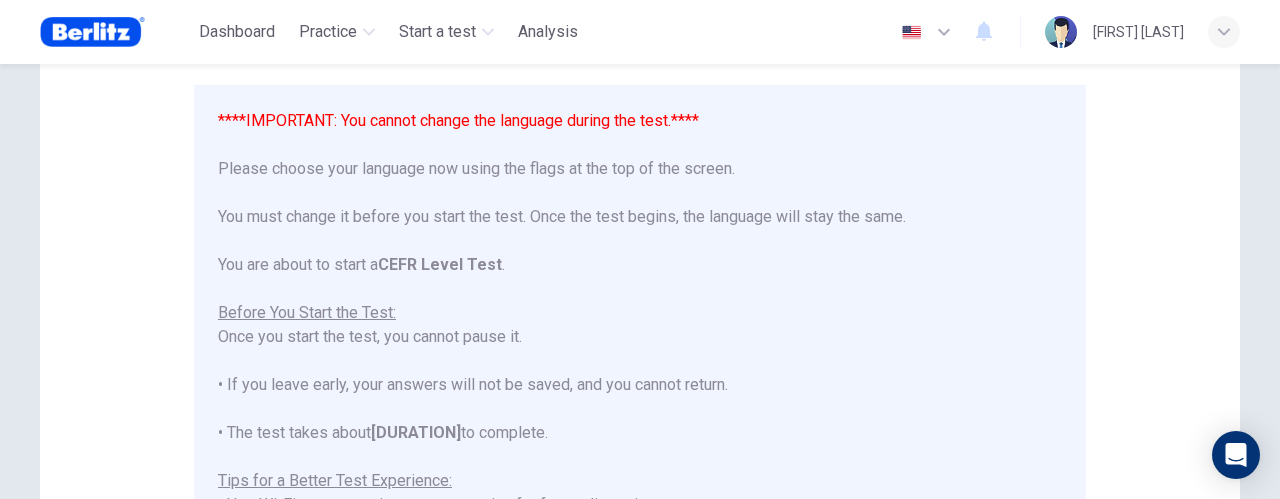 scroll, scrollTop: 33, scrollLeft: 0, axis: vertical 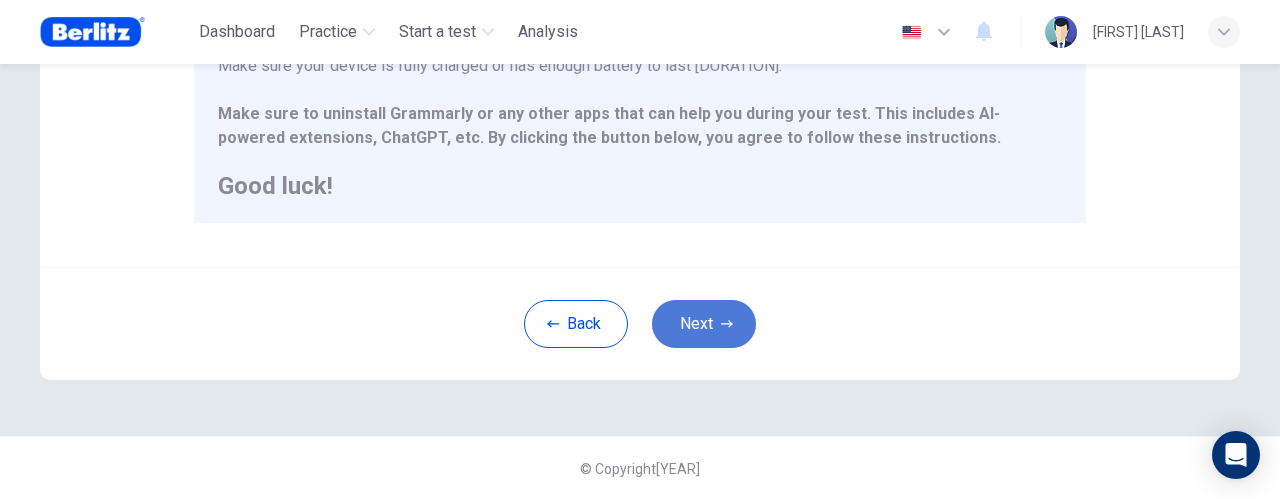 click on "Next" at bounding box center (704, 324) 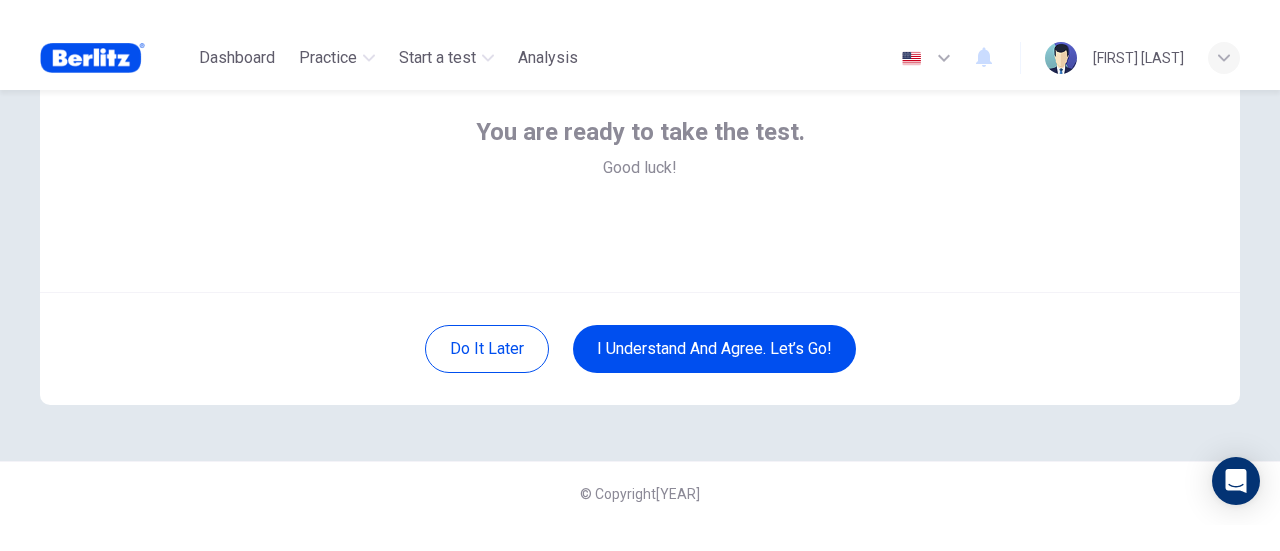 scroll, scrollTop: 333, scrollLeft: 0, axis: vertical 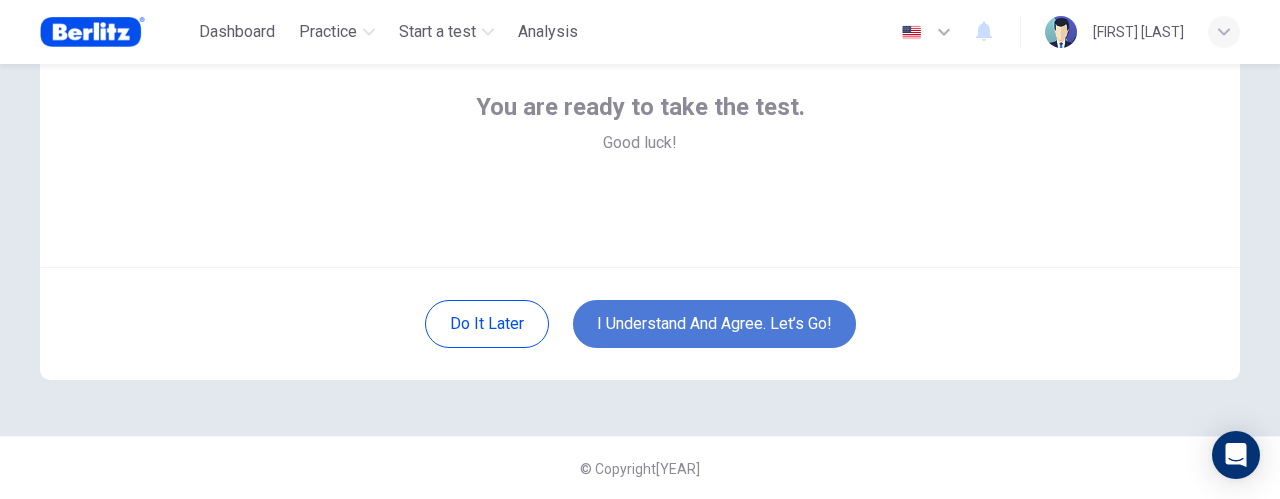 click on "I understand and agree. Let’s go!" at bounding box center [714, 324] 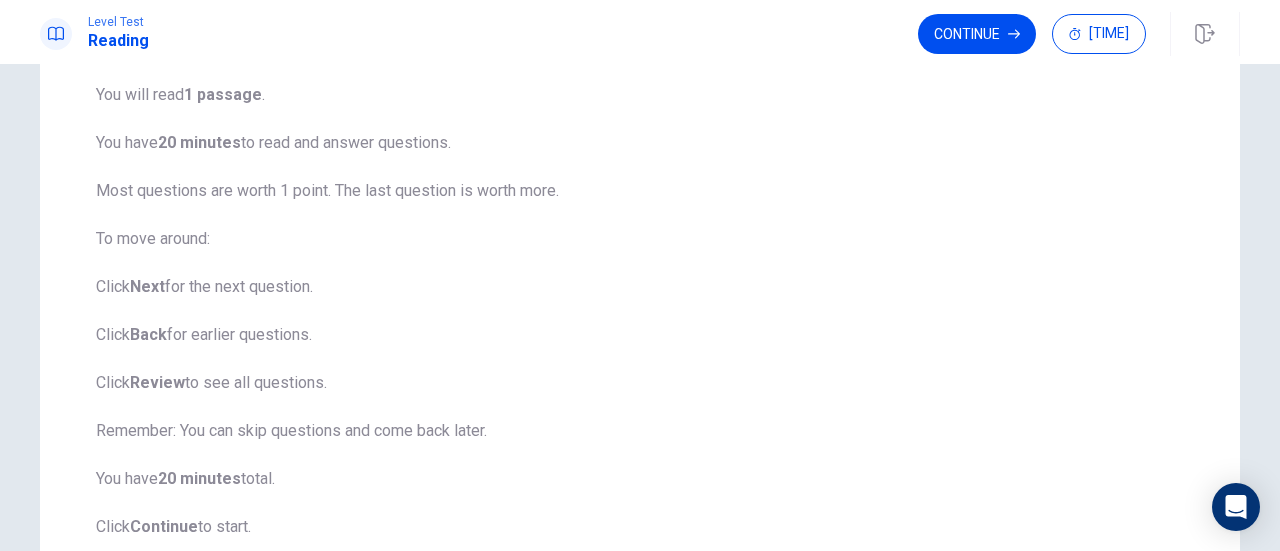 scroll, scrollTop: 304, scrollLeft: 0, axis: vertical 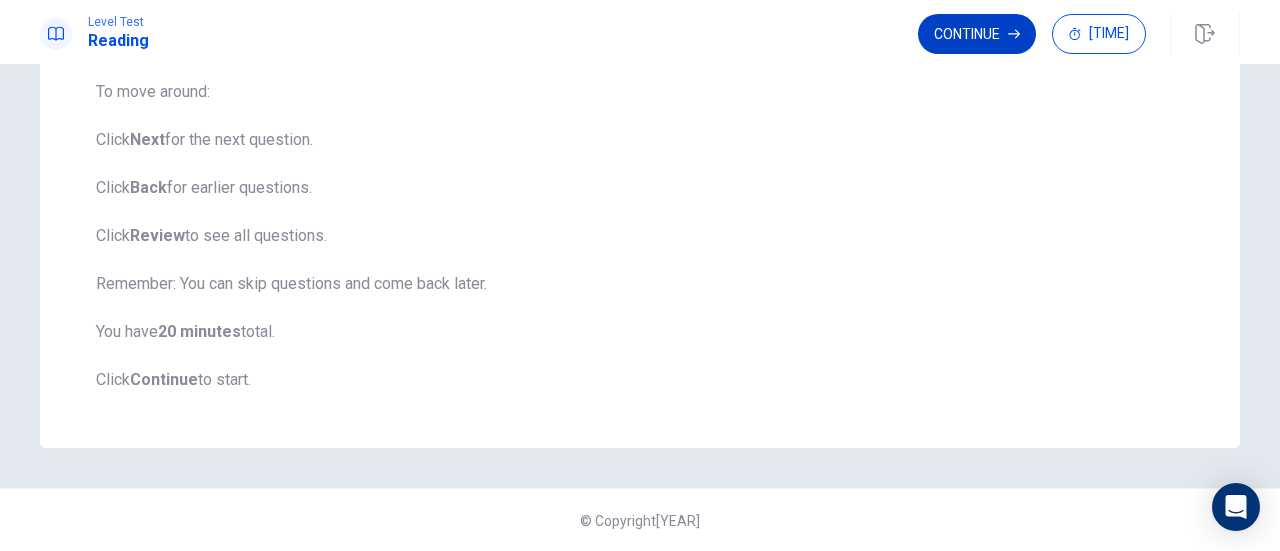 click on "Continue" at bounding box center [977, 34] 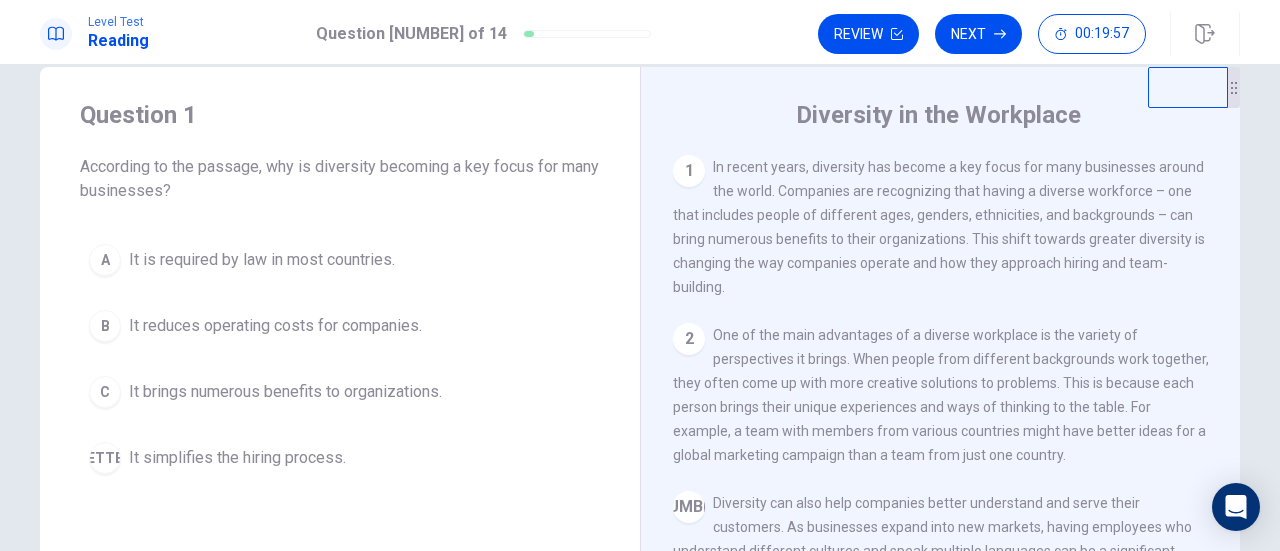 scroll, scrollTop: 0, scrollLeft: 0, axis: both 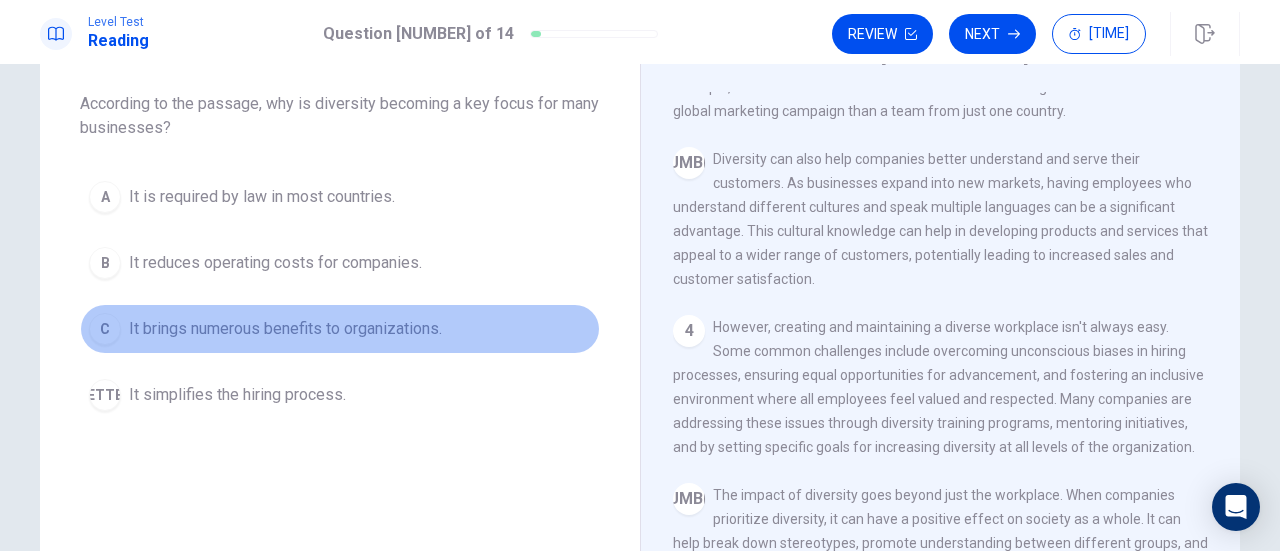 click on "It brings numerous benefits to organizations." at bounding box center (262, 197) 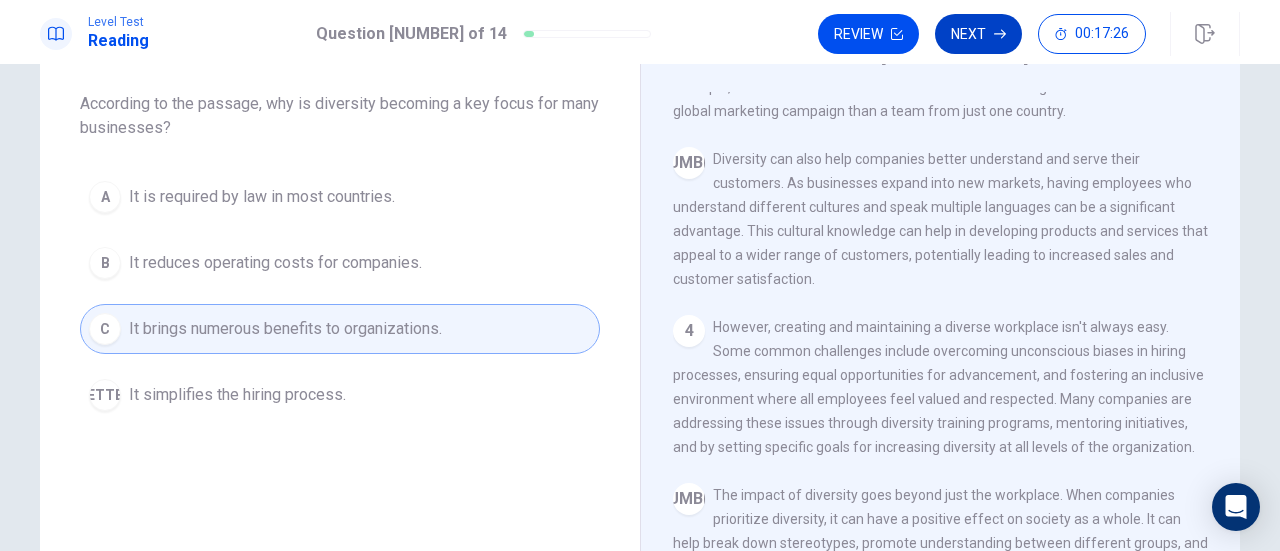 click on "Next" at bounding box center (978, 34) 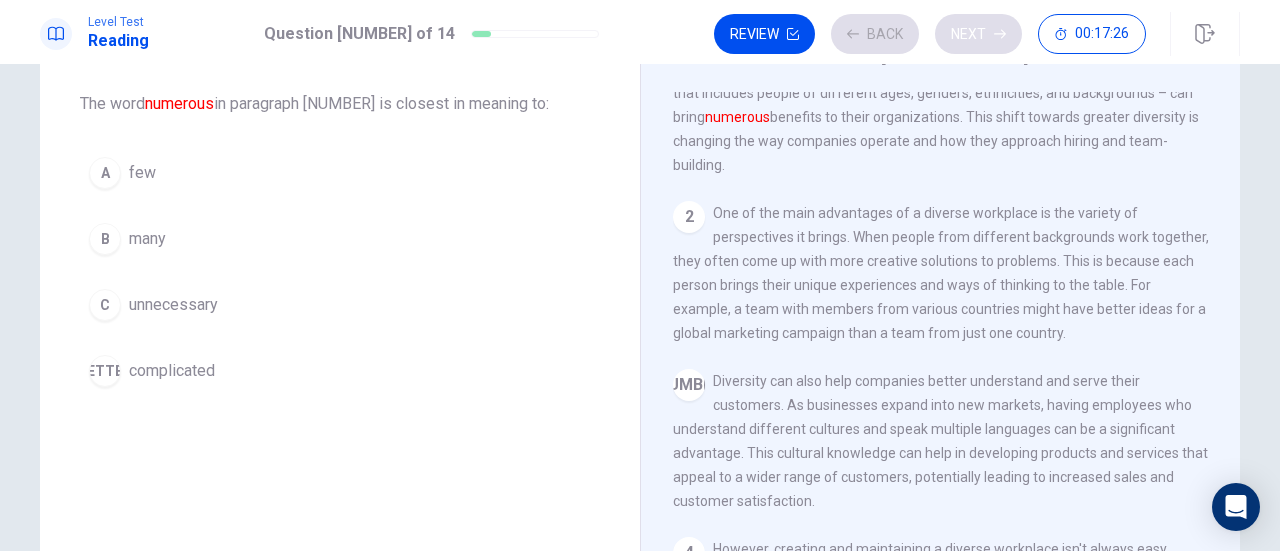 scroll, scrollTop: 0, scrollLeft: 0, axis: both 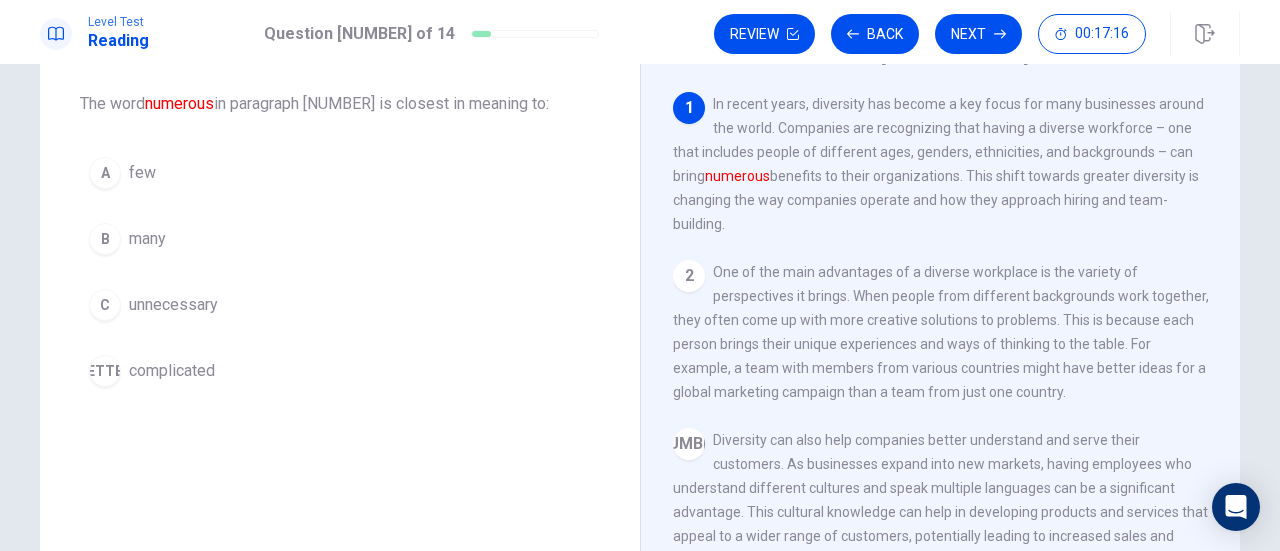 click on "many" at bounding box center (142, 173) 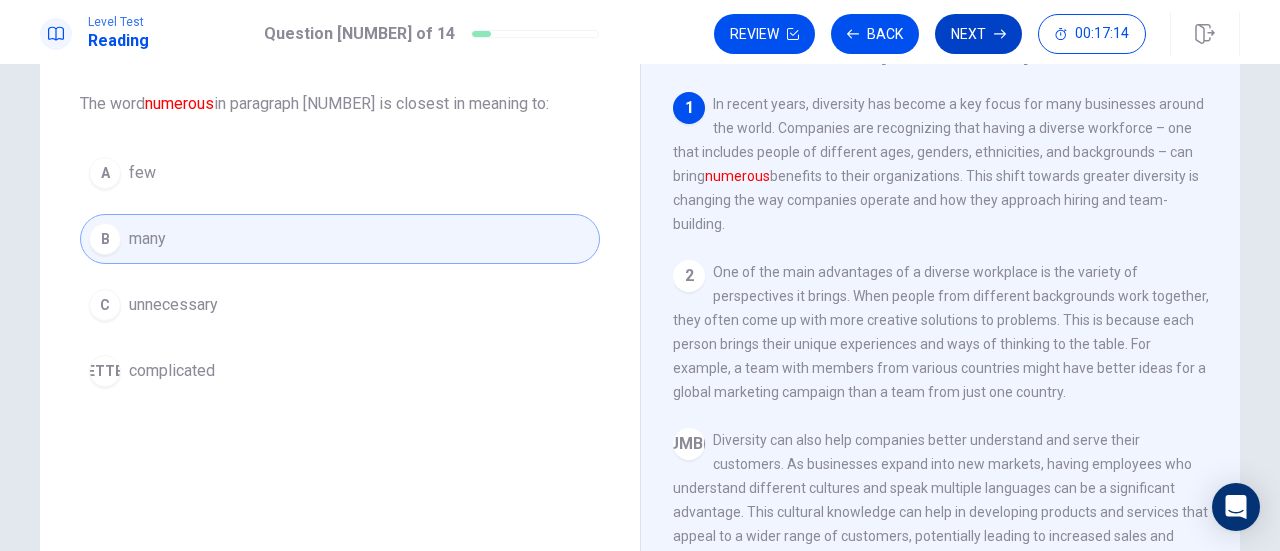 click on "Next" at bounding box center (978, 34) 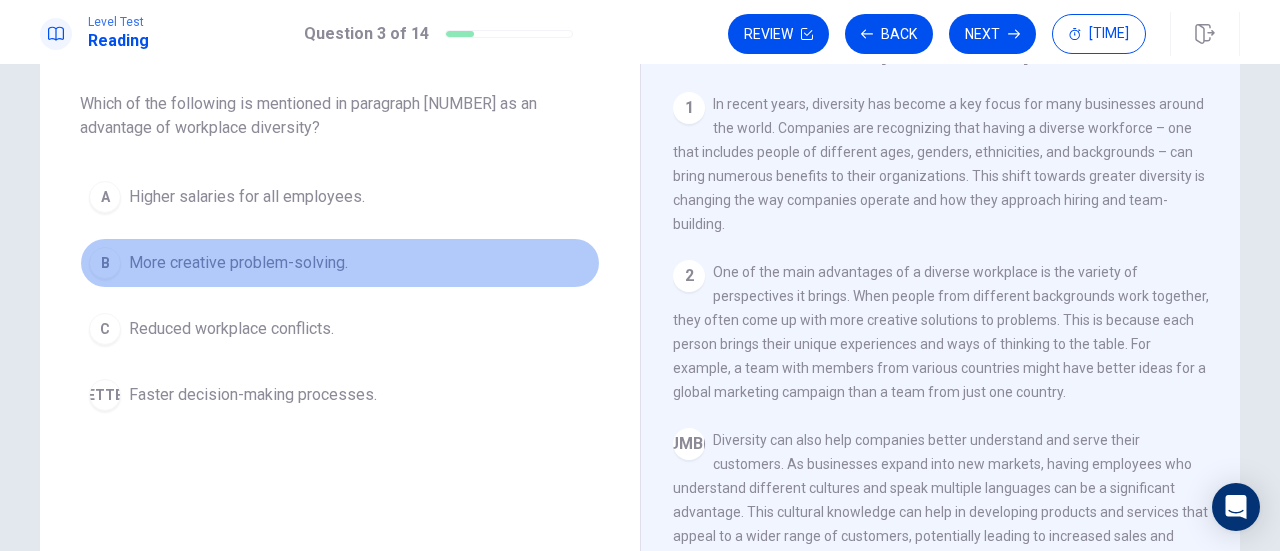 click on "More creative problem-solving." at bounding box center [247, 197] 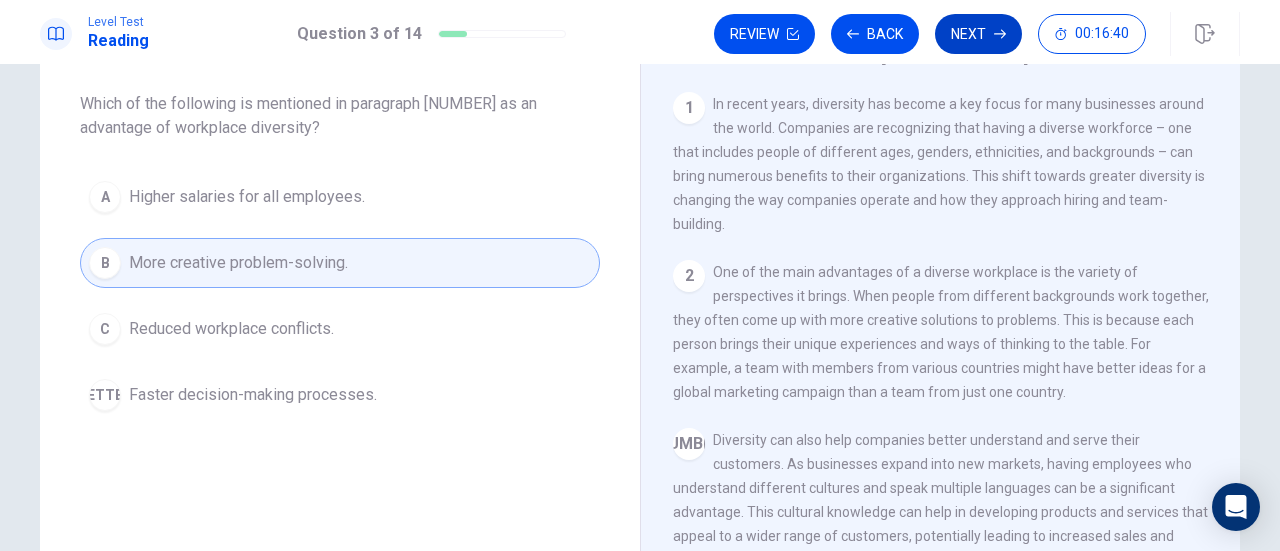 click on "Next" at bounding box center [978, 34] 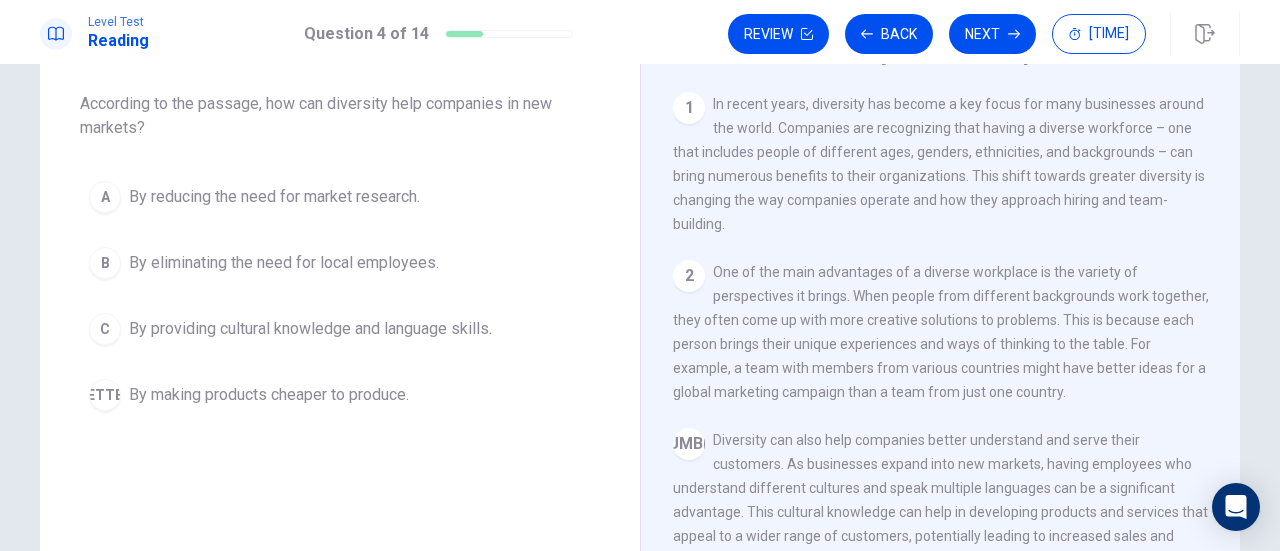 click on "By providing cultural knowledge and language skills." at bounding box center (274, 197) 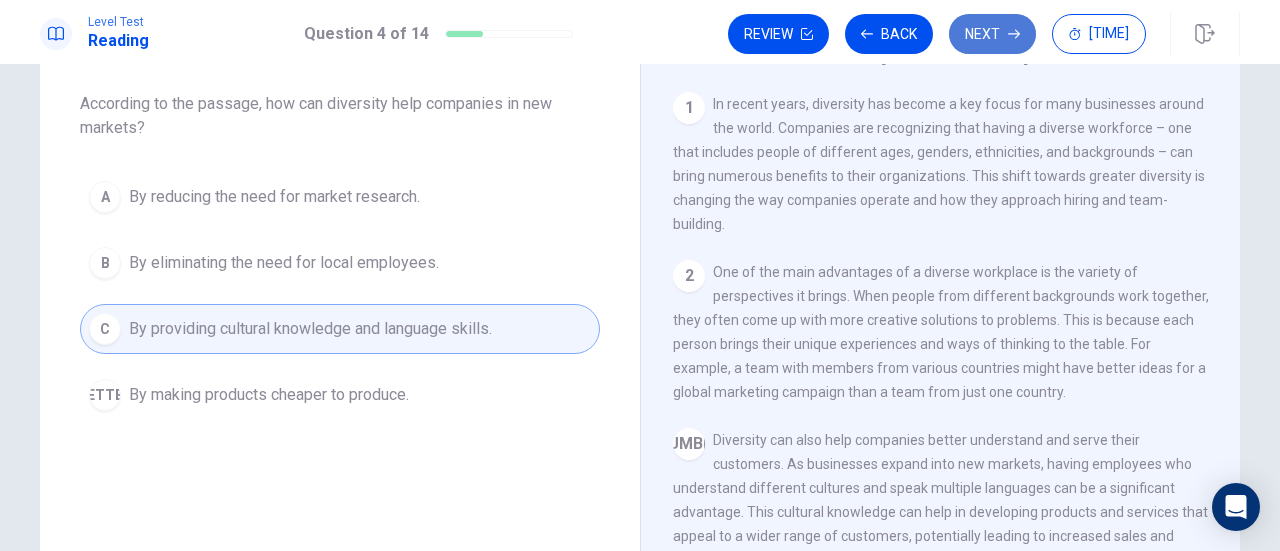 click on "Next" at bounding box center (992, 34) 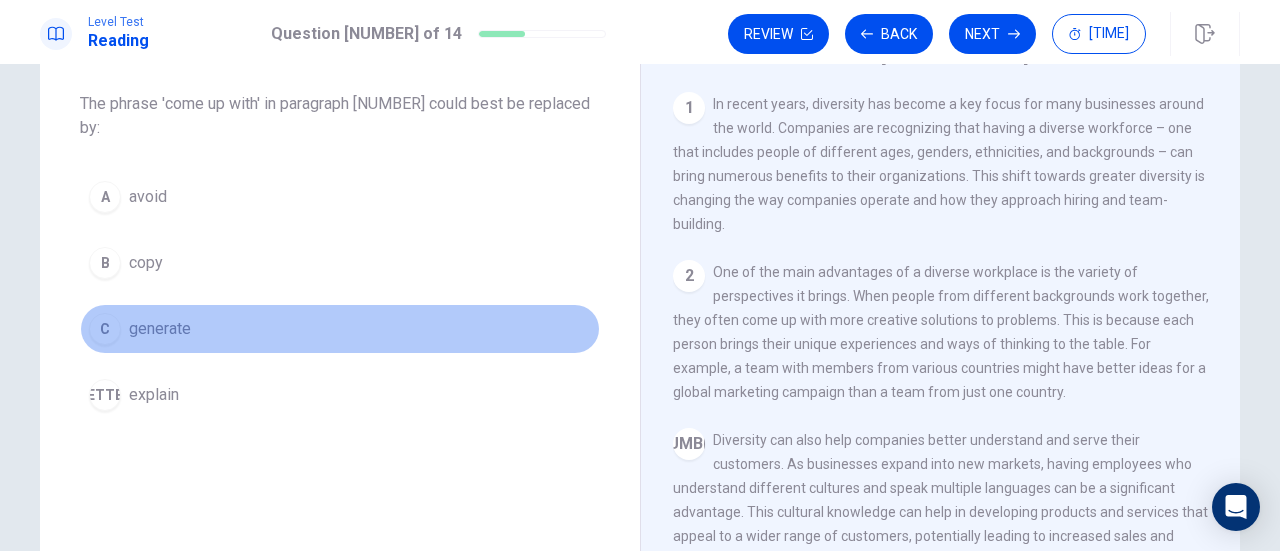 click on "generate" at bounding box center [148, 197] 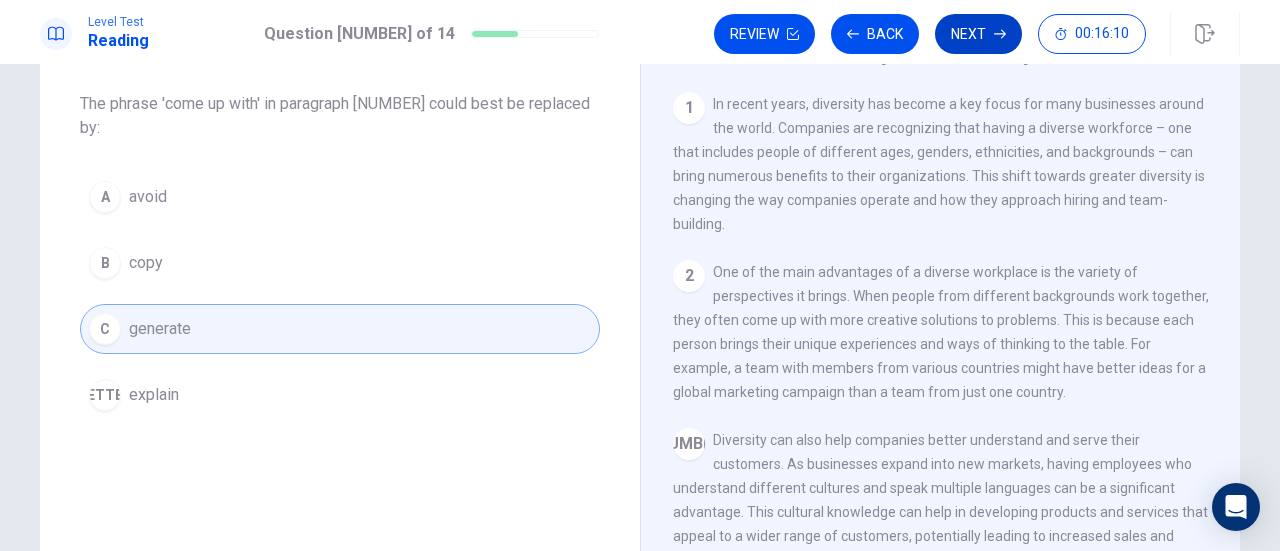 click on "Next" at bounding box center (978, 34) 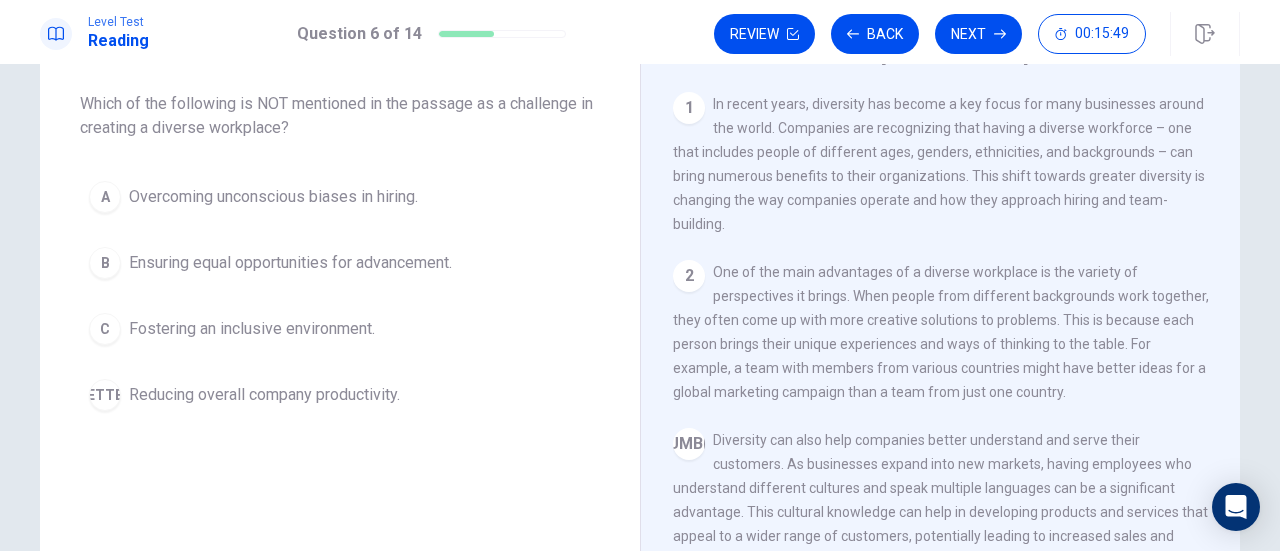 click on "Reducing overall company productivity." at bounding box center [273, 197] 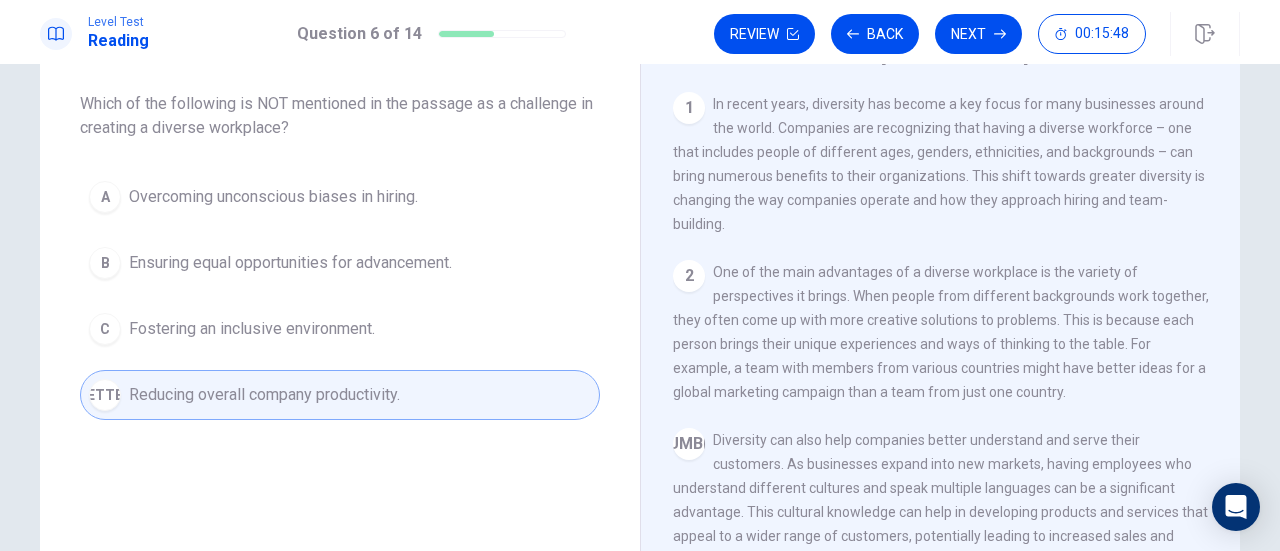 click on "Reducing overall company productivity." at bounding box center (264, 395) 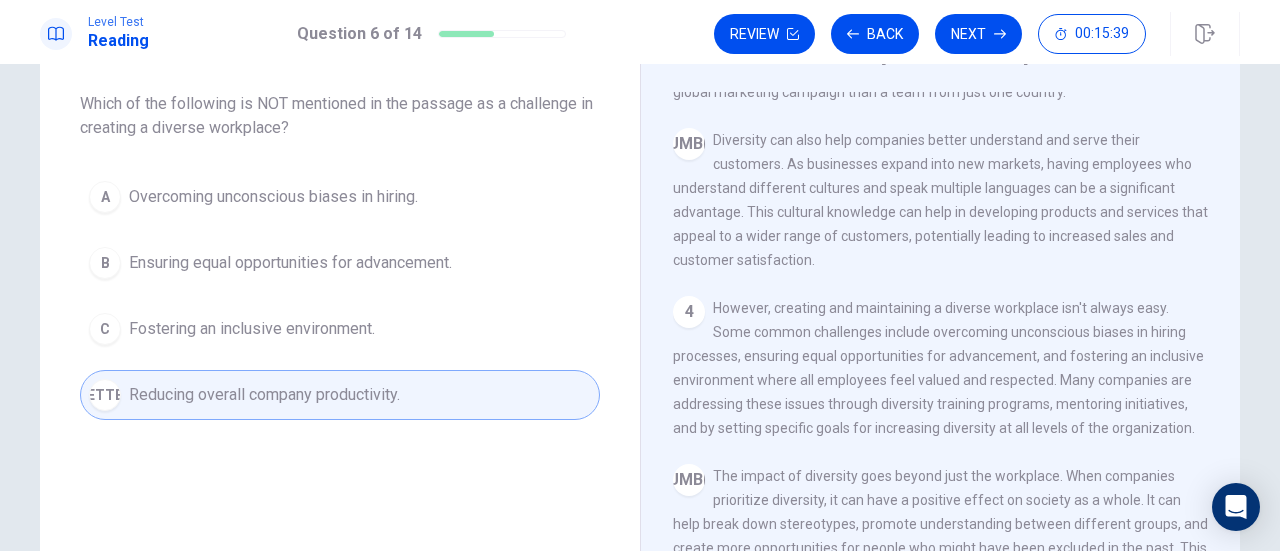 scroll, scrollTop: 400, scrollLeft: 0, axis: vertical 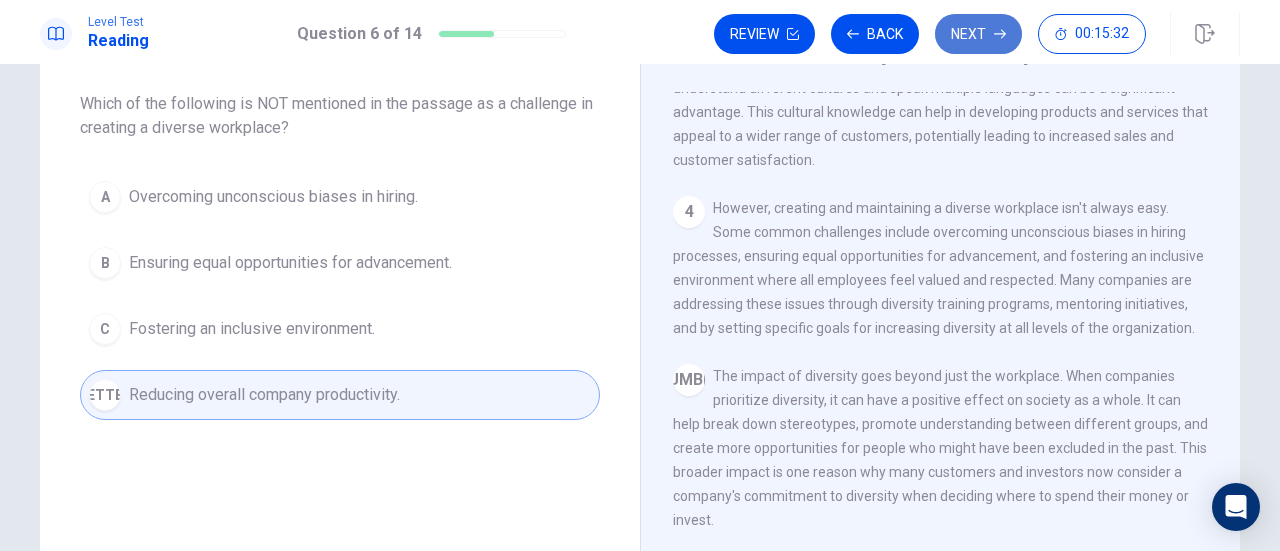 click on "Next" at bounding box center (978, 34) 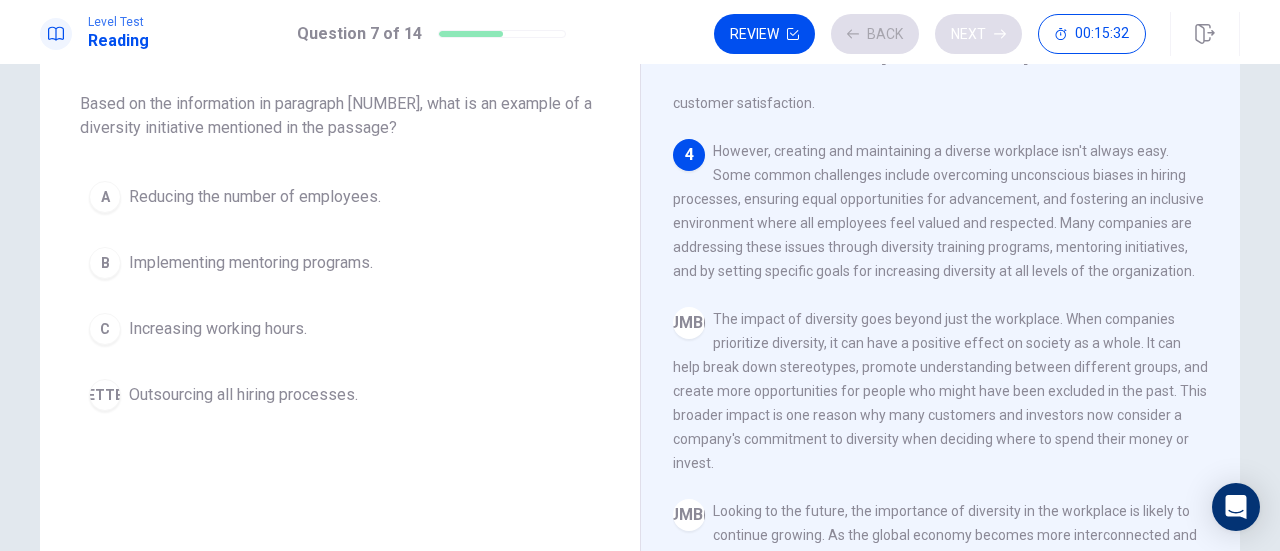scroll, scrollTop: 481, scrollLeft: 0, axis: vertical 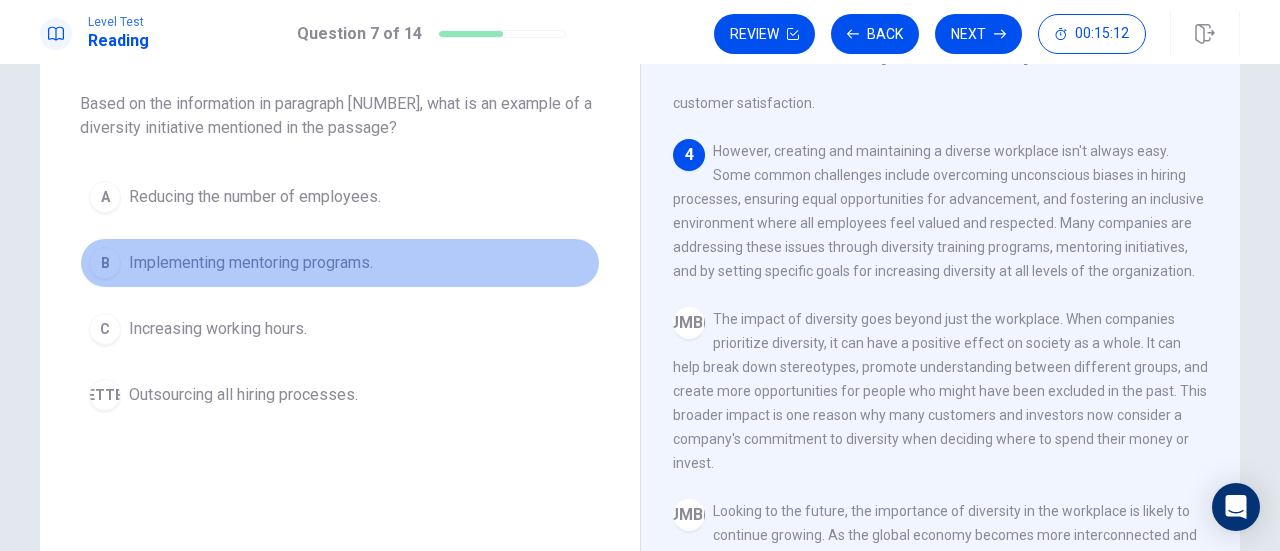 click on "Implementing mentoring programs." at bounding box center (255, 197) 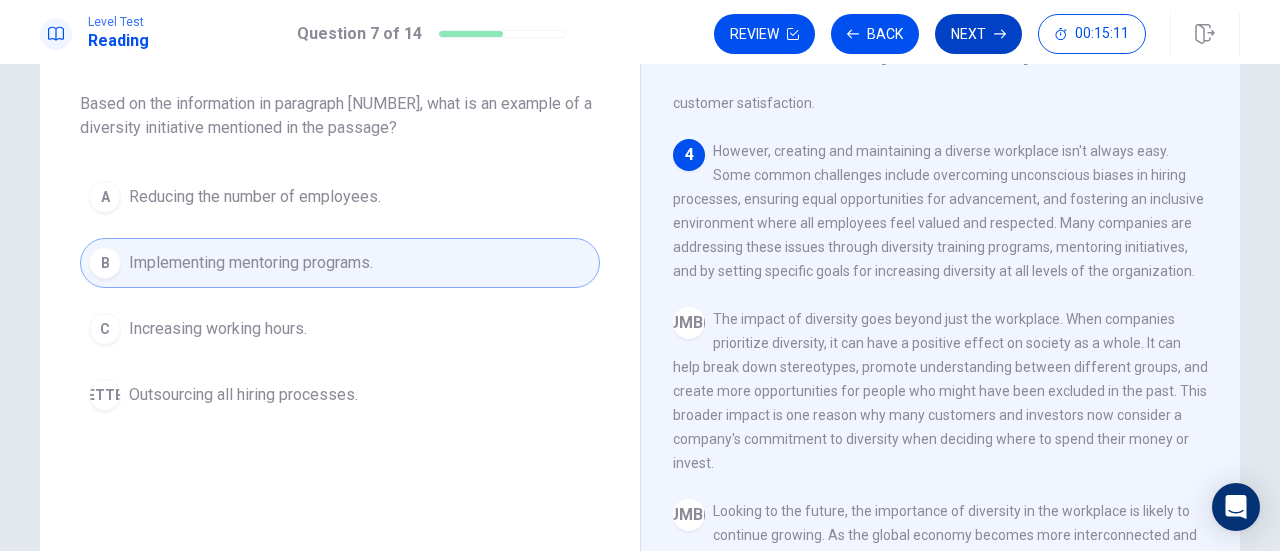 click on "Next" at bounding box center [978, 34] 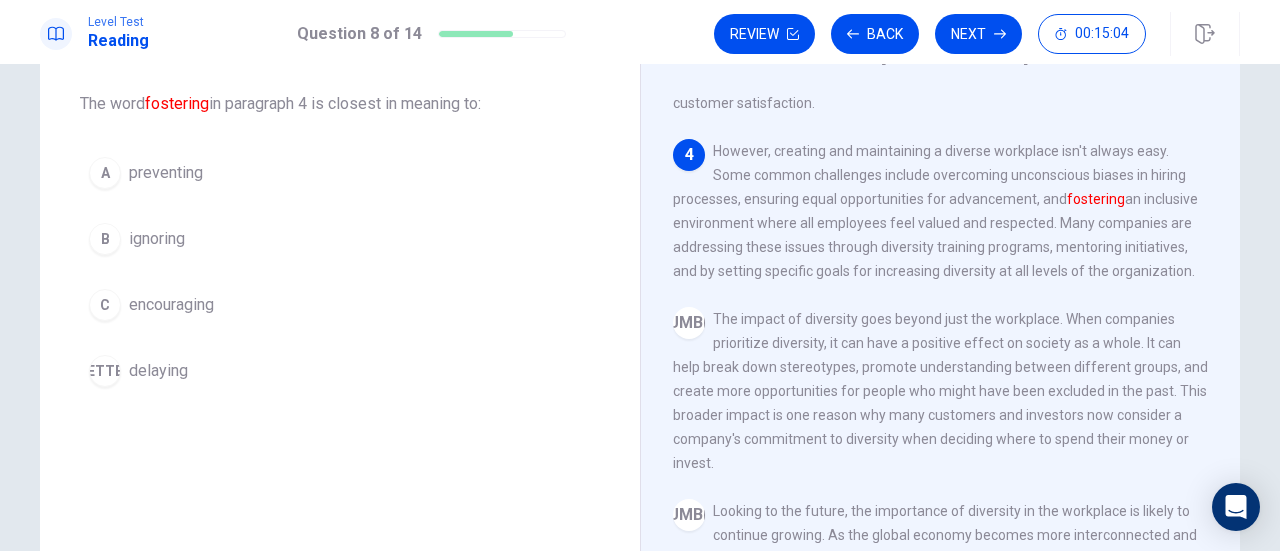 click on "encouraging" at bounding box center (166, 173) 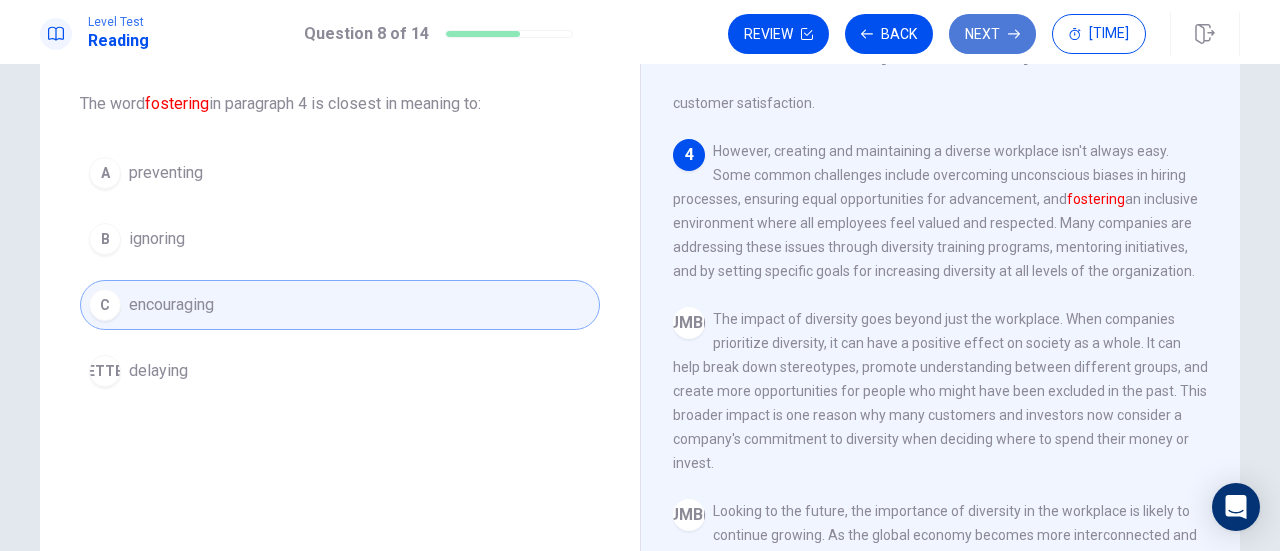 click on "Next" at bounding box center (992, 34) 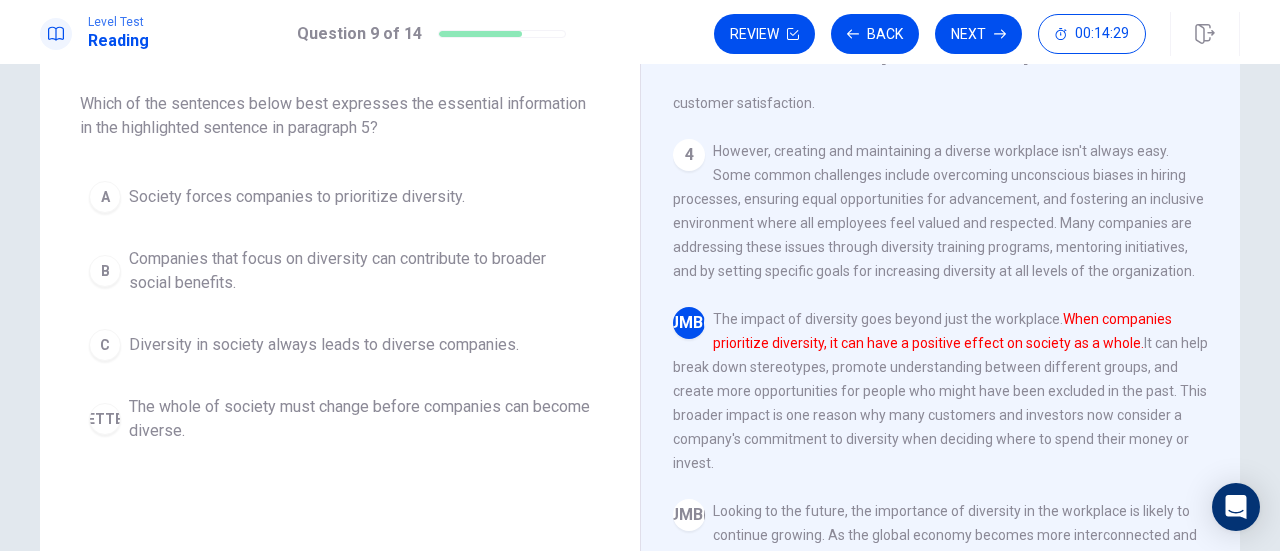 click on "Companies that focus on diversity can contribute to broader social benefits." at bounding box center [297, 197] 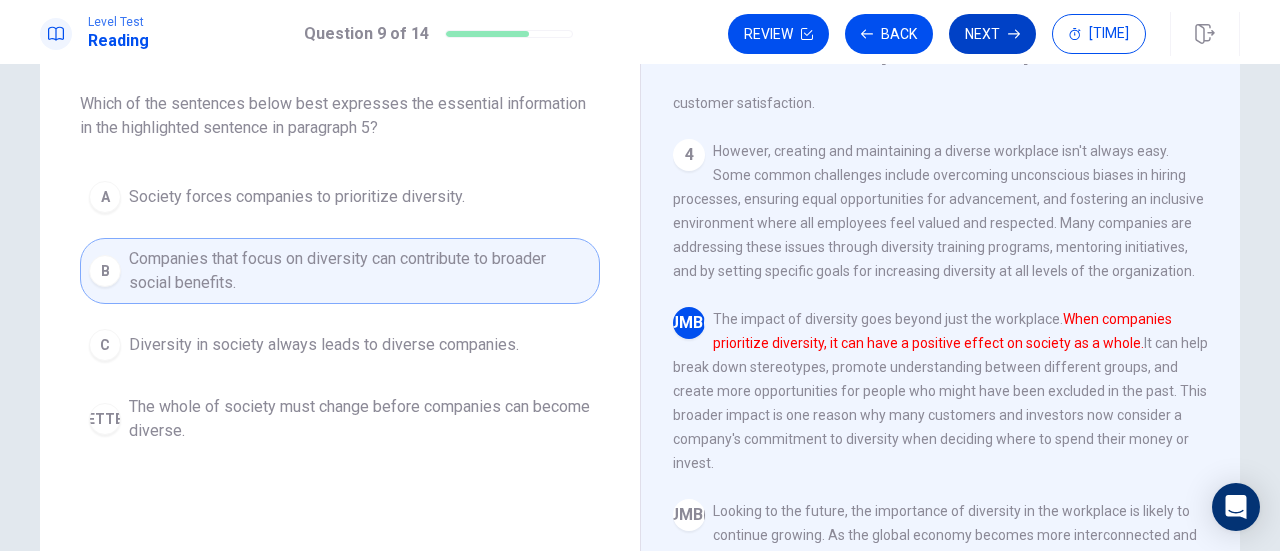 click on "Next" at bounding box center (992, 34) 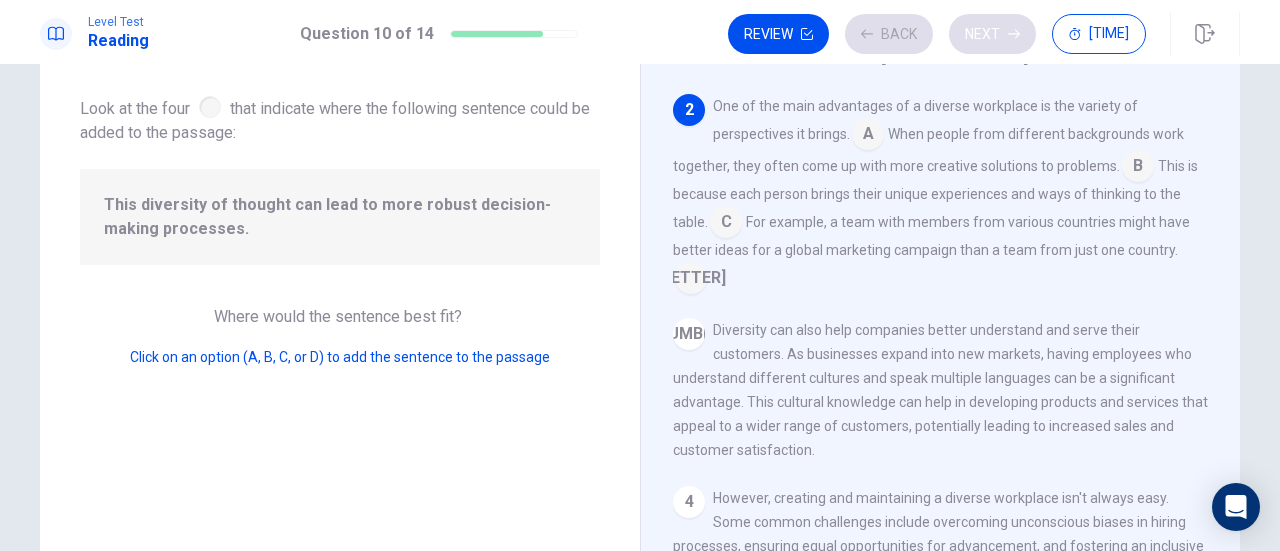 scroll, scrollTop: 172, scrollLeft: 0, axis: vertical 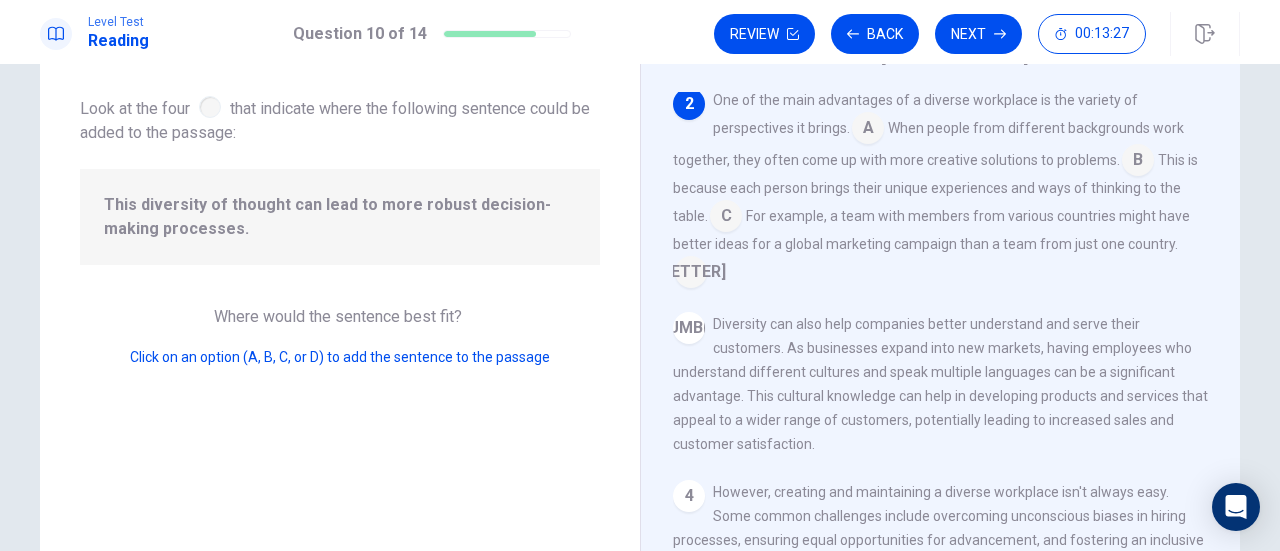 click at bounding box center (868, 130) 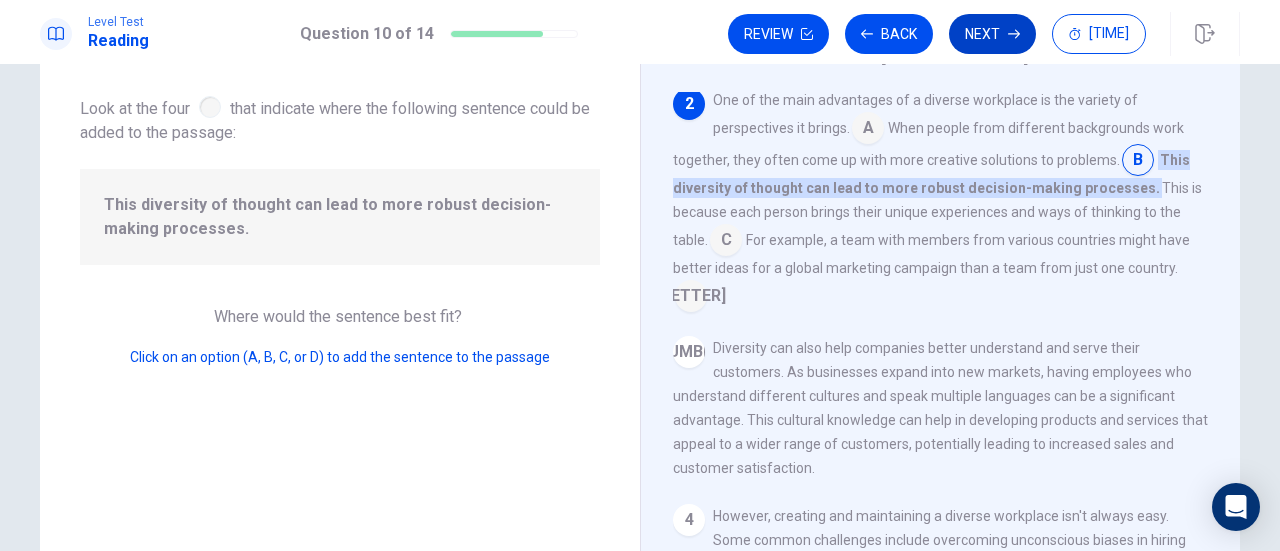 click on "Next" at bounding box center [992, 34] 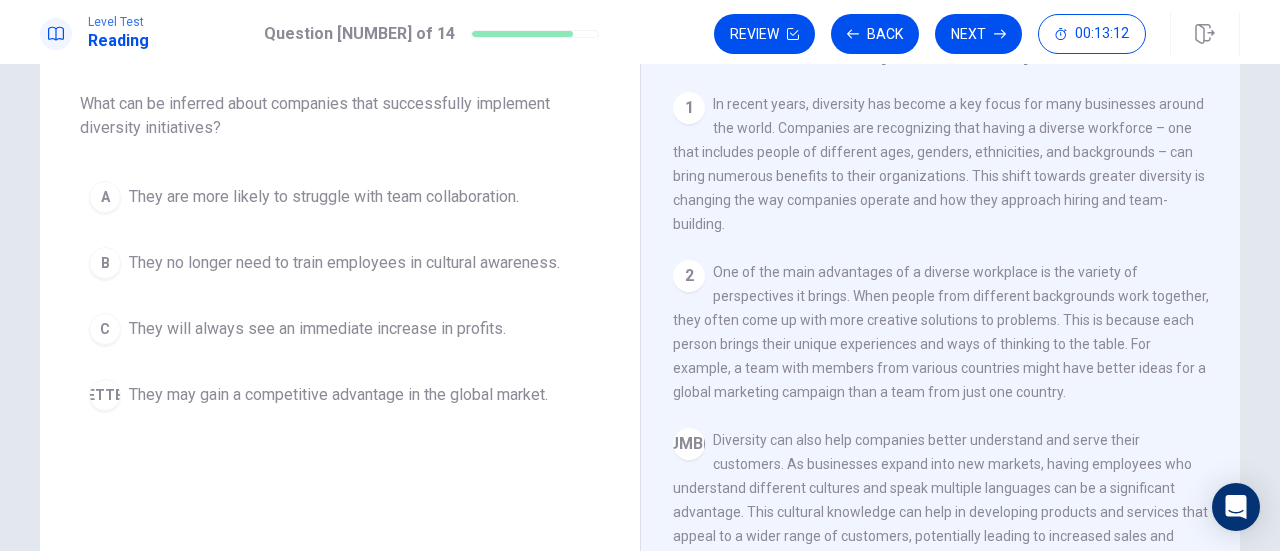 click on "They may gain a competitive advantage in the global market." at bounding box center [324, 197] 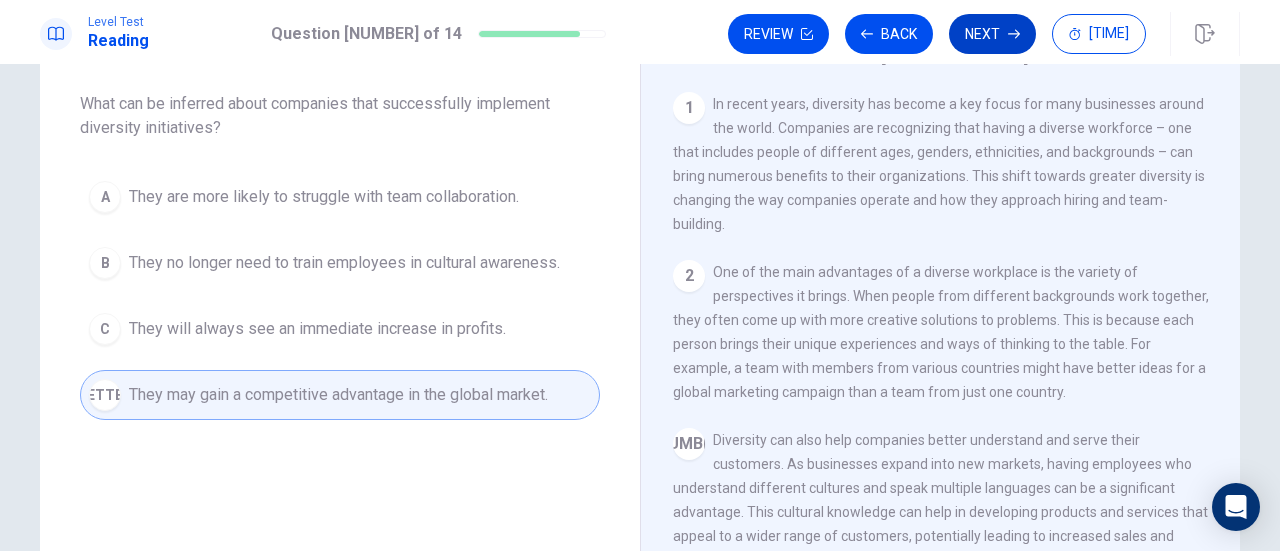 click on "Next" at bounding box center (992, 34) 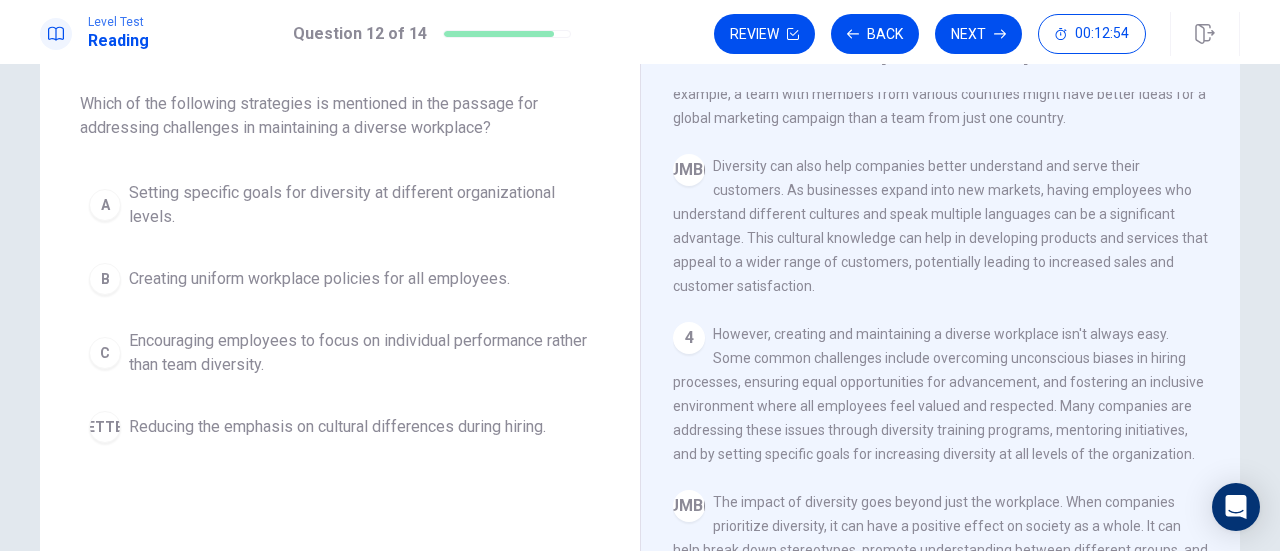 scroll, scrollTop: 300, scrollLeft: 0, axis: vertical 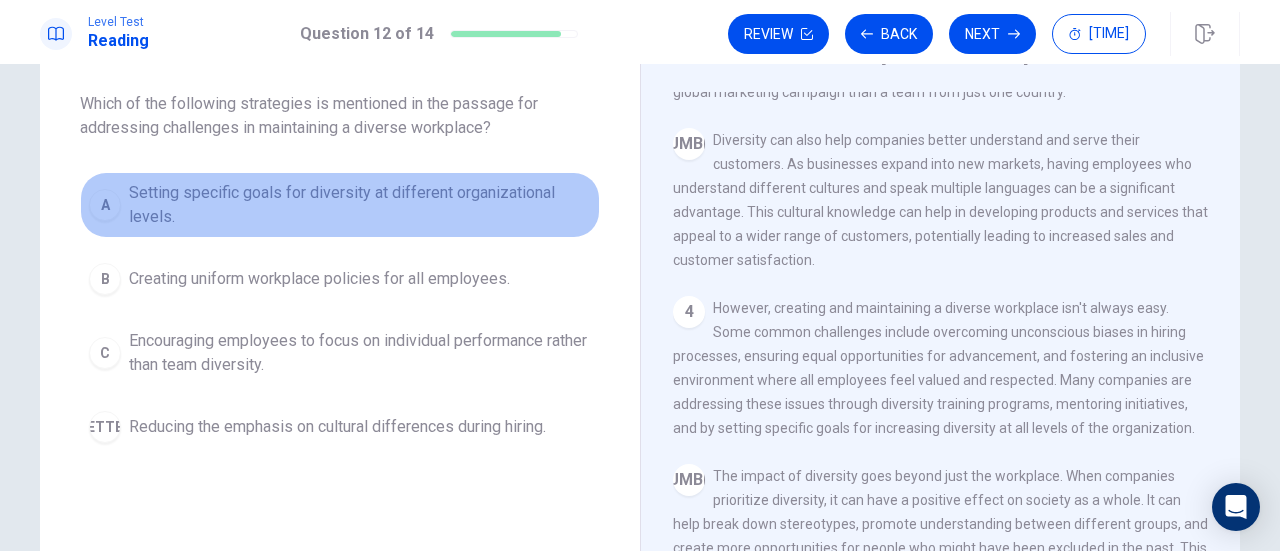 click on "Setting specific goals for diversity at different organizational levels." at bounding box center [360, 205] 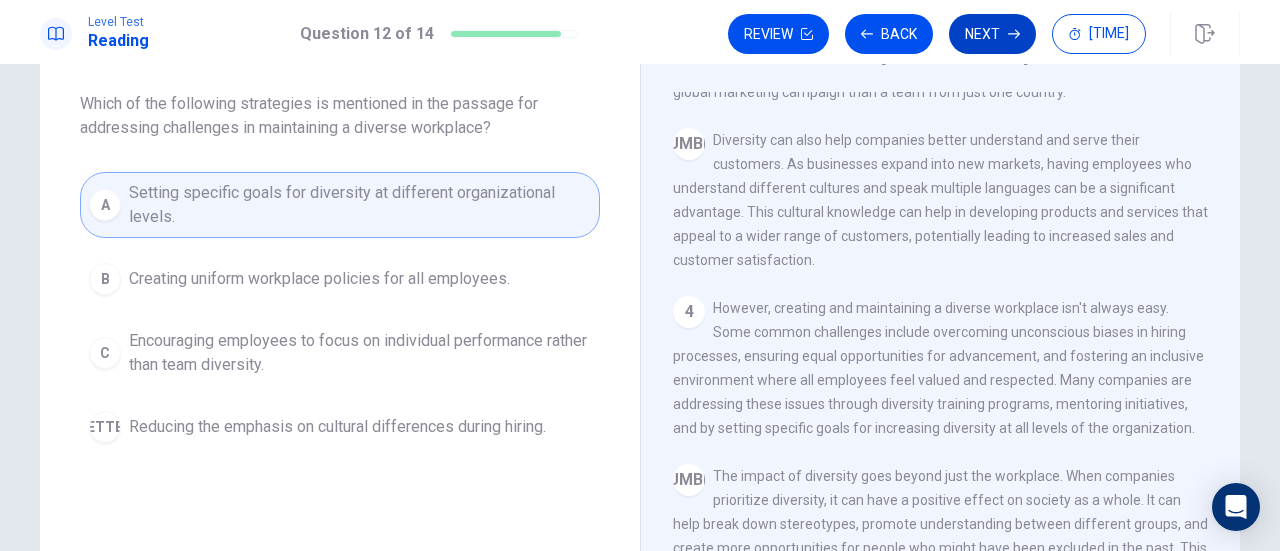 click on "Next" at bounding box center [992, 34] 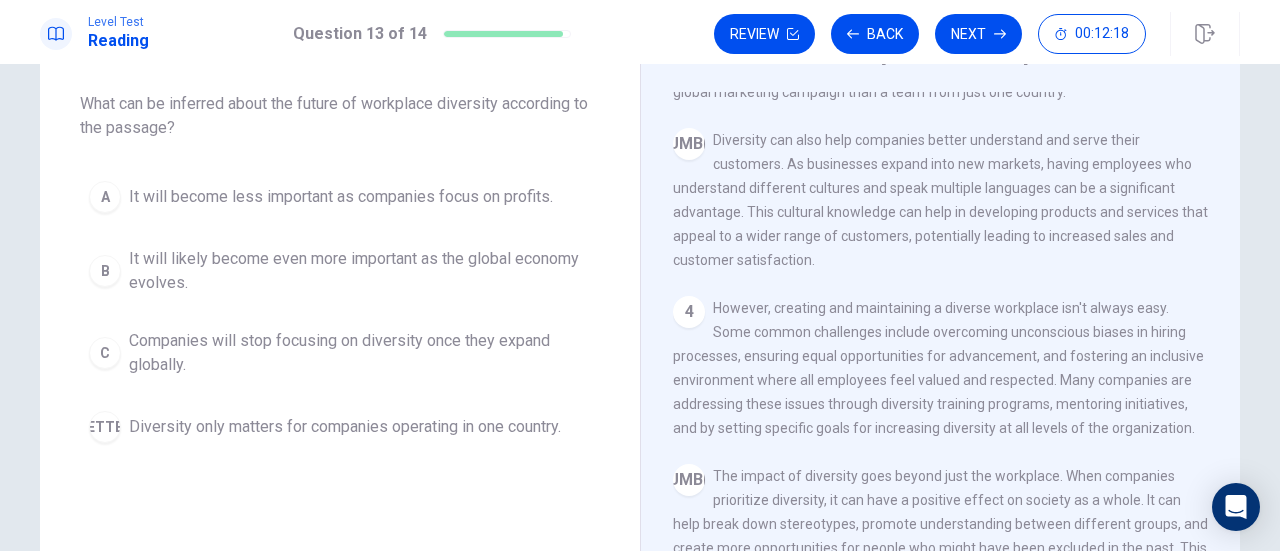 click on "It will likely become even more important as the global economy evolves." at bounding box center (341, 197) 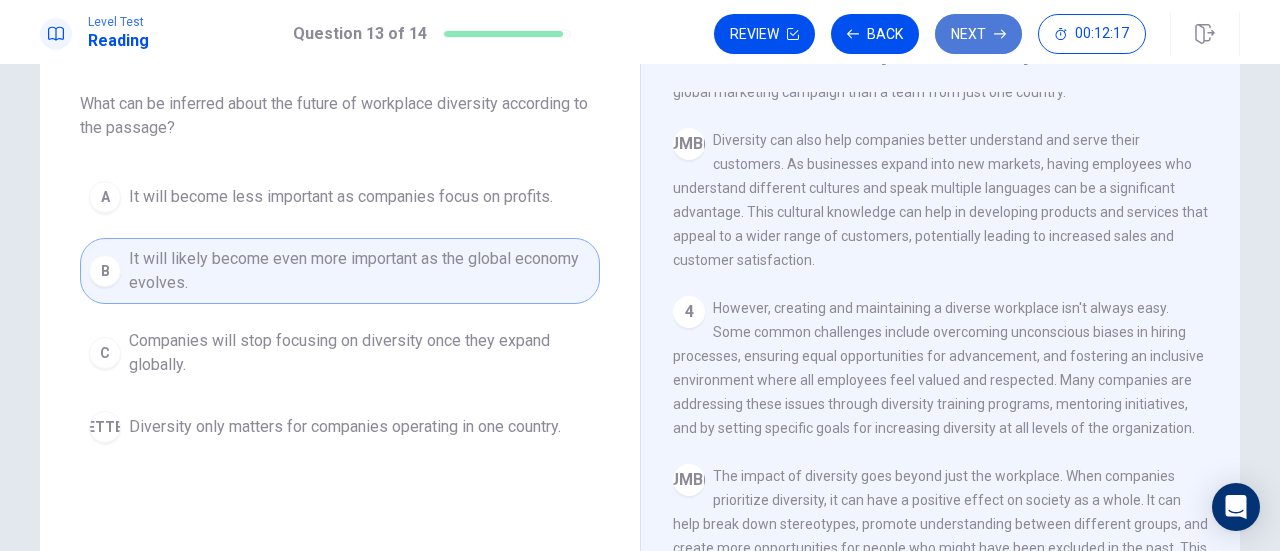 click on "Next" at bounding box center (978, 34) 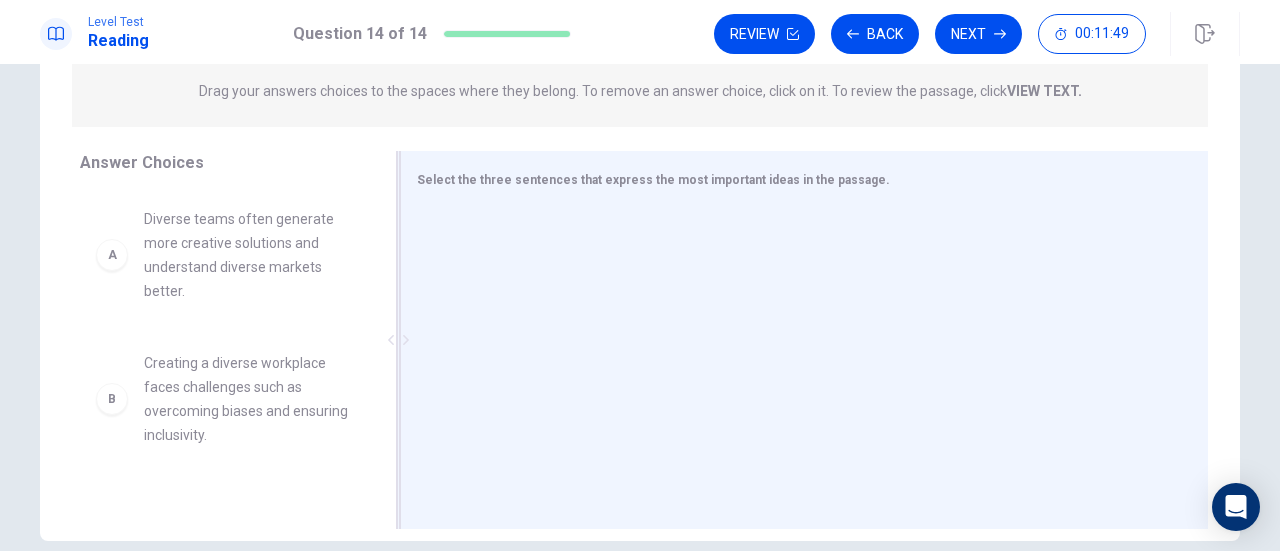 scroll, scrollTop: 300, scrollLeft: 0, axis: vertical 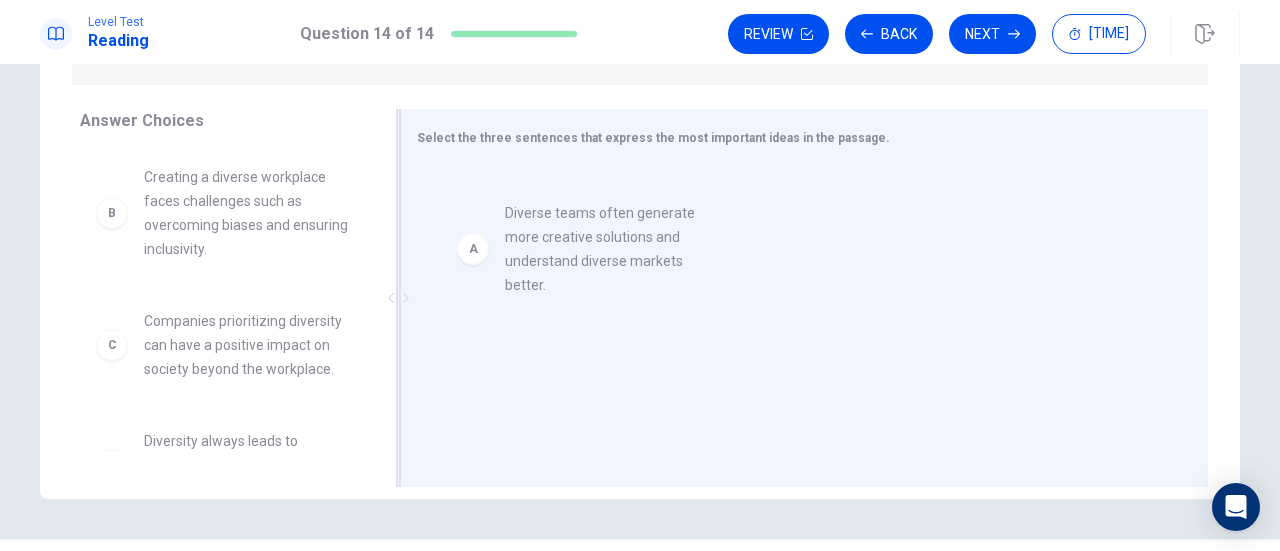 drag, startPoint x: 208, startPoint y: 187, endPoint x: 582, endPoint y: 225, distance: 375.92554 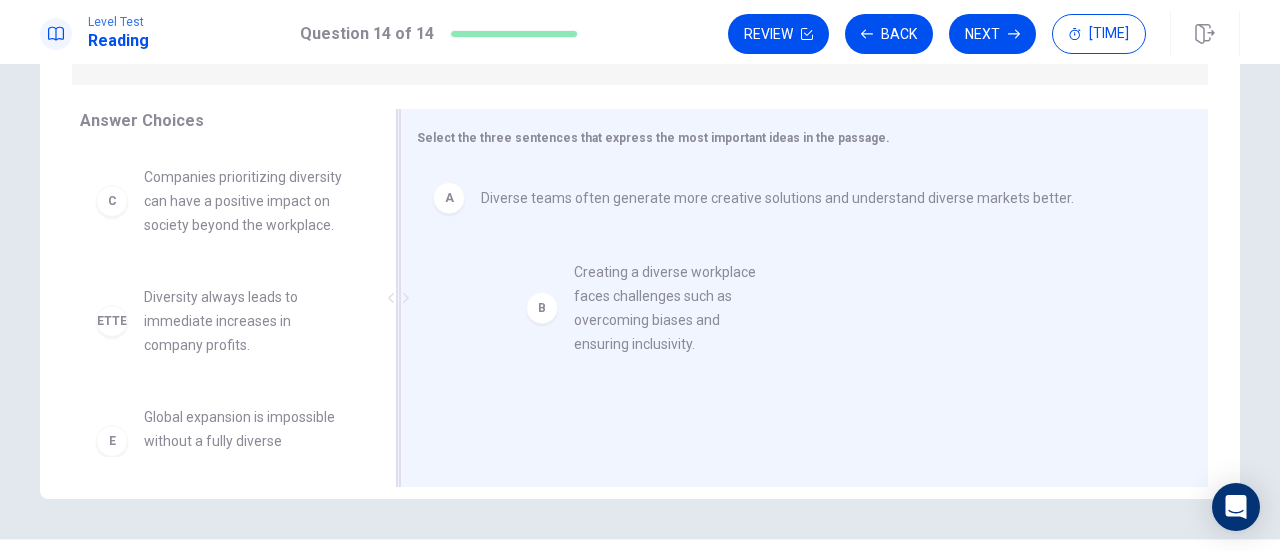 drag, startPoint x: 196, startPoint y: 206, endPoint x: 671, endPoint y: 305, distance: 485.20718 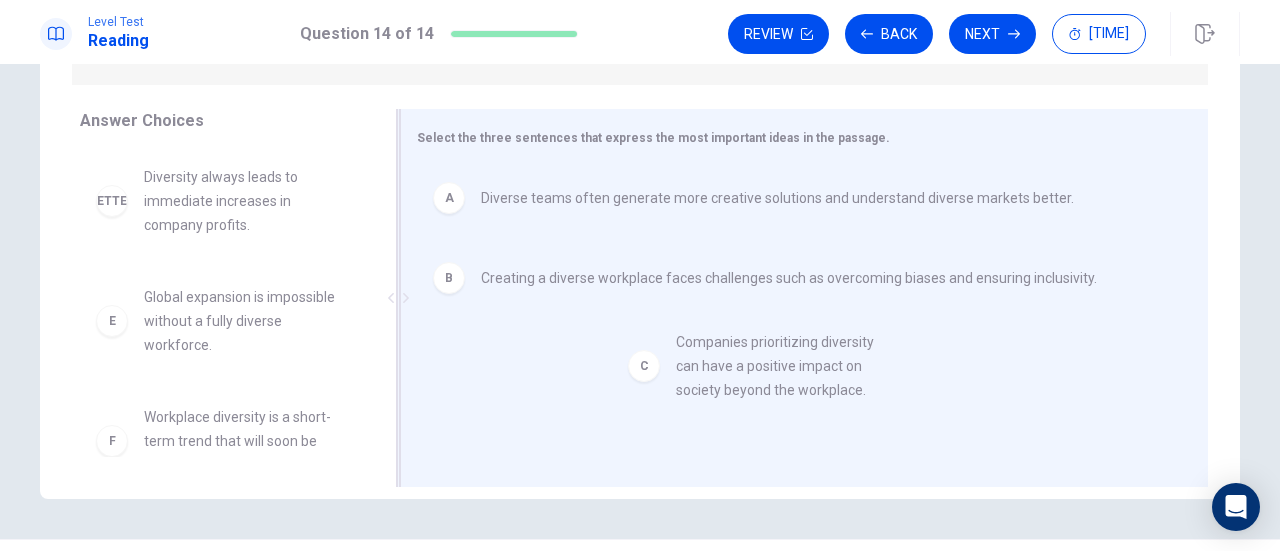 drag, startPoint x: 190, startPoint y: 207, endPoint x: 738, endPoint y: 377, distance: 573.763 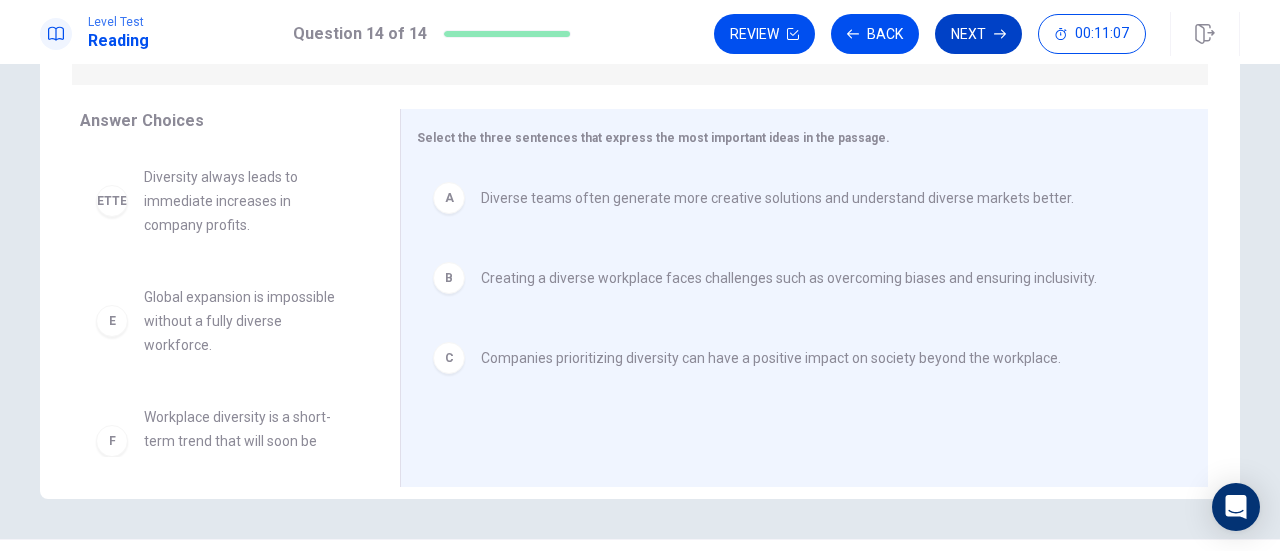 click on "Next" at bounding box center [978, 34] 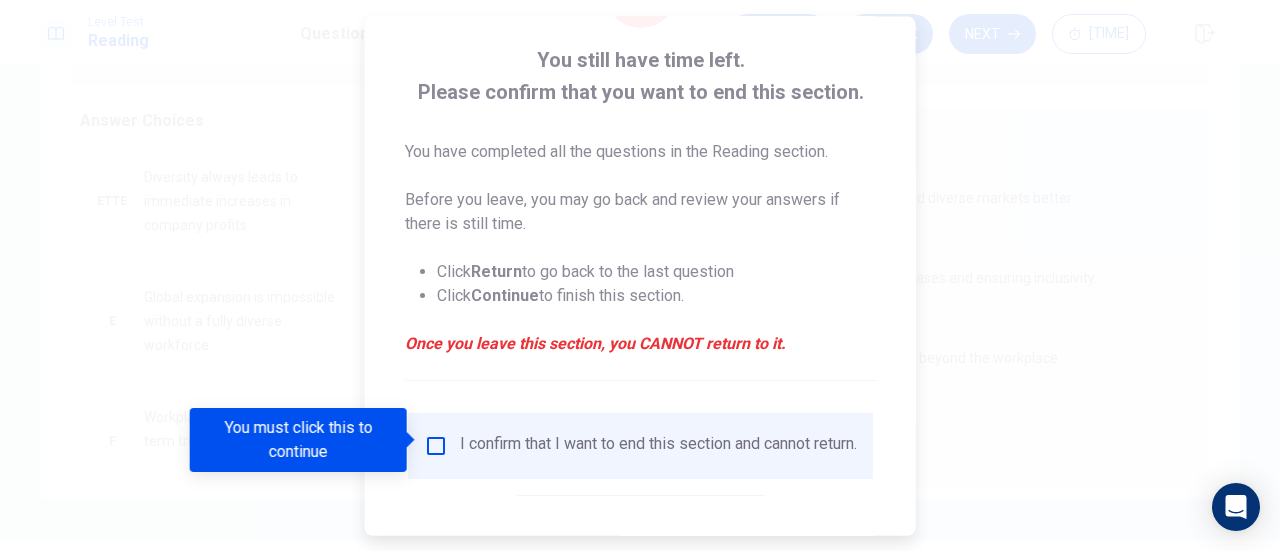 scroll, scrollTop: 194, scrollLeft: 0, axis: vertical 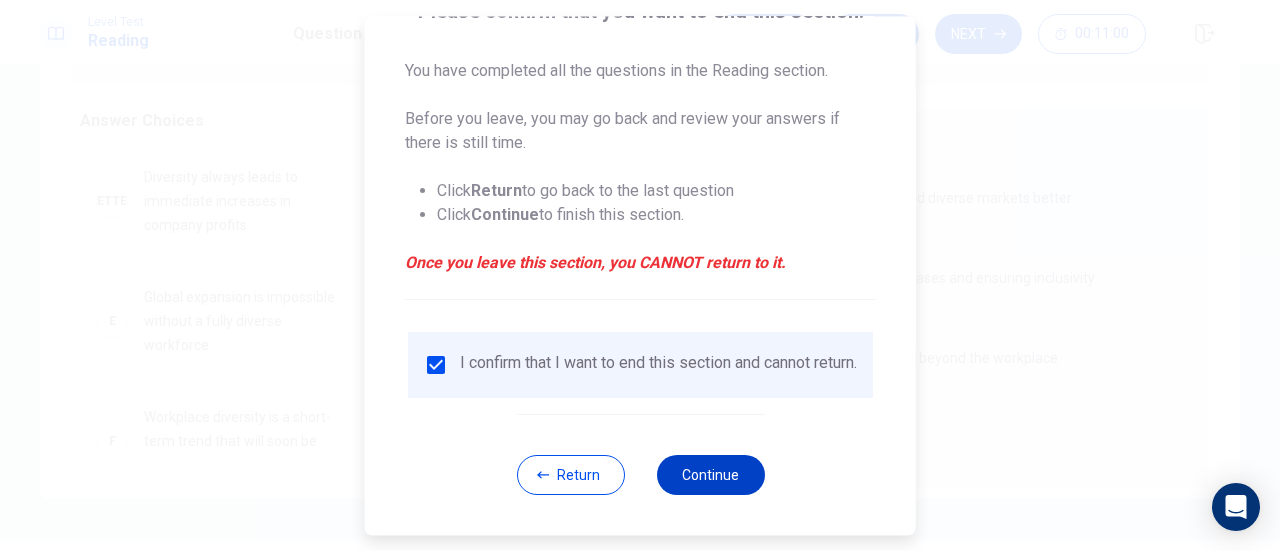 click on "Continue" at bounding box center (710, 475) 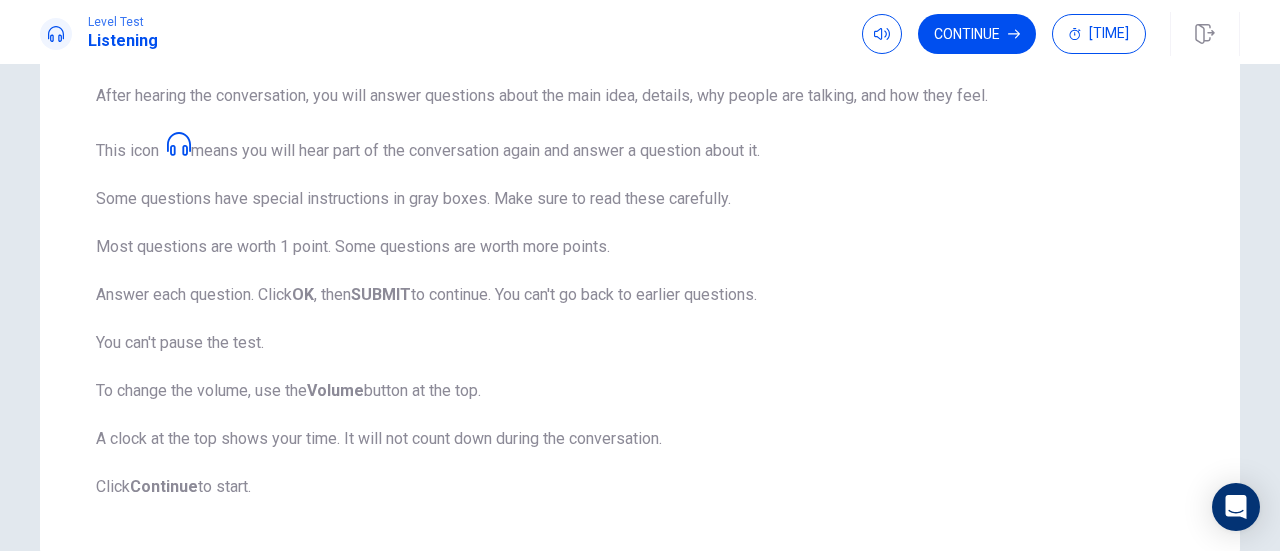 scroll, scrollTop: 400, scrollLeft: 0, axis: vertical 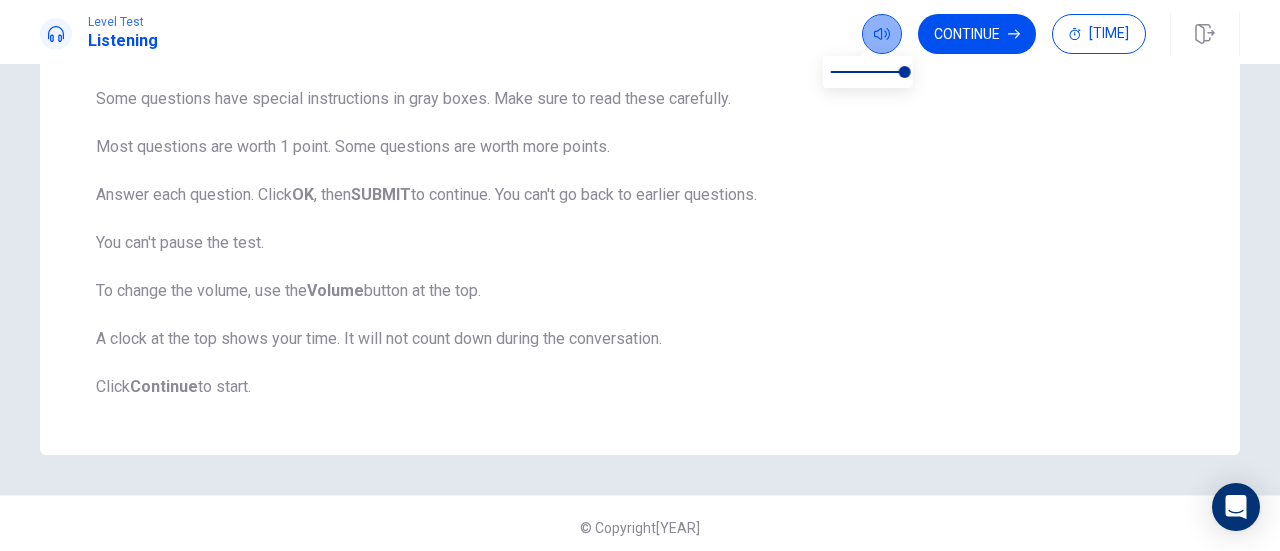 click at bounding box center (882, 34) 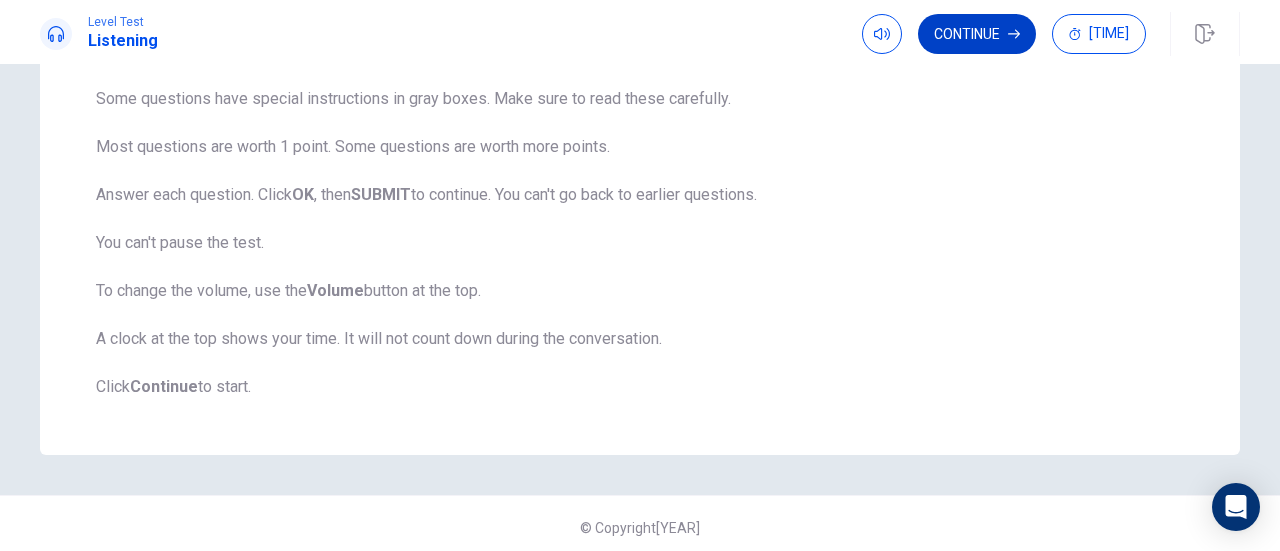 click on "Continue" at bounding box center [977, 34] 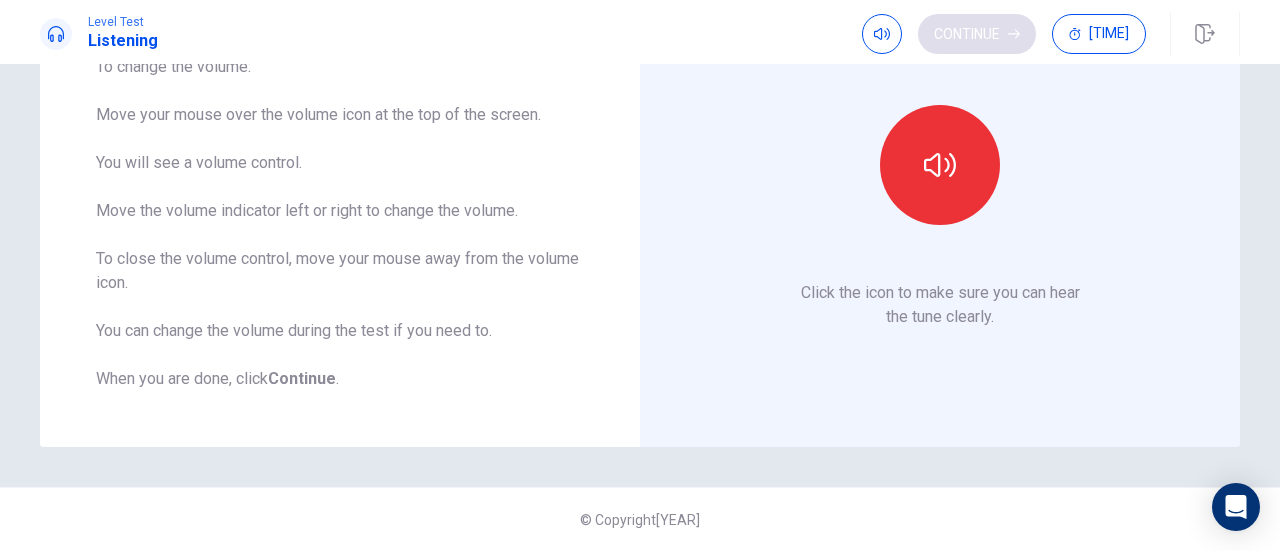 scroll, scrollTop: 196, scrollLeft: 0, axis: vertical 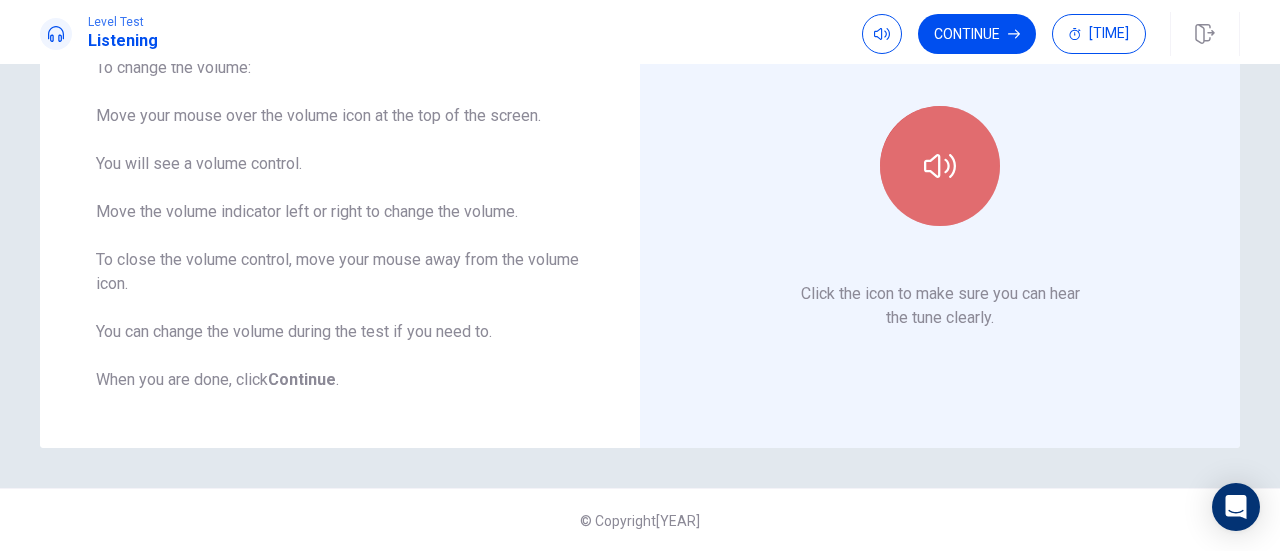 click at bounding box center (940, 166) 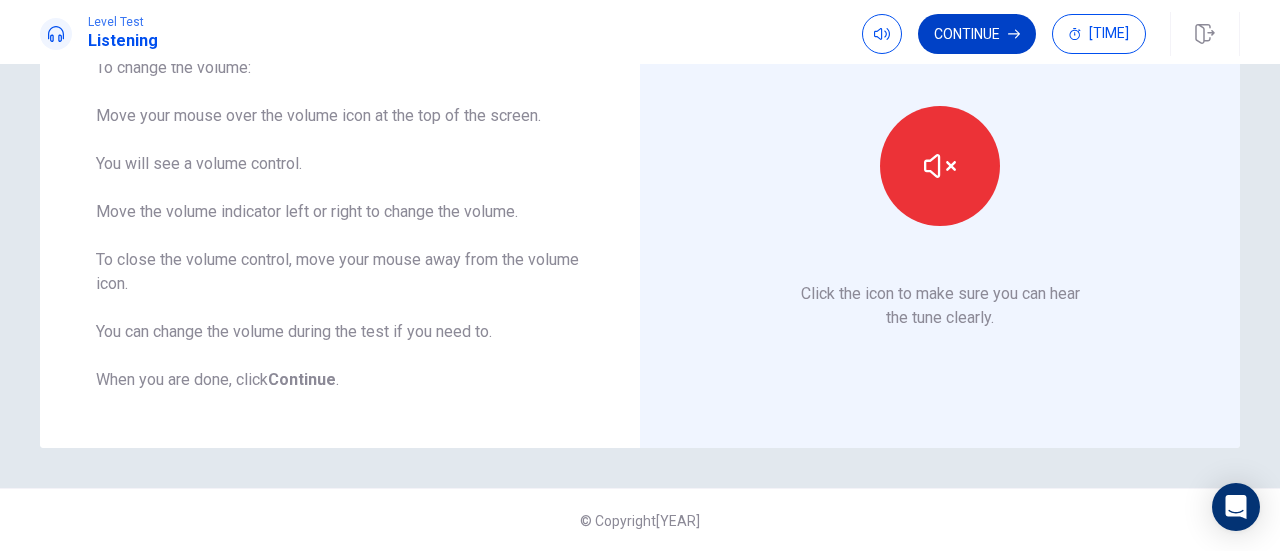 click on "Continue" at bounding box center [977, 34] 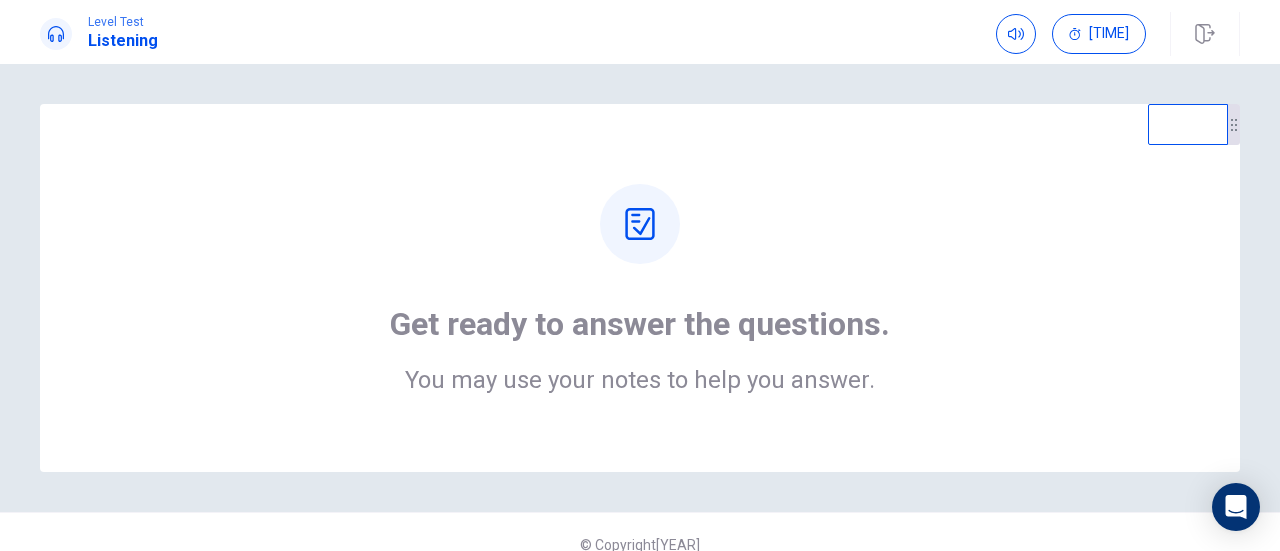 scroll, scrollTop: 24, scrollLeft: 0, axis: vertical 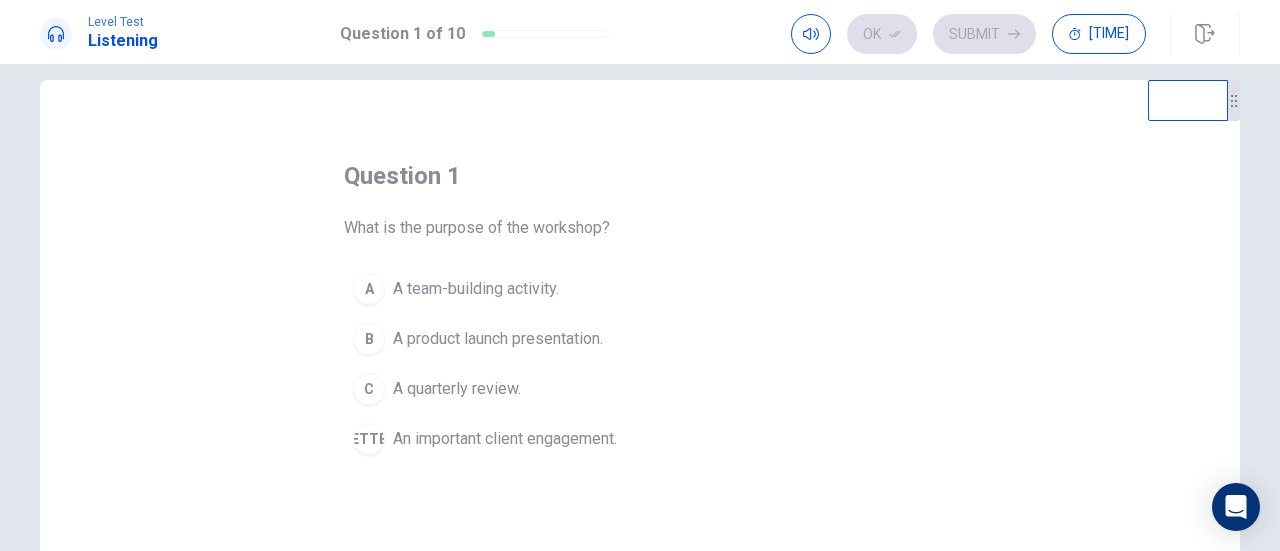 click on "An important client engagement." at bounding box center [476, 289] 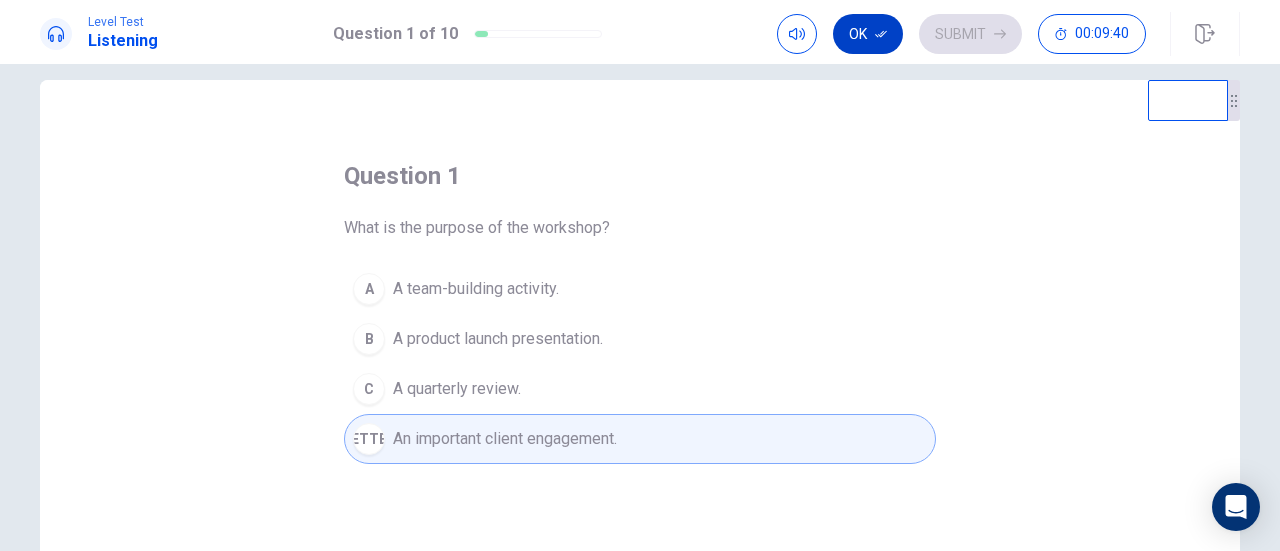 click on "Ok" at bounding box center [868, 34] 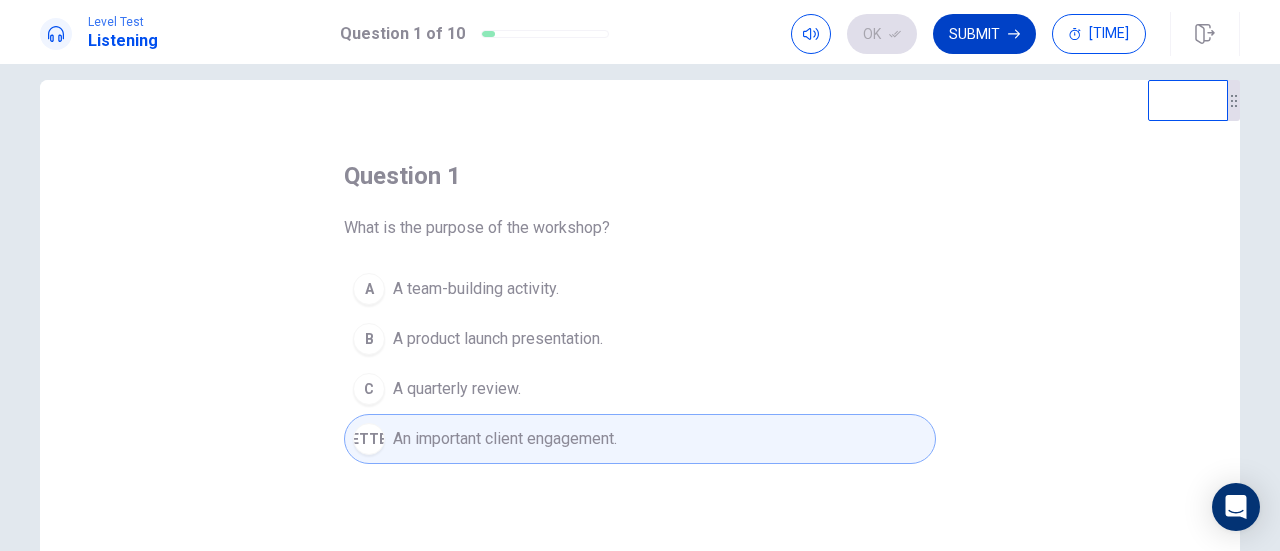 click on "Submit" at bounding box center [984, 34] 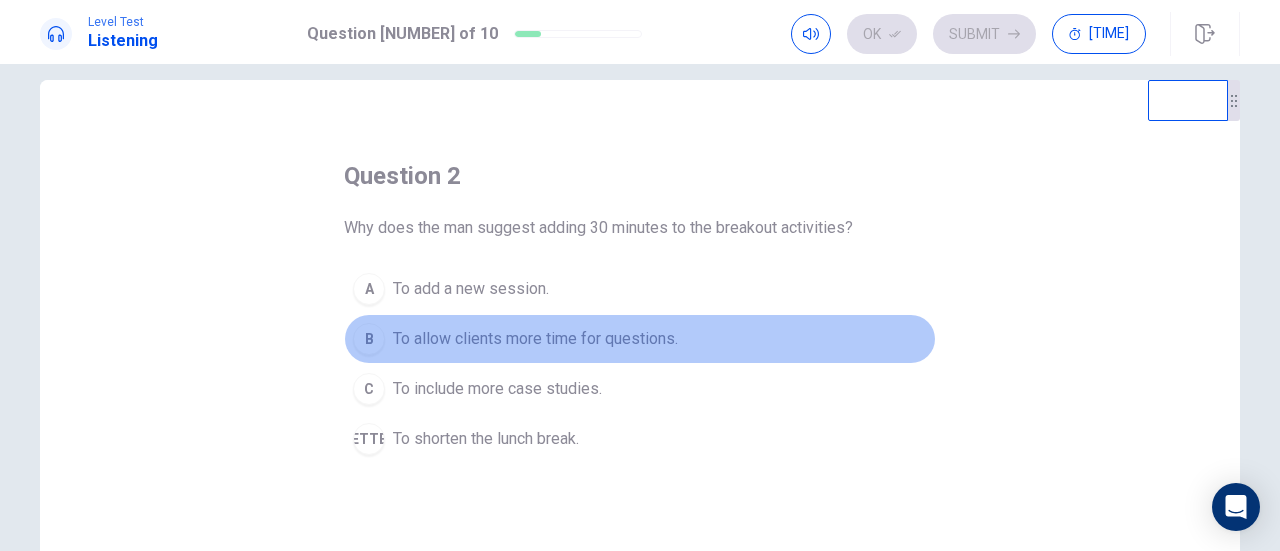 click on "To allow clients more time for questions." at bounding box center (471, 289) 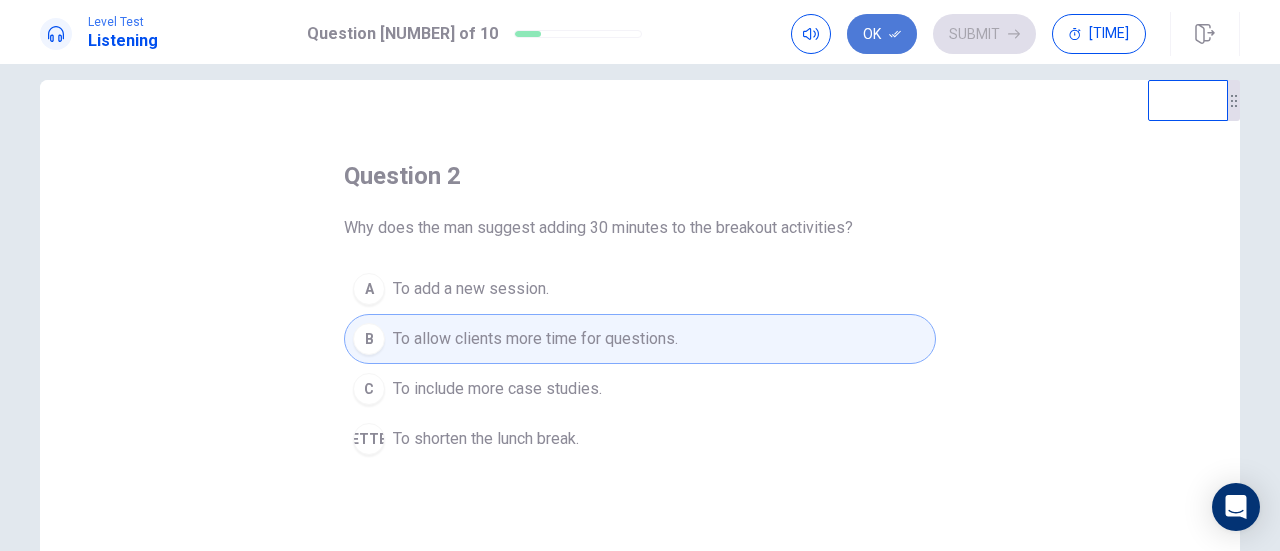 click on "Ok" at bounding box center [882, 34] 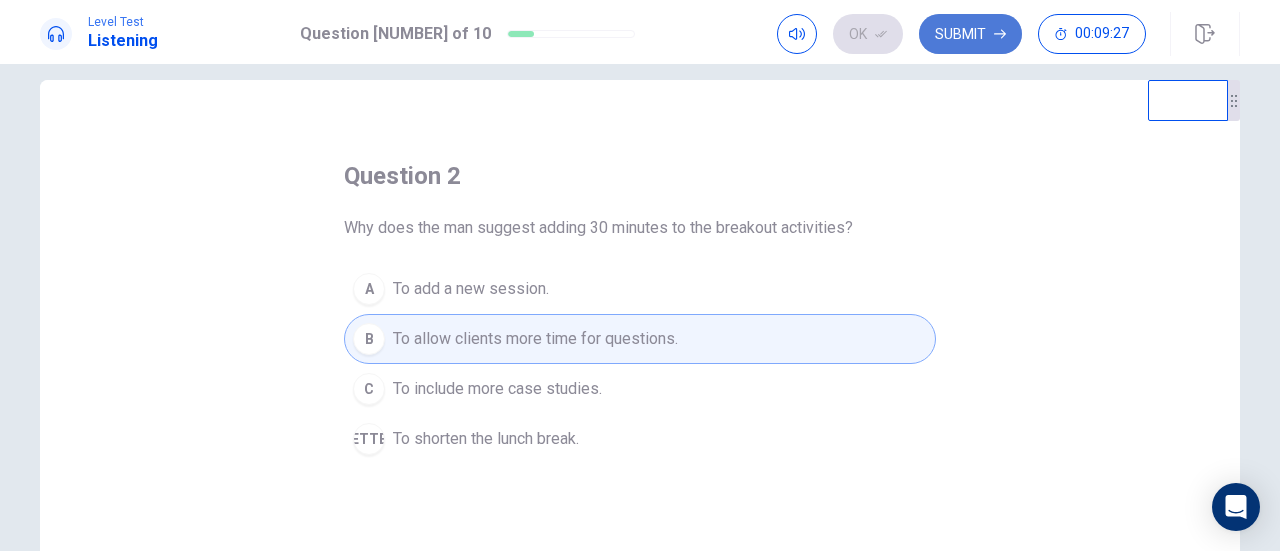 click on "Submit" at bounding box center [970, 34] 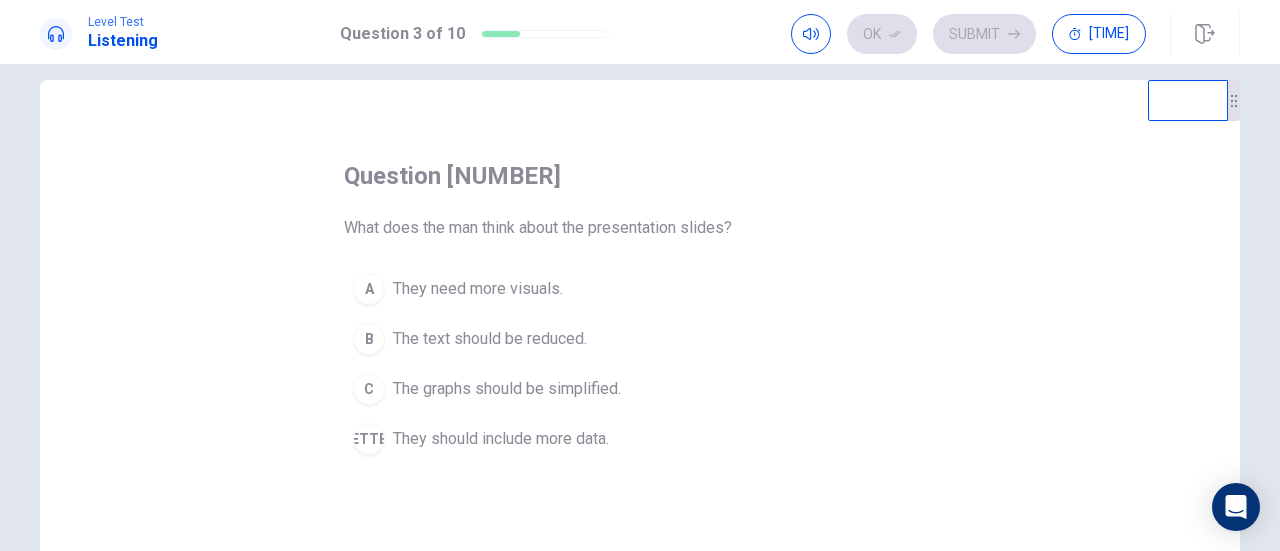 click on "The graphs should be simplified." at bounding box center [478, 289] 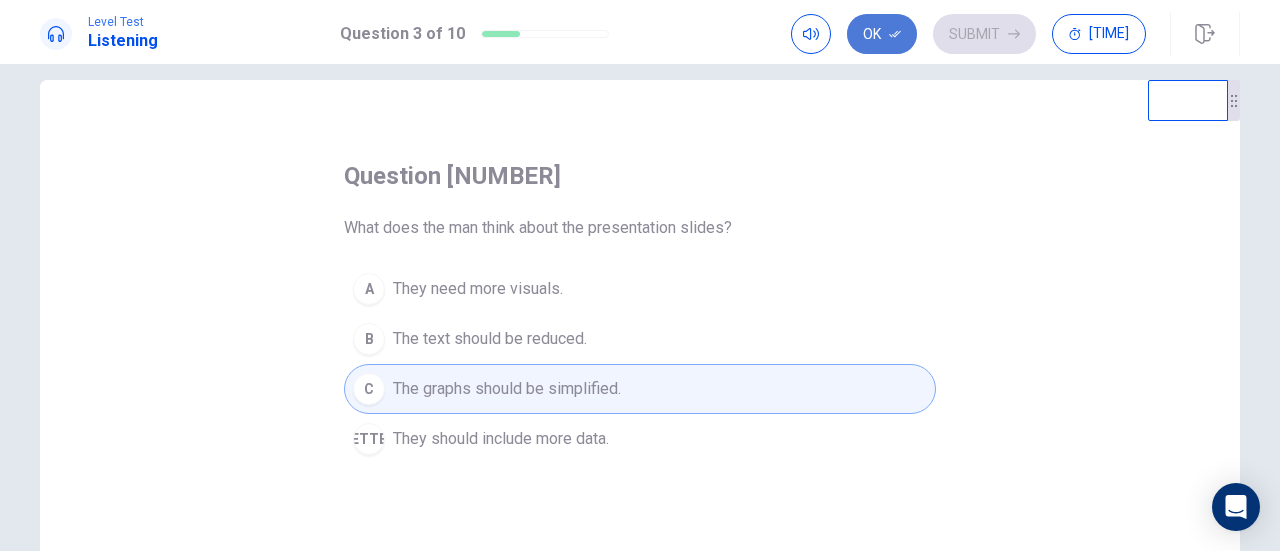 click on "Ok" at bounding box center (882, 34) 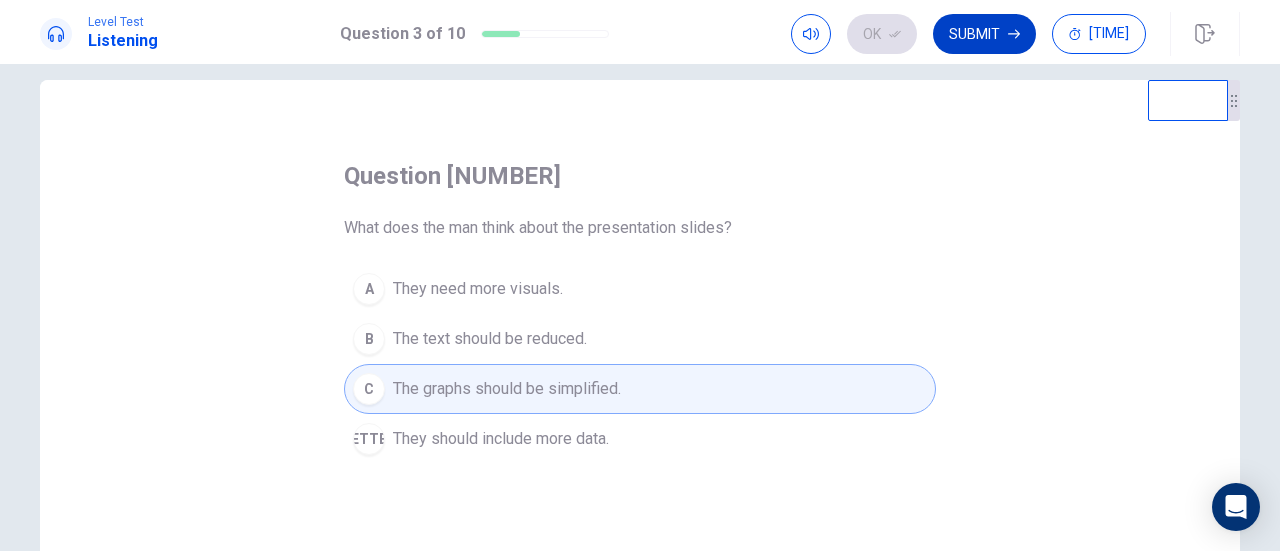 click on "Submit" at bounding box center (984, 34) 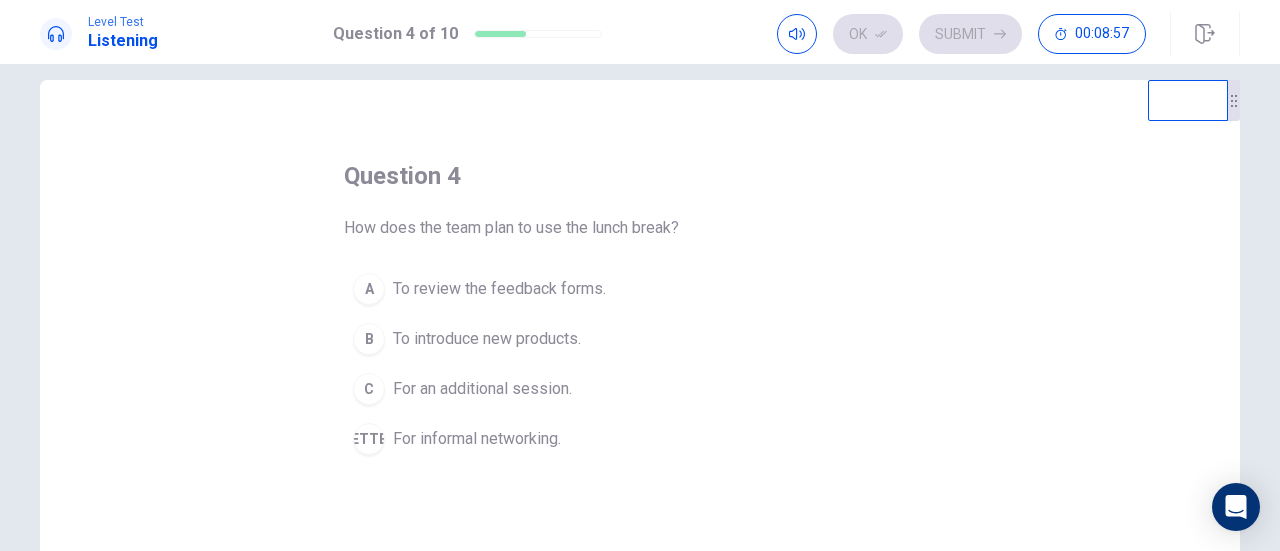 click on "For informal networking." at bounding box center [499, 289] 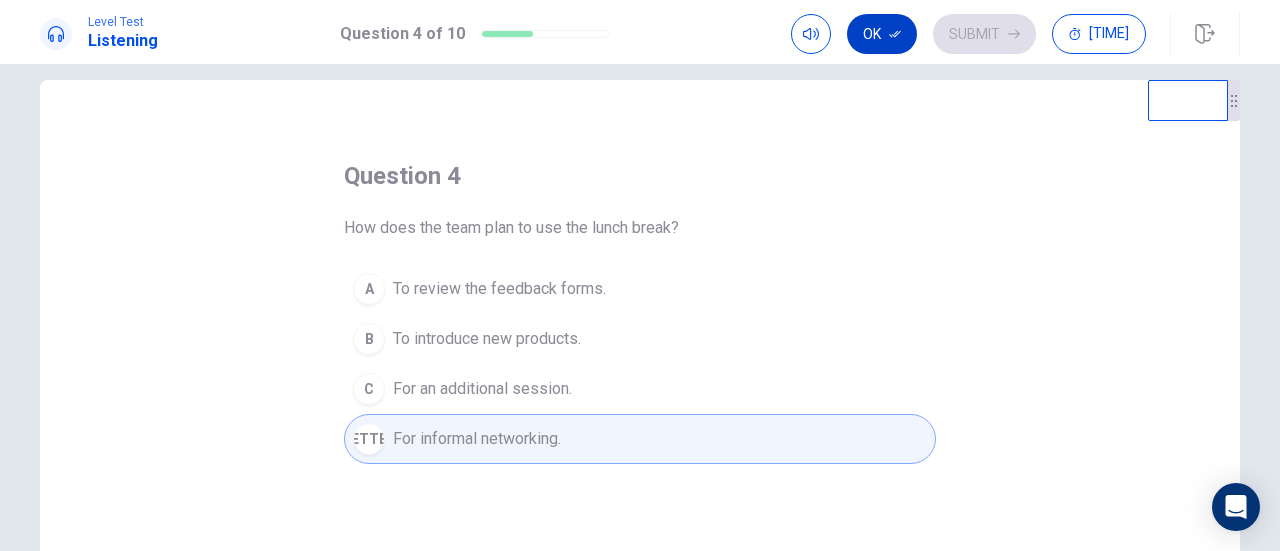 click on "Ok" at bounding box center [882, 34] 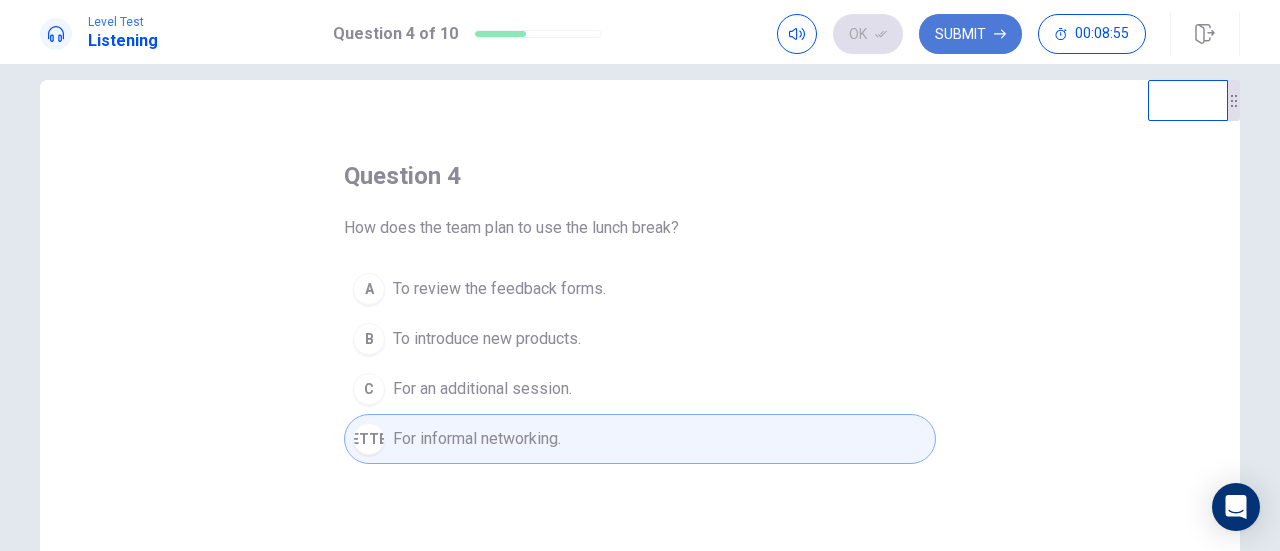 click on "Submit" at bounding box center [970, 34] 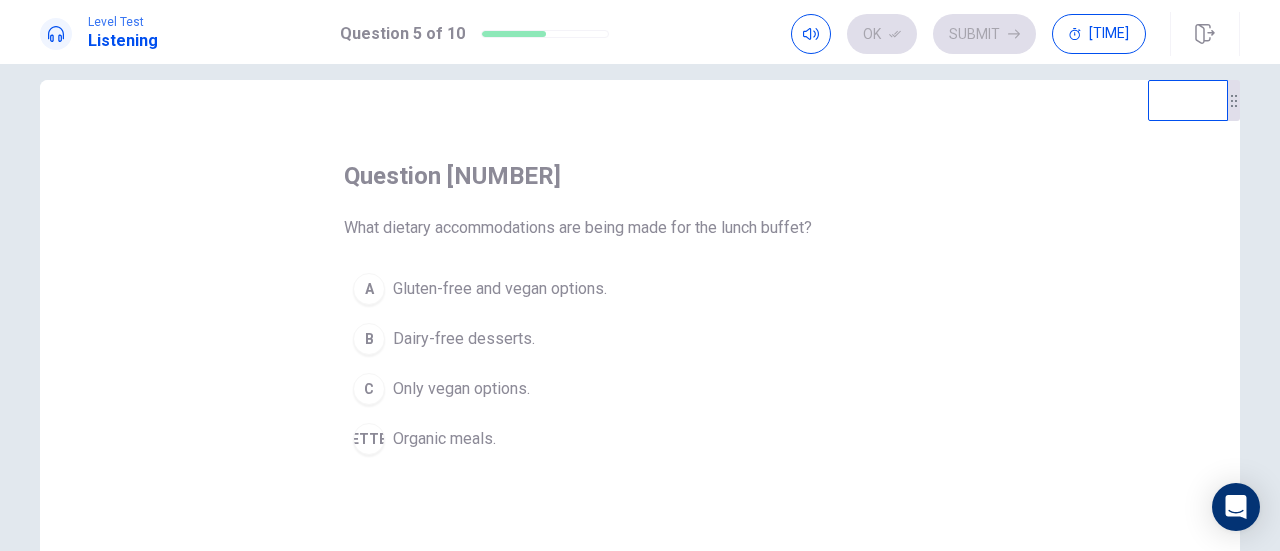 click on "Gluten-free and vegan options." at bounding box center (500, 289) 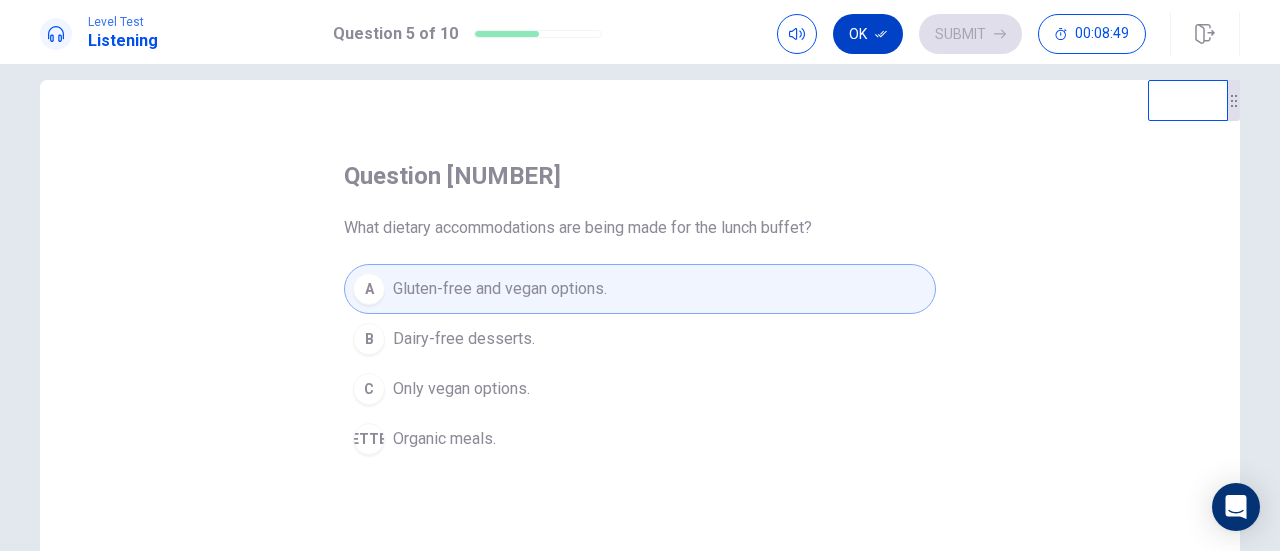 click on "Ok" at bounding box center [868, 34] 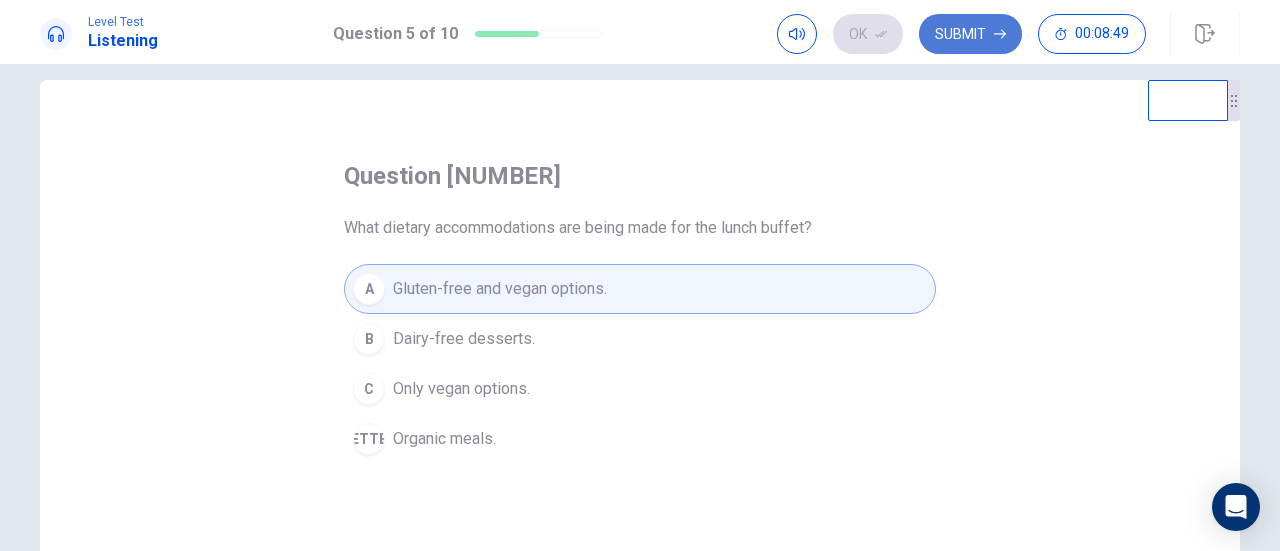 click on "Submit" at bounding box center (970, 34) 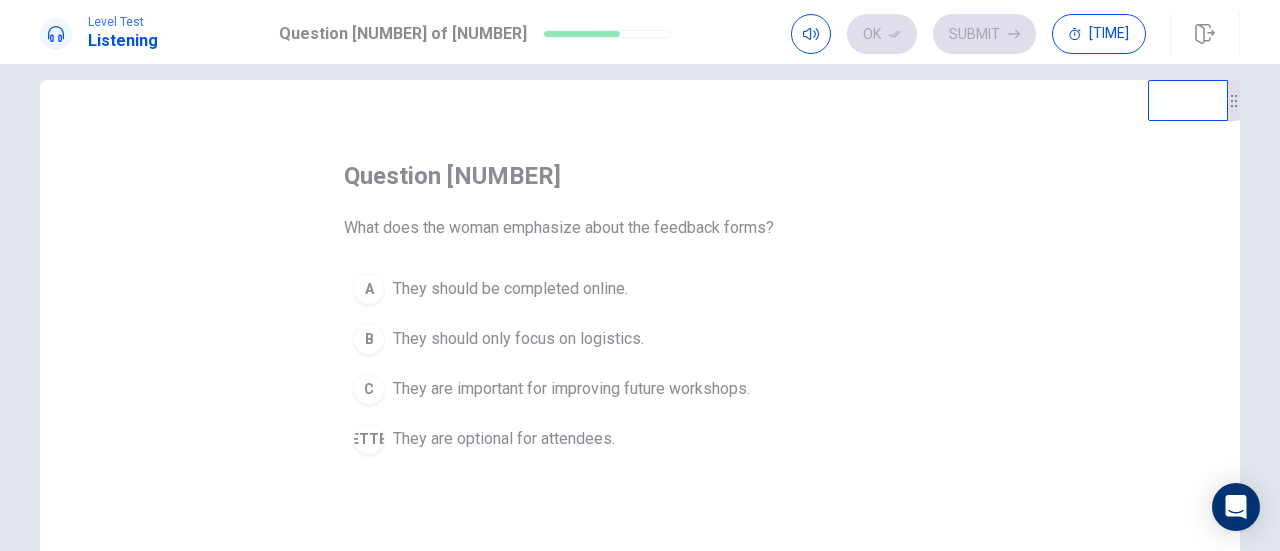 click on "They are important for improving future workshops." at bounding box center (510, 289) 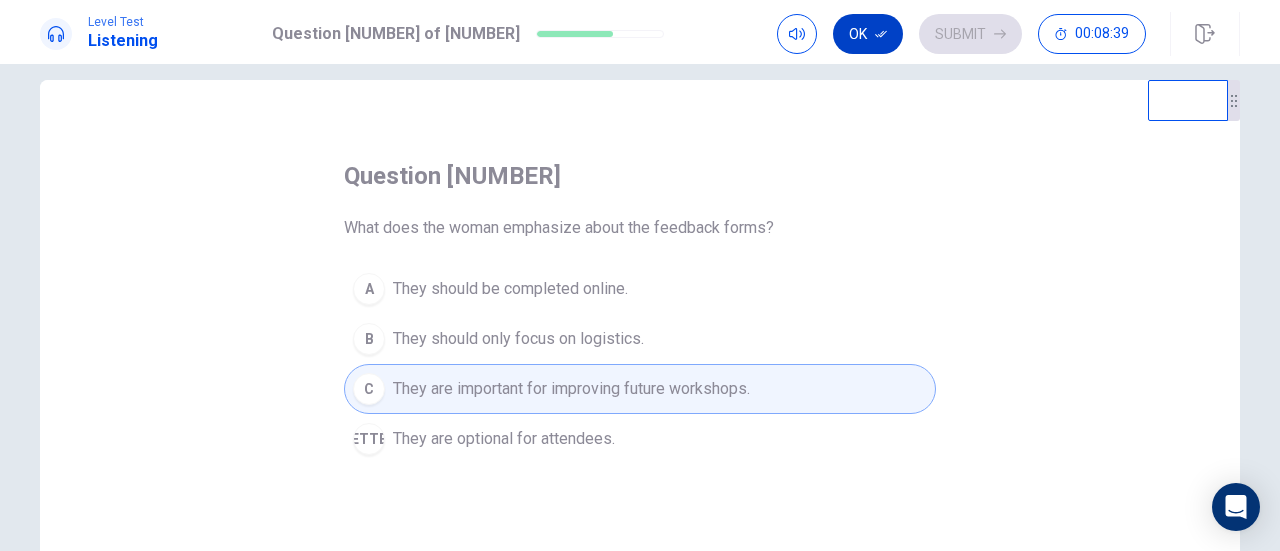 click on "Ok" at bounding box center [868, 34] 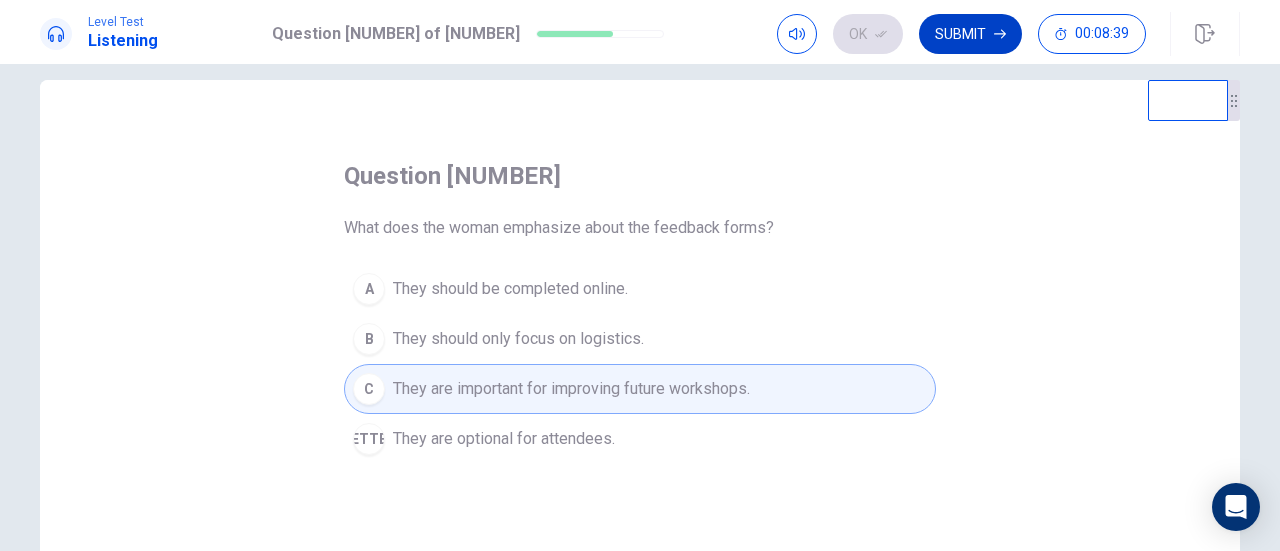 click on "Submit" at bounding box center [970, 34] 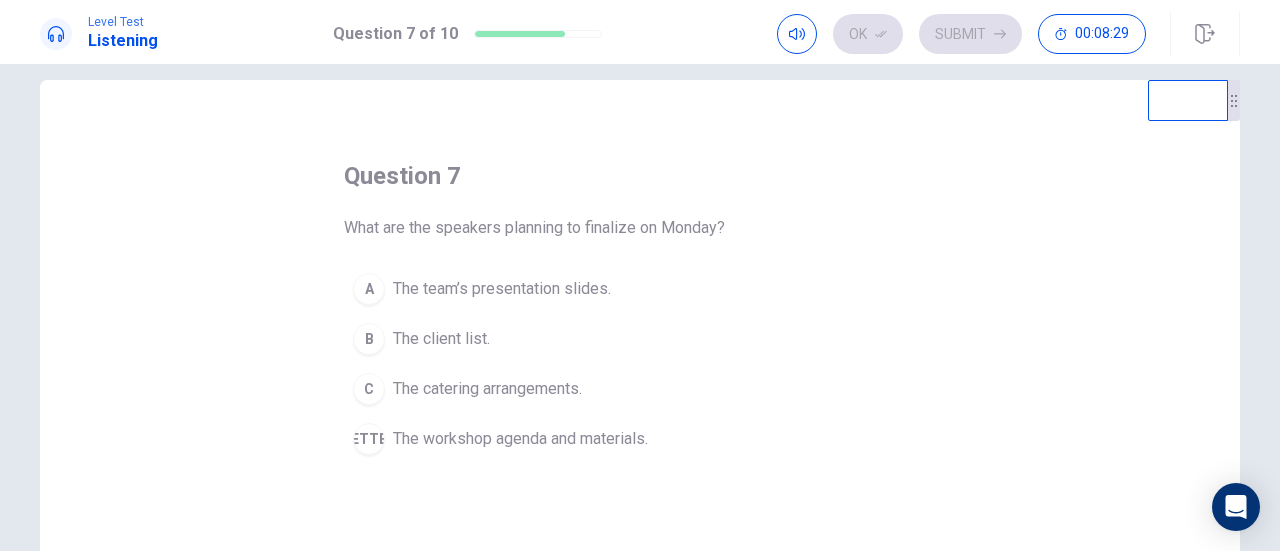 click on "The workshop agenda and materials." at bounding box center (502, 289) 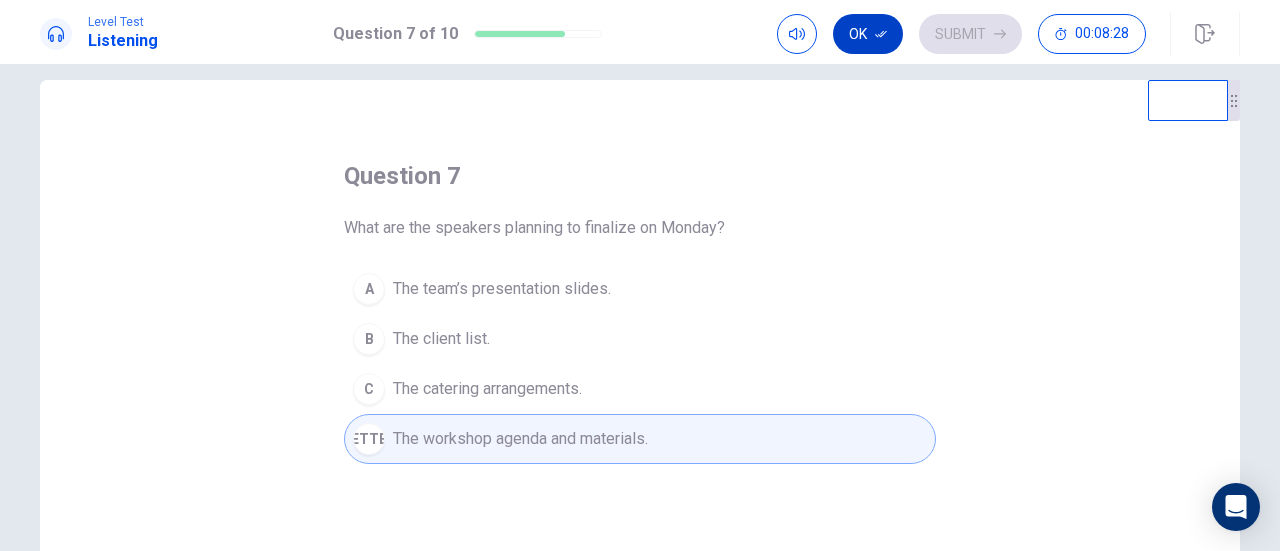 click on "Ok" at bounding box center (868, 34) 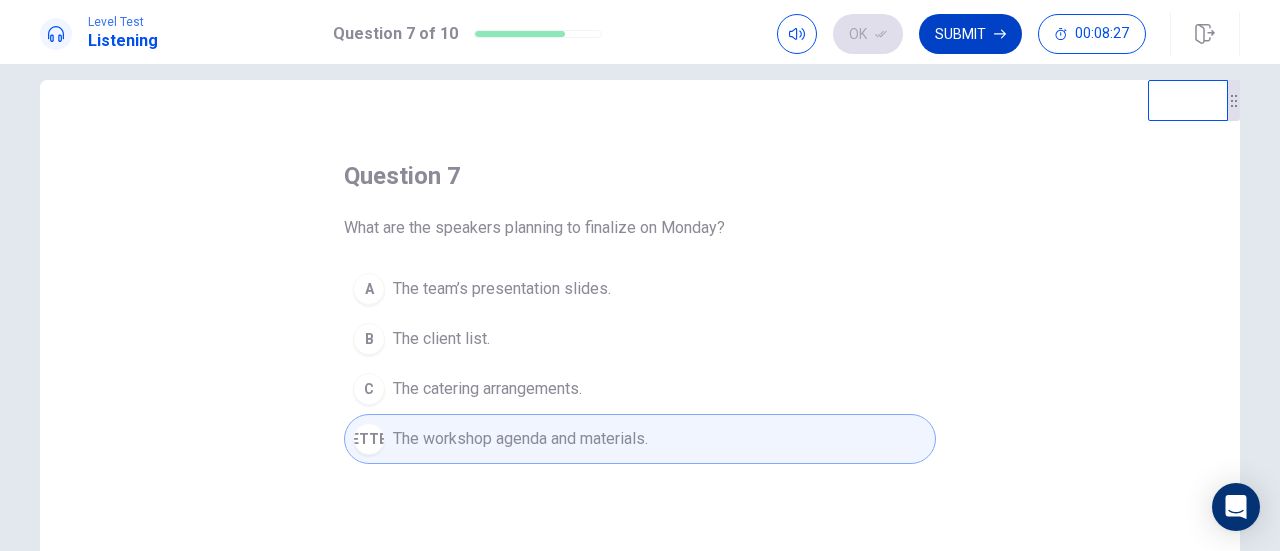 click on "Submit" at bounding box center [970, 34] 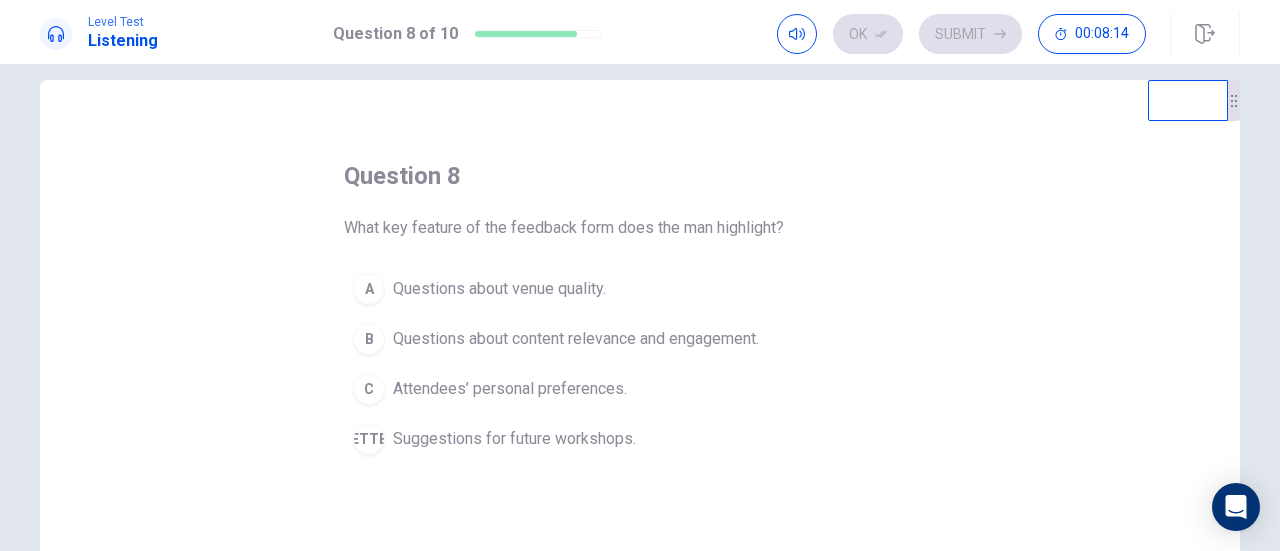click on "Suggestions for future workshops." at bounding box center (499, 289) 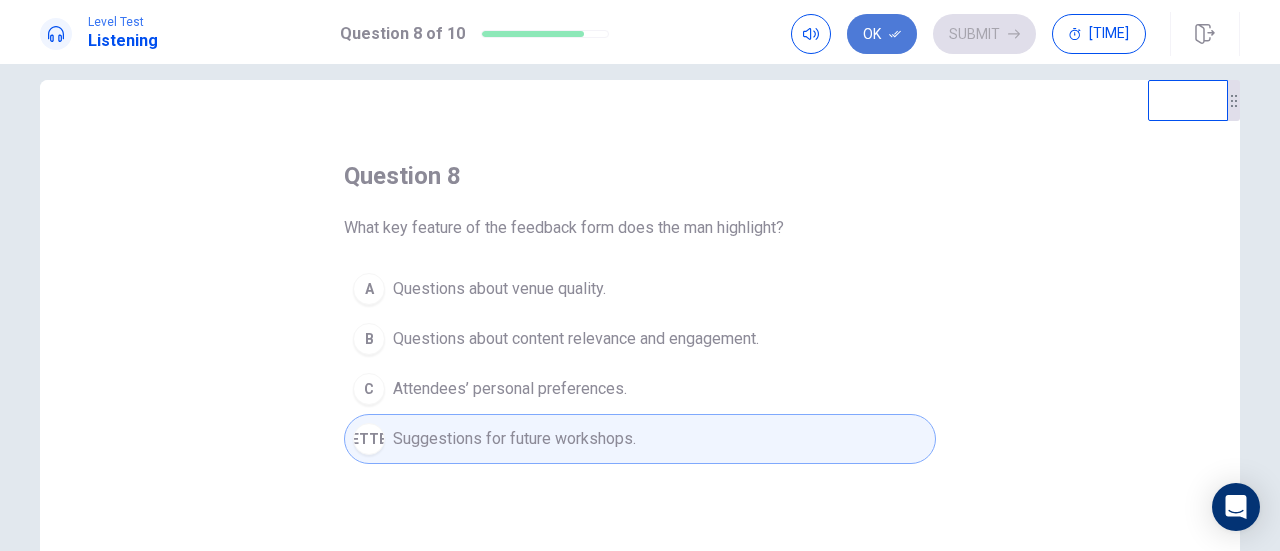 click on "Ok" at bounding box center (882, 34) 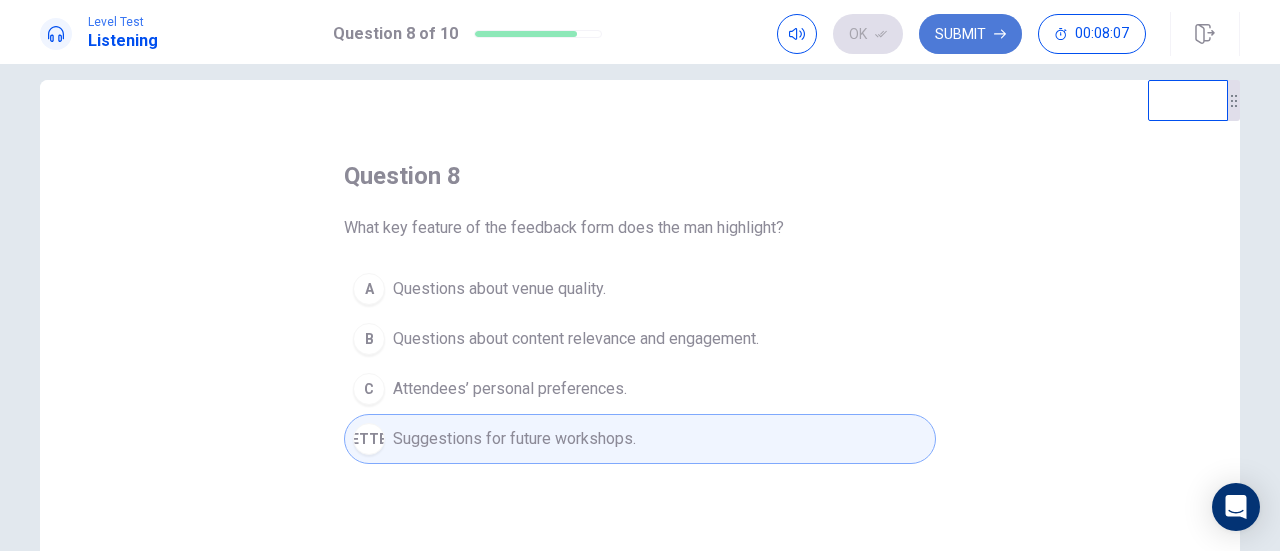 click on "Submit" at bounding box center [970, 34] 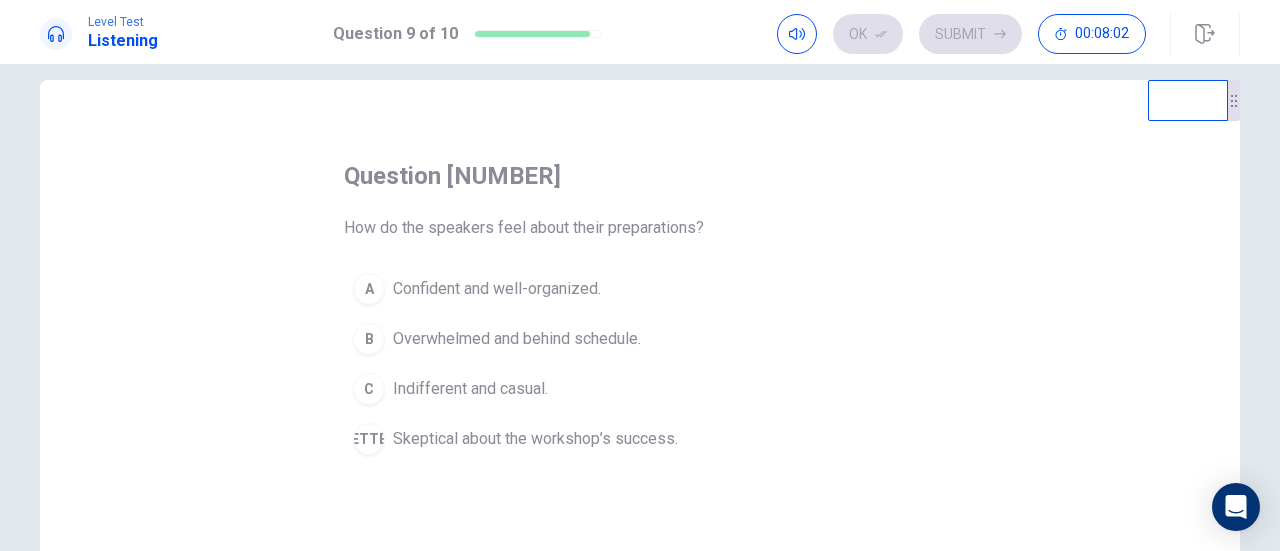 click on "Confident and well-organized." at bounding box center [497, 289] 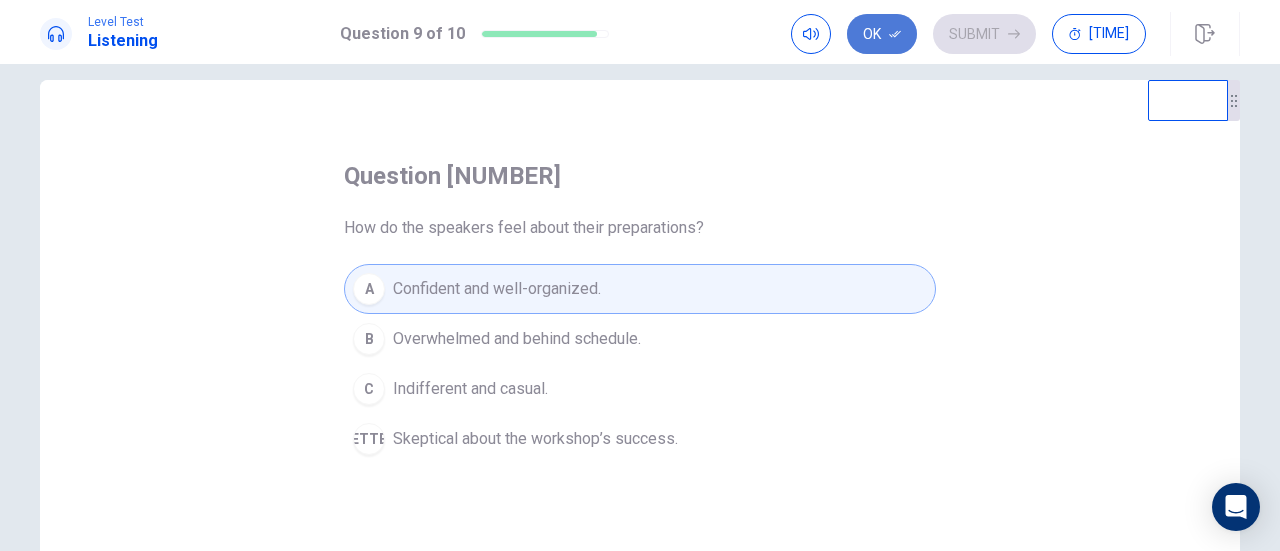 click on "Ok" at bounding box center (882, 34) 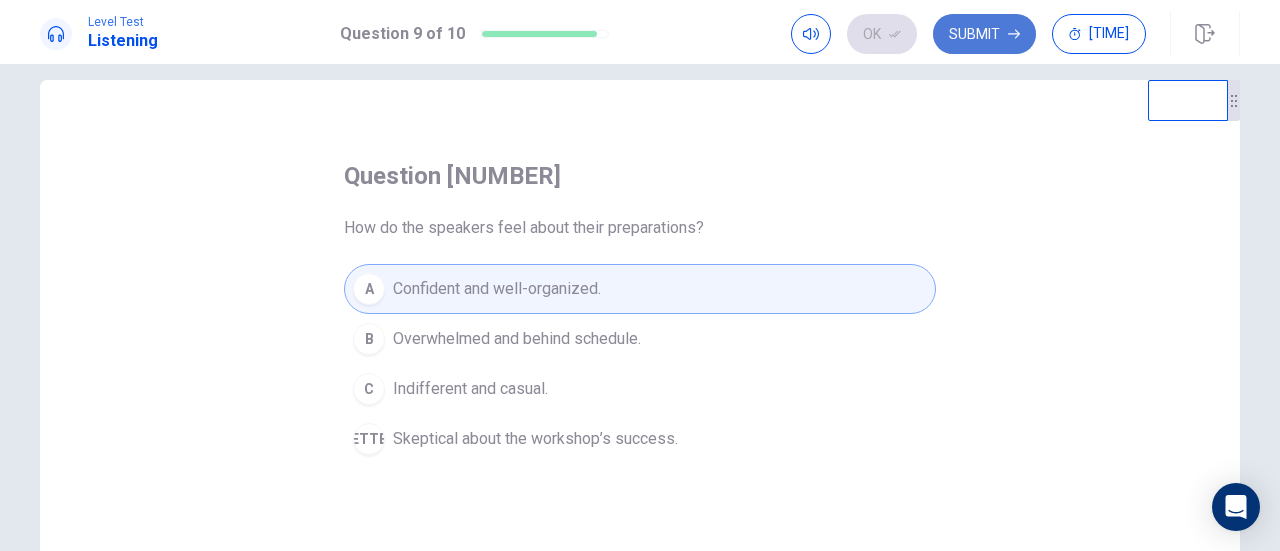 click on "Submit" at bounding box center [984, 34] 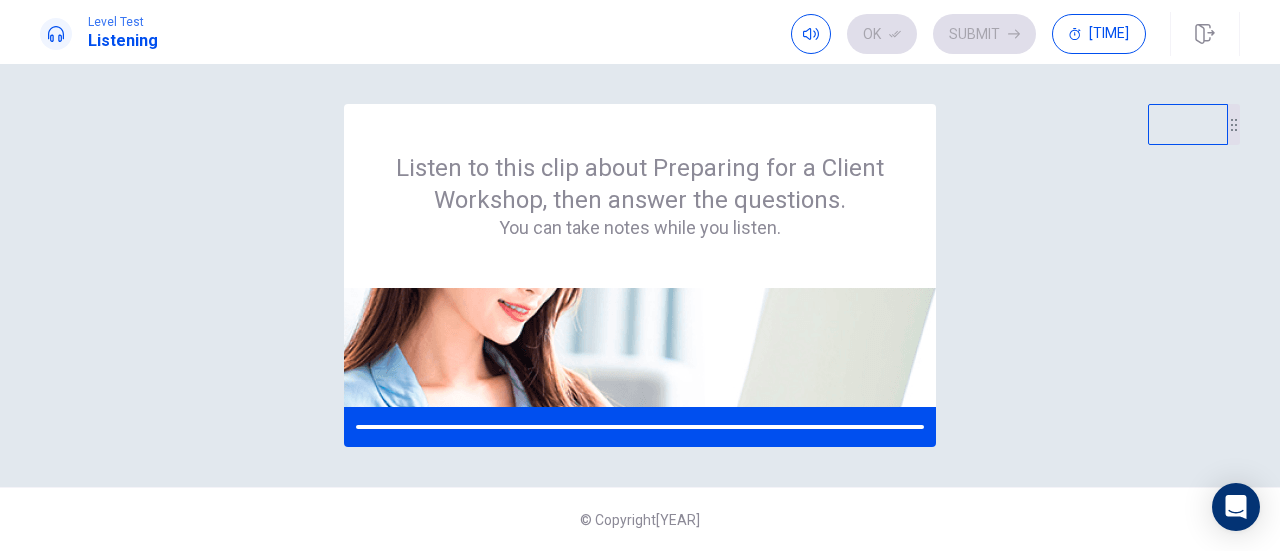scroll, scrollTop: 0, scrollLeft: 0, axis: both 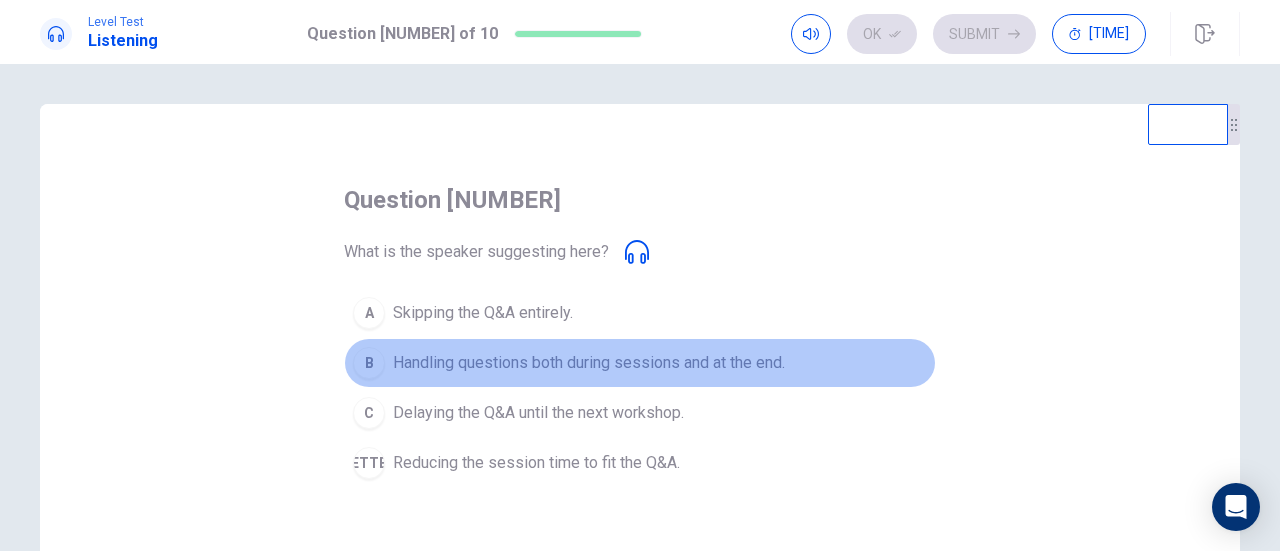 click on "Handling questions both during sessions and at the end." at bounding box center [483, 313] 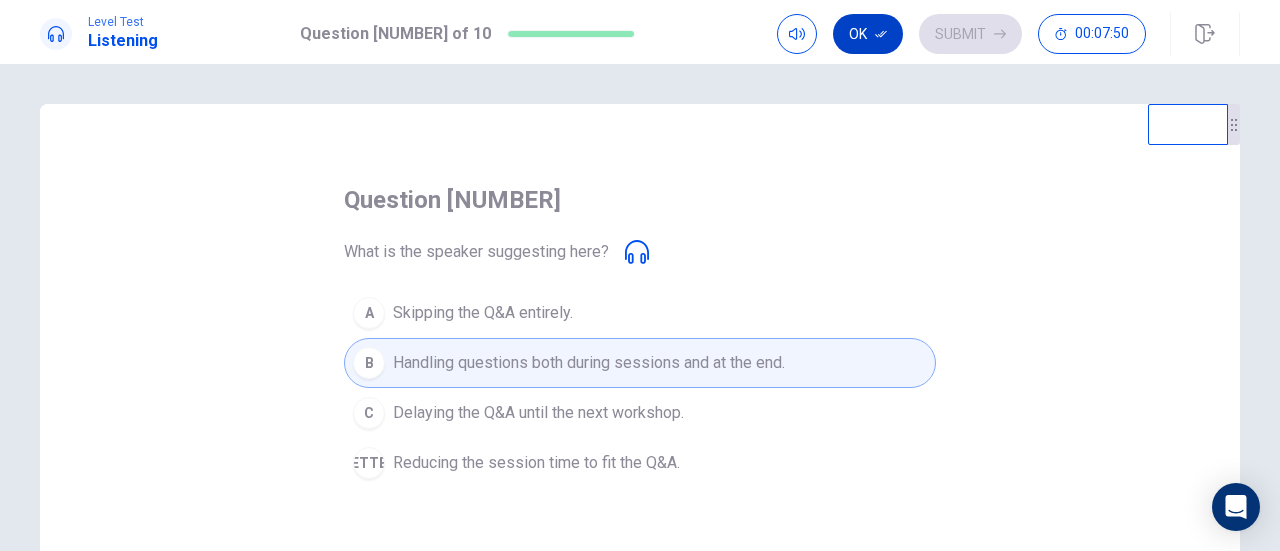 click on "Ok" at bounding box center (868, 34) 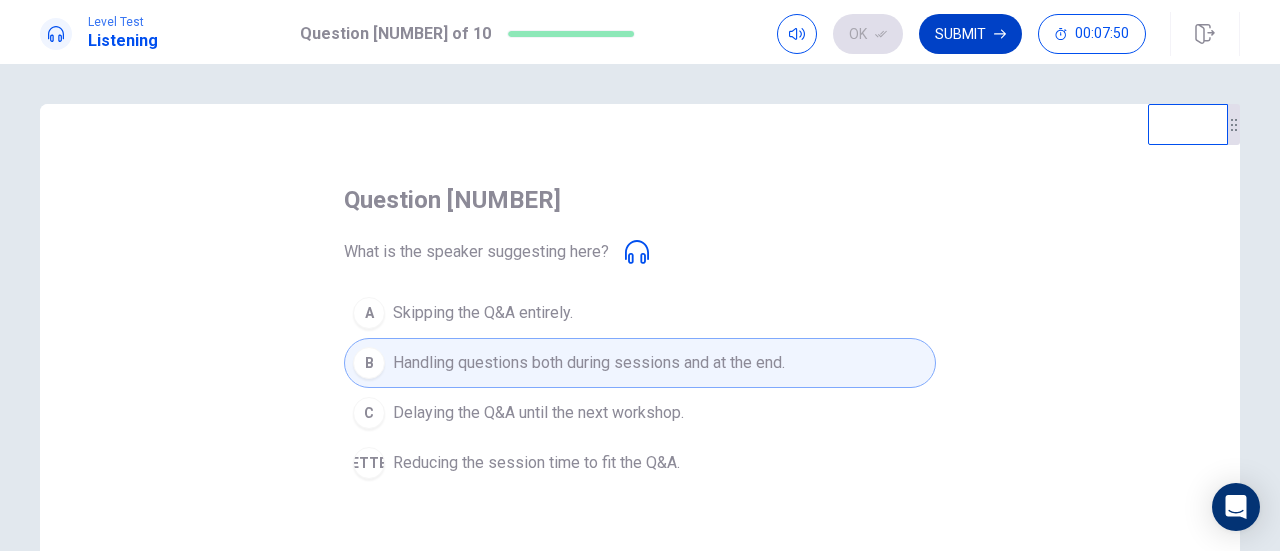 click on "Submit" at bounding box center (970, 34) 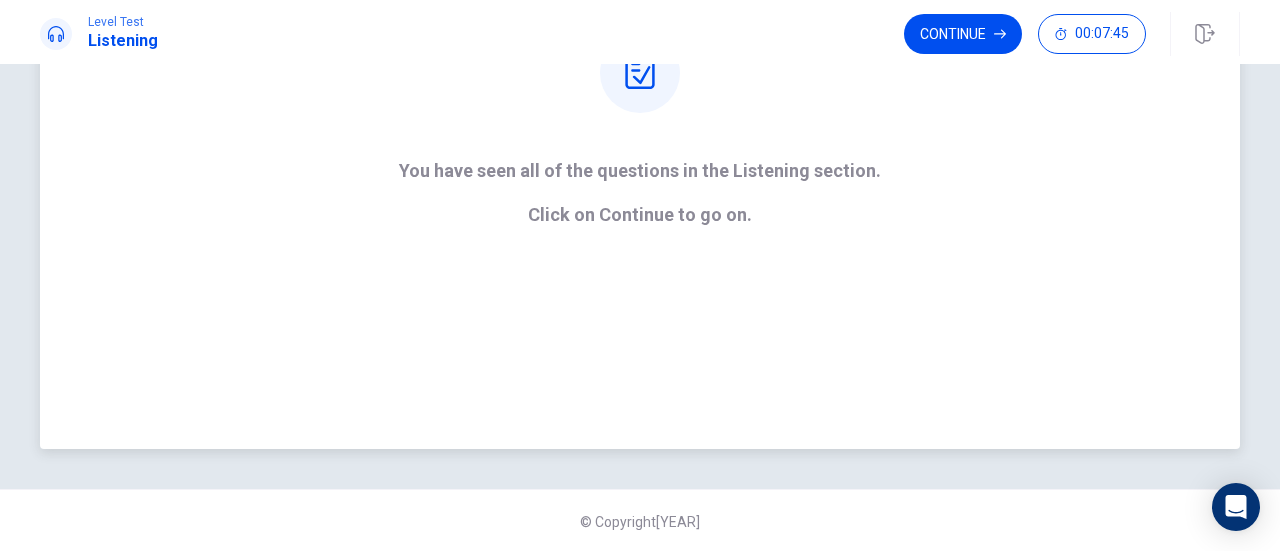 scroll, scrollTop: 296, scrollLeft: 0, axis: vertical 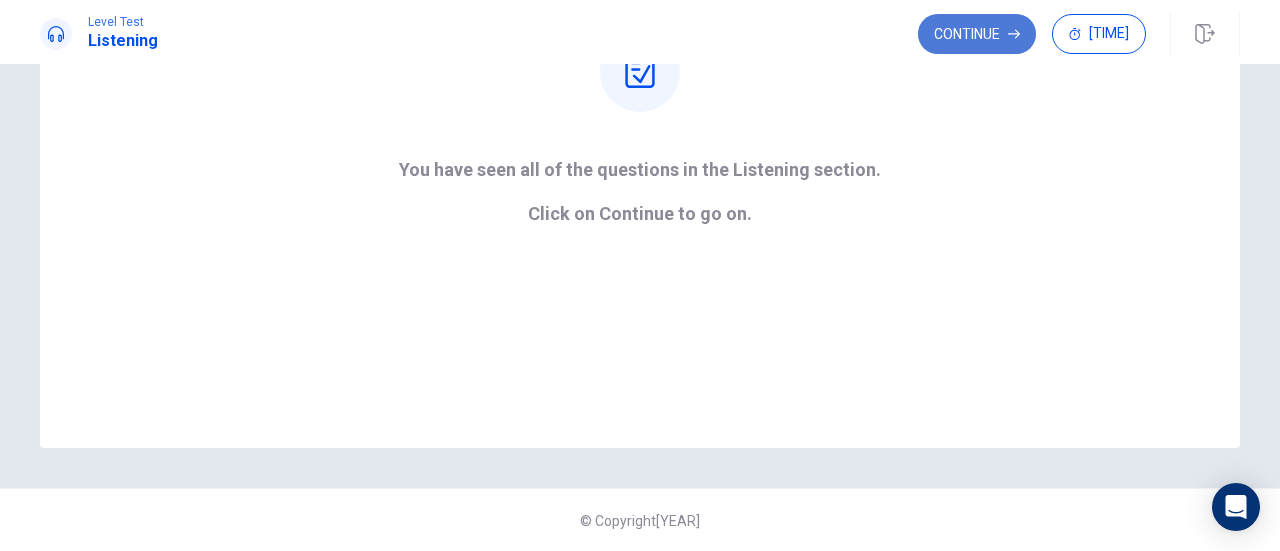 click on "Continue" at bounding box center [977, 34] 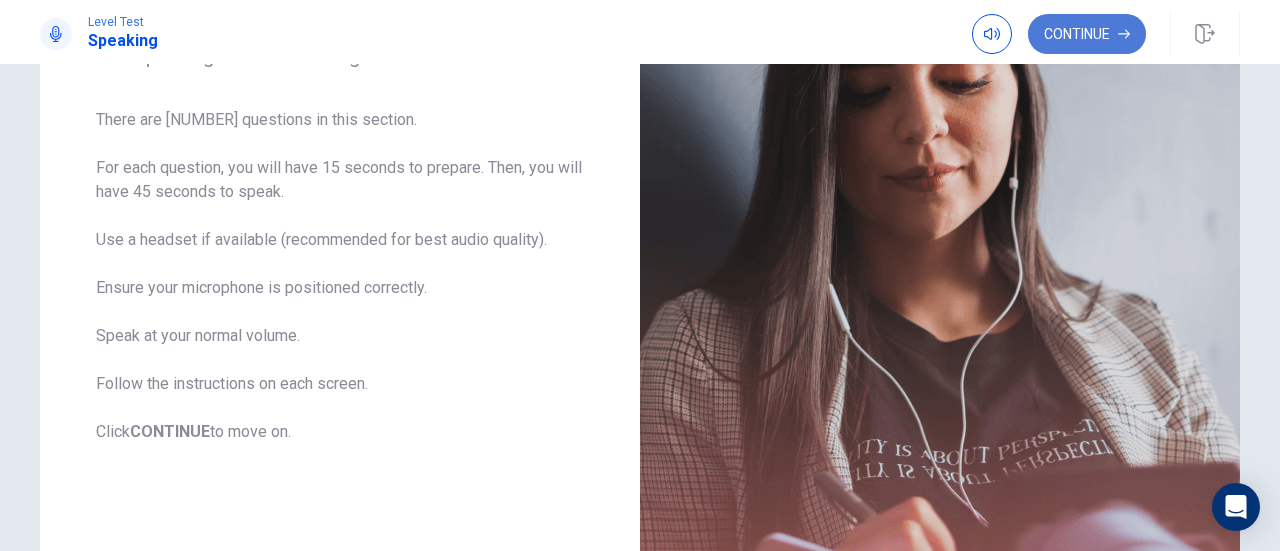 click on "Continue" at bounding box center (1087, 34) 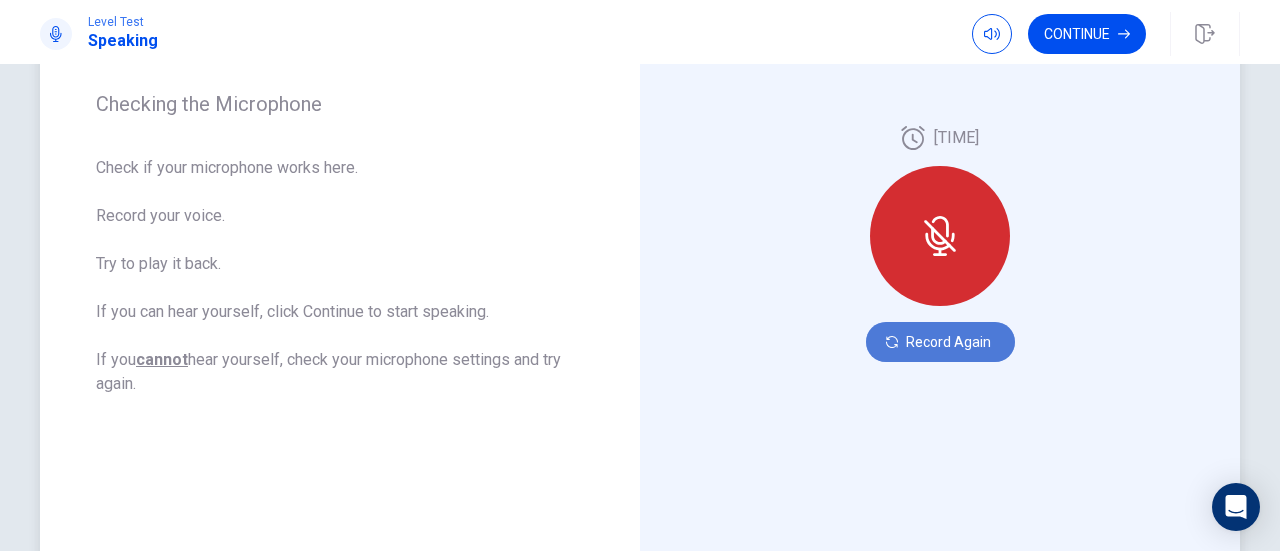 click on "Record Again" at bounding box center [940, 342] 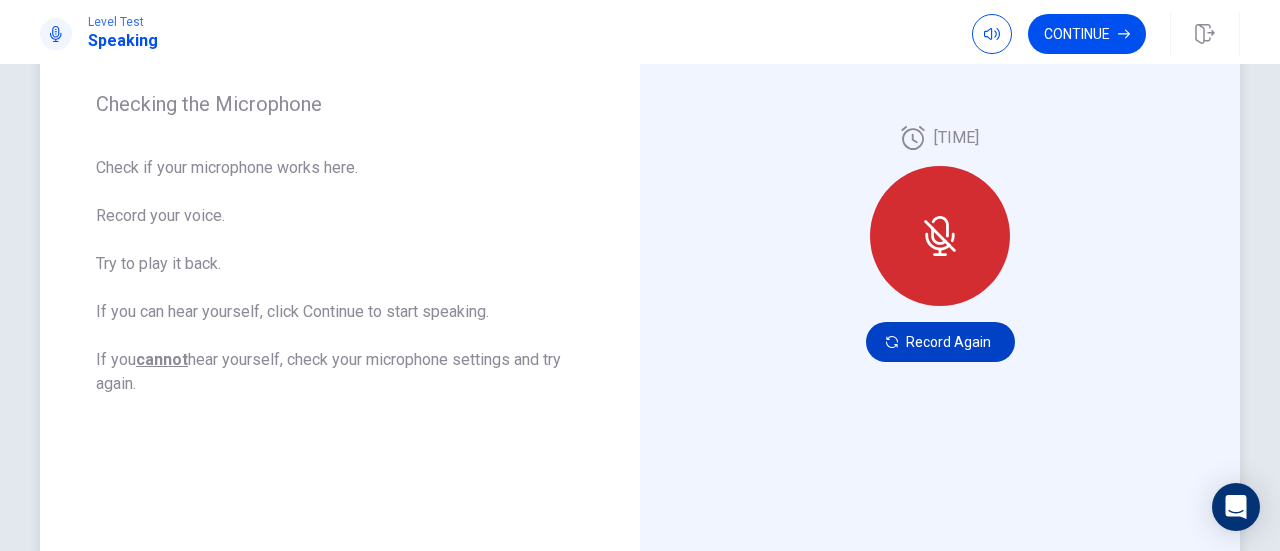 click on "Record Again" at bounding box center [940, 342] 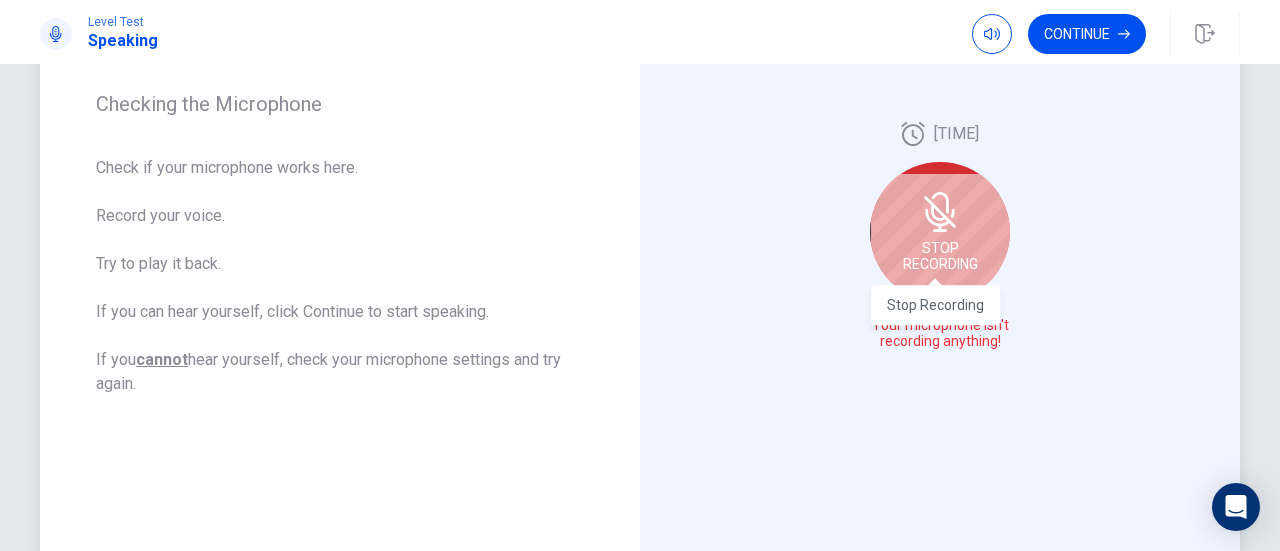 click on "Stop   Recording" at bounding box center (940, 256) 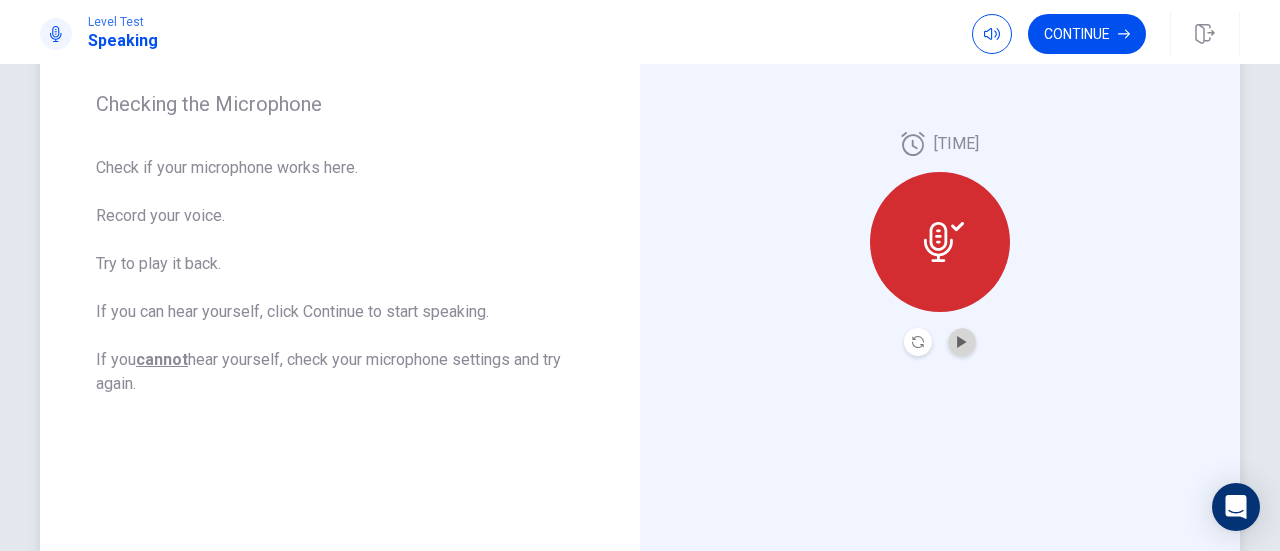 click at bounding box center (962, 342) 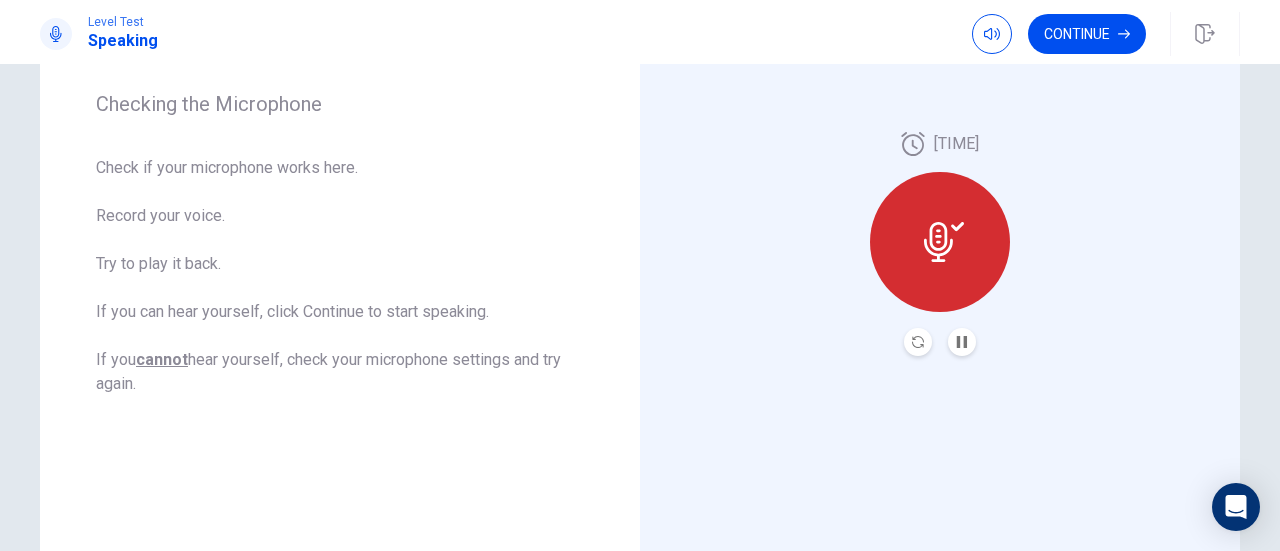 click at bounding box center (944, 242) 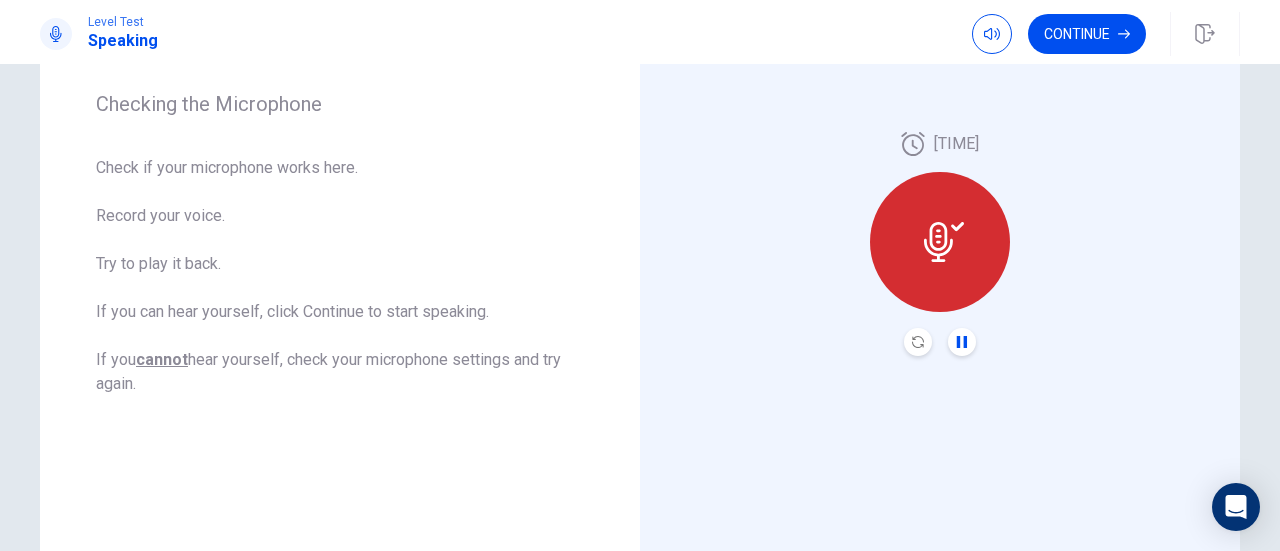 click at bounding box center [962, 342] 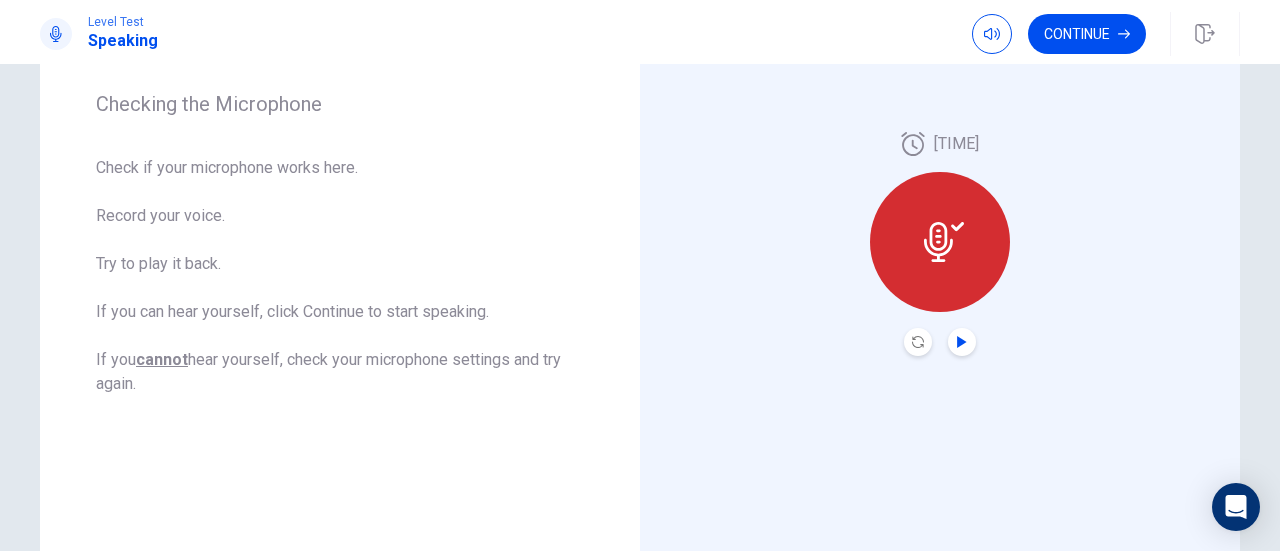 click at bounding box center [962, 342] 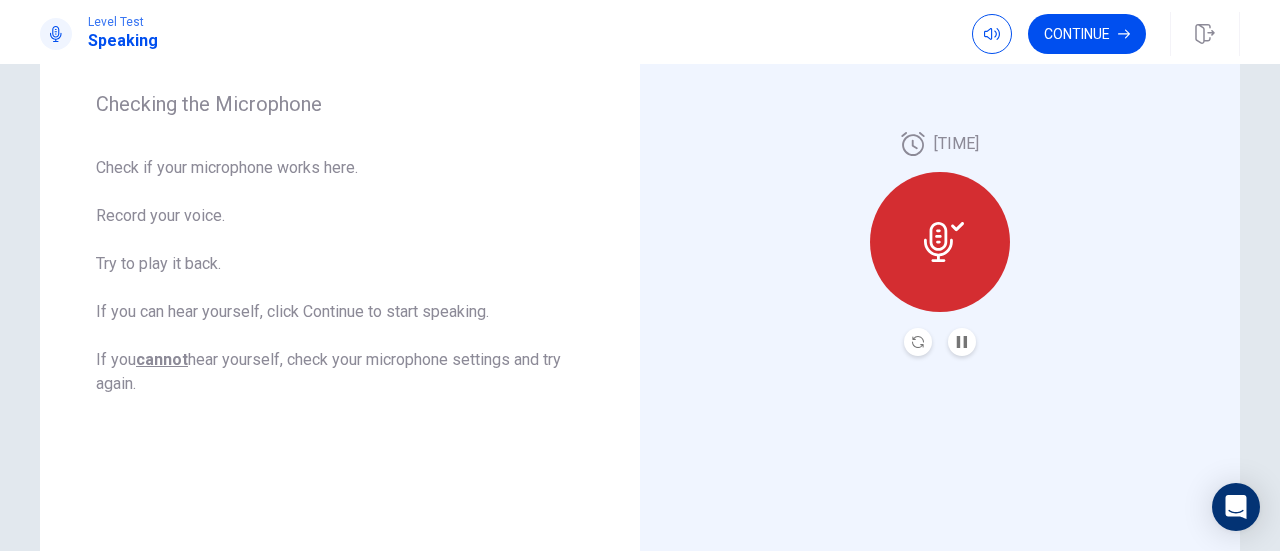 click at bounding box center (938, 242) 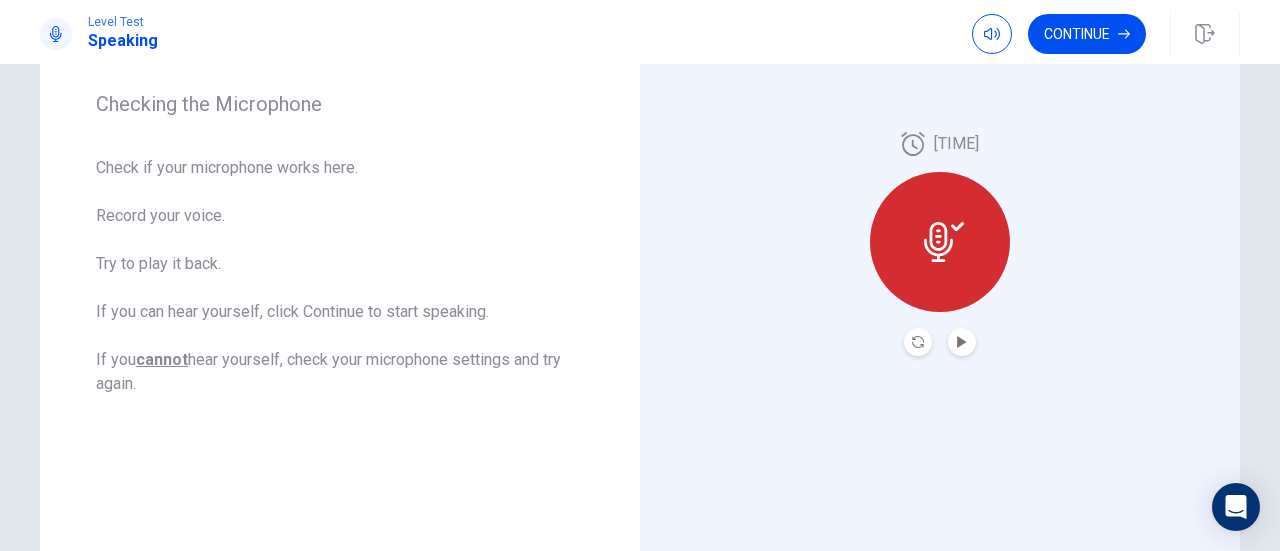 click at bounding box center (944, 242) 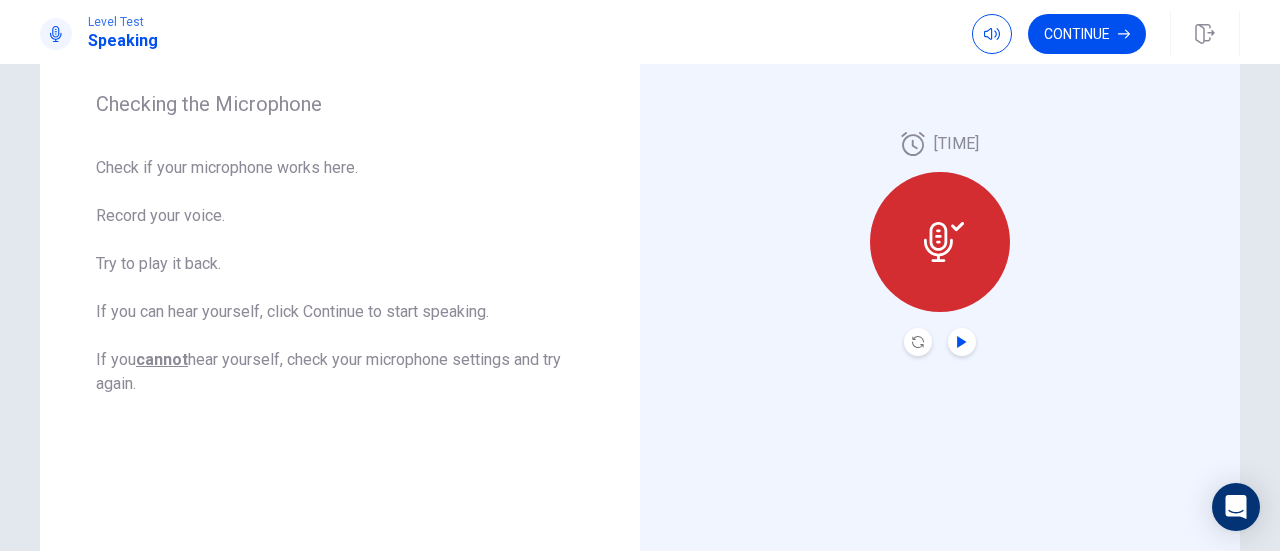 click at bounding box center [961, 342] 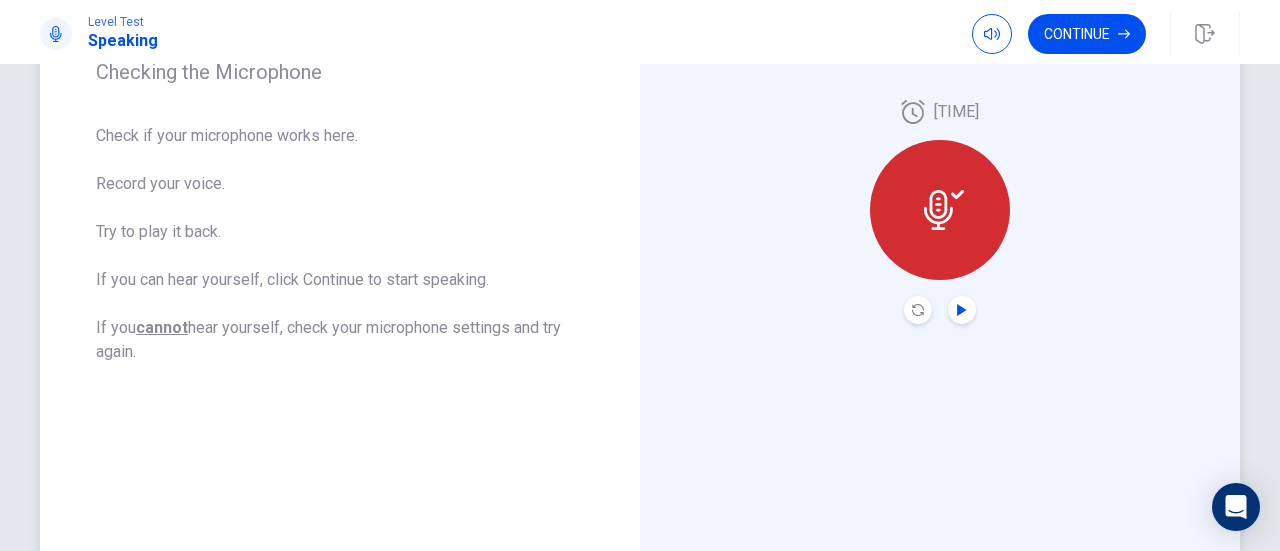 scroll, scrollTop: 228, scrollLeft: 0, axis: vertical 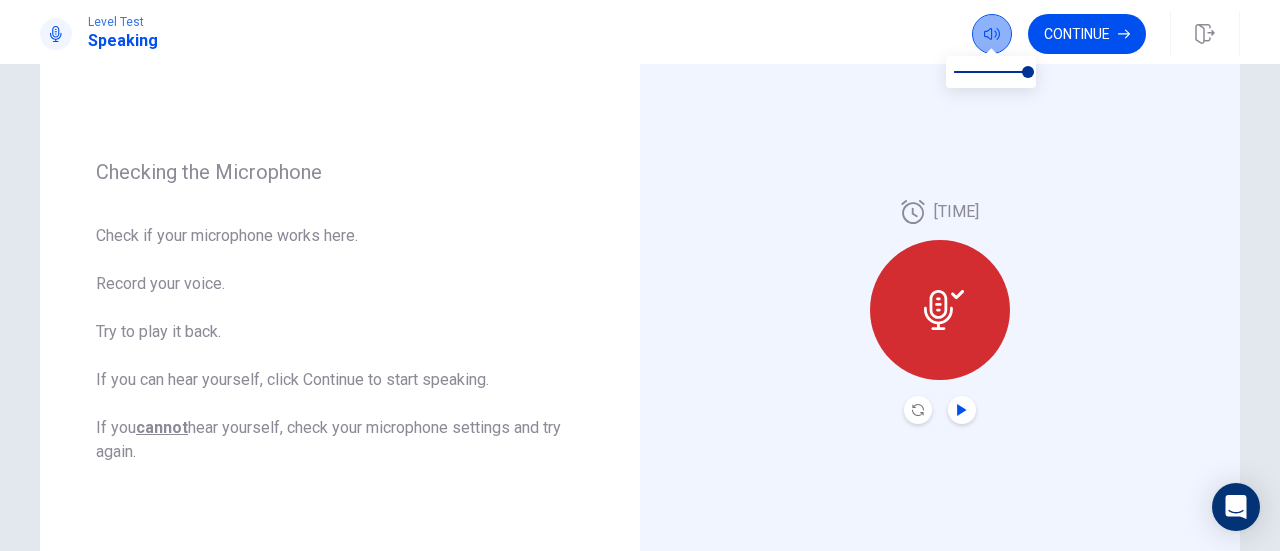 click at bounding box center [992, 34] 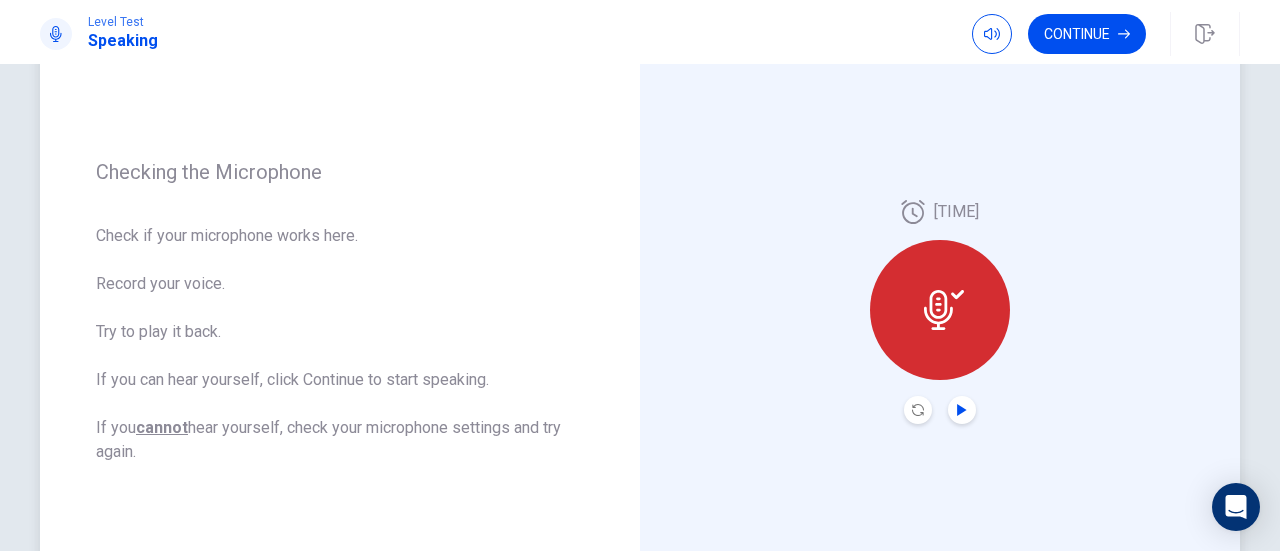 click at bounding box center (944, 310) 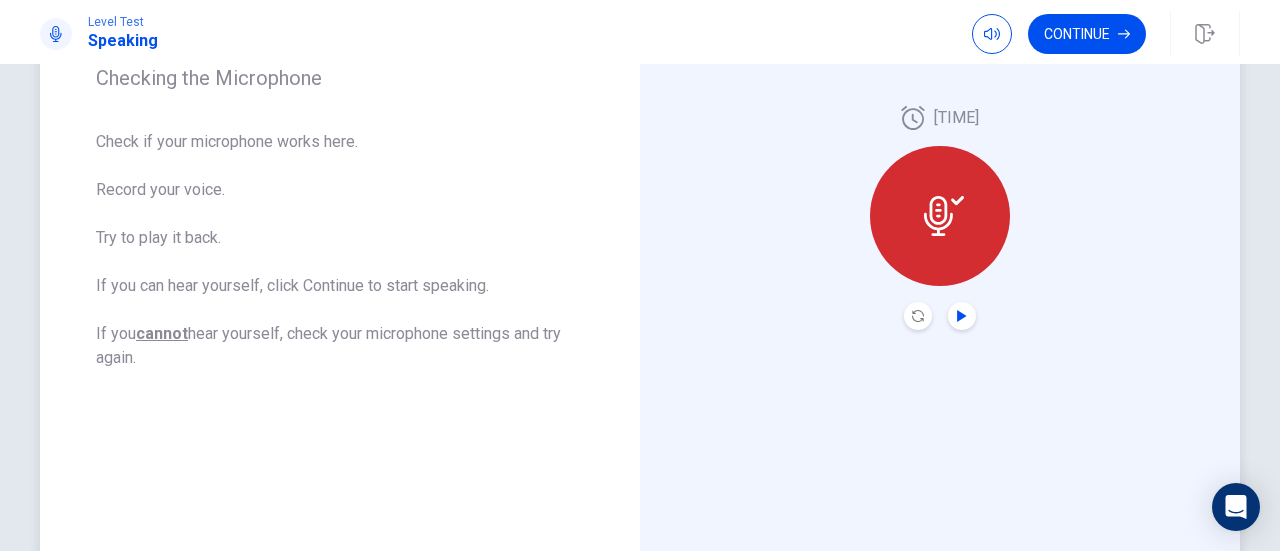 scroll, scrollTop: 228, scrollLeft: 0, axis: vertical 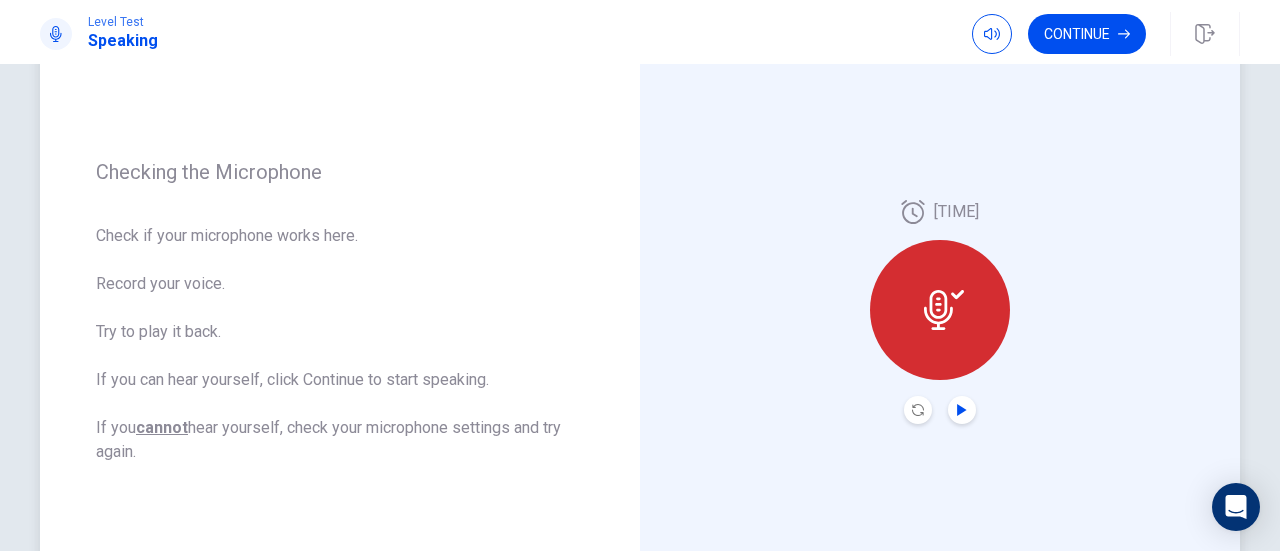 click at bounding box center (938, 310) 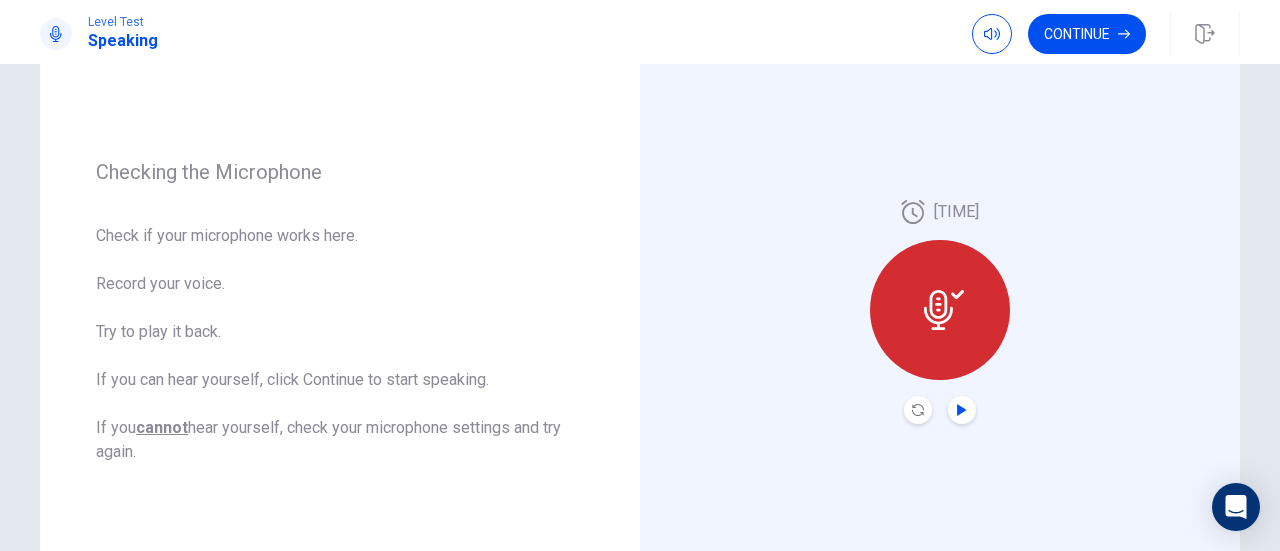 click at bounding box center (918, 410) 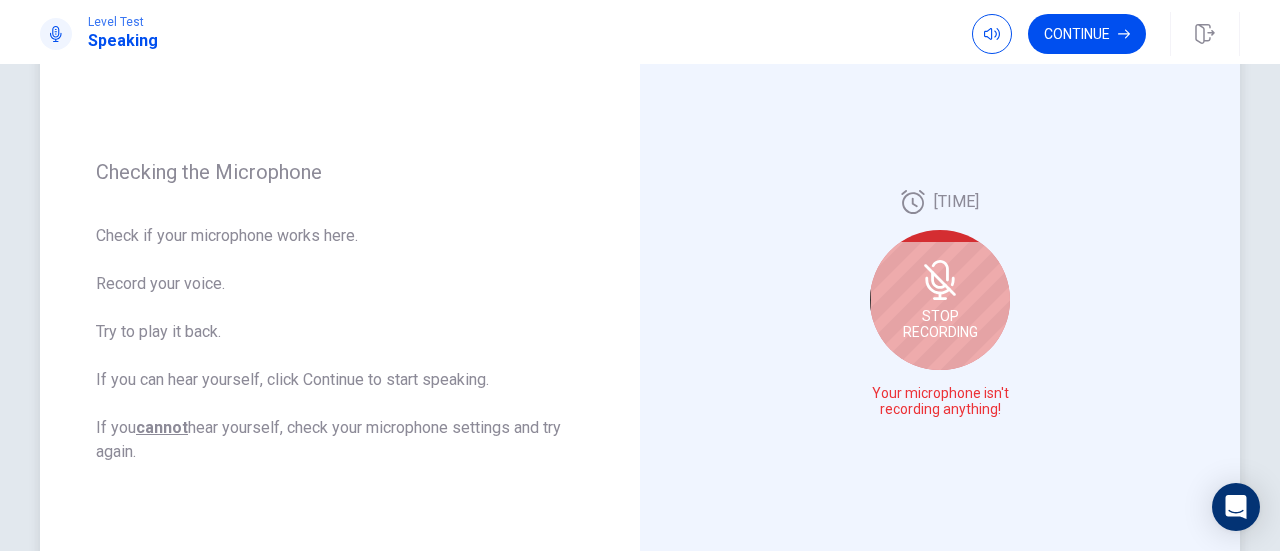 click at bounding box center (940, 280) 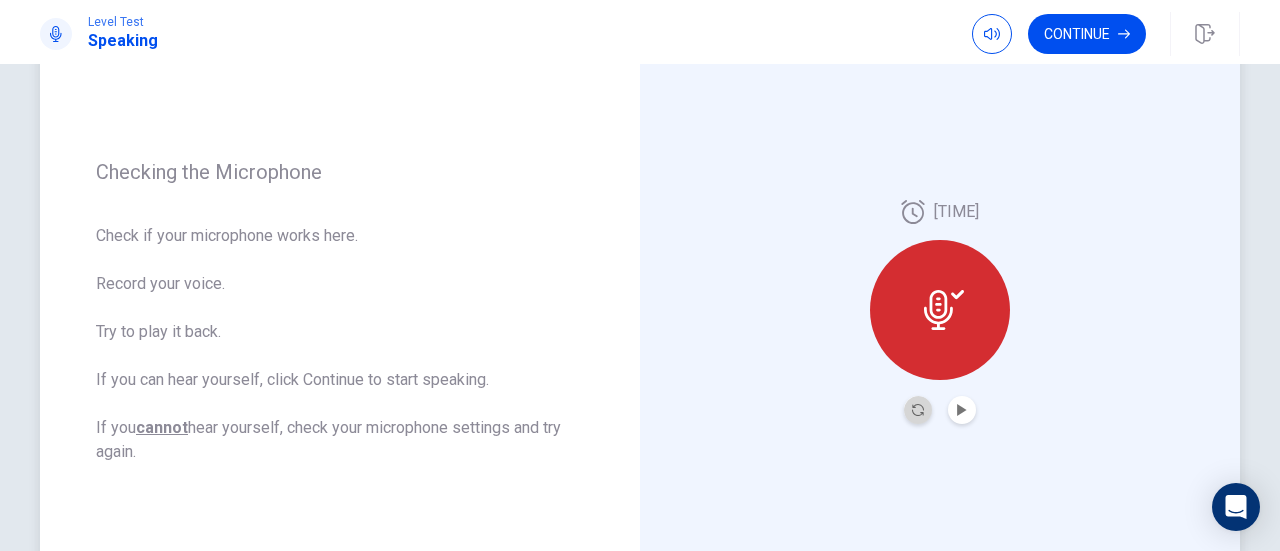 click at bounding box center (918, 410) 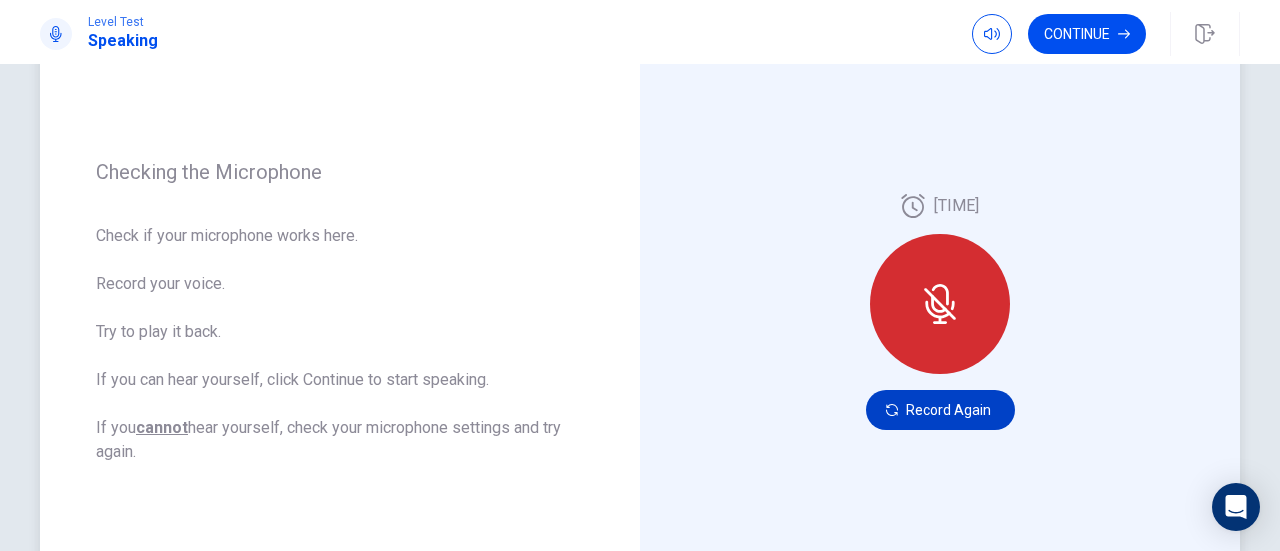 click on "Record Again" at bounding box center [940, 410] 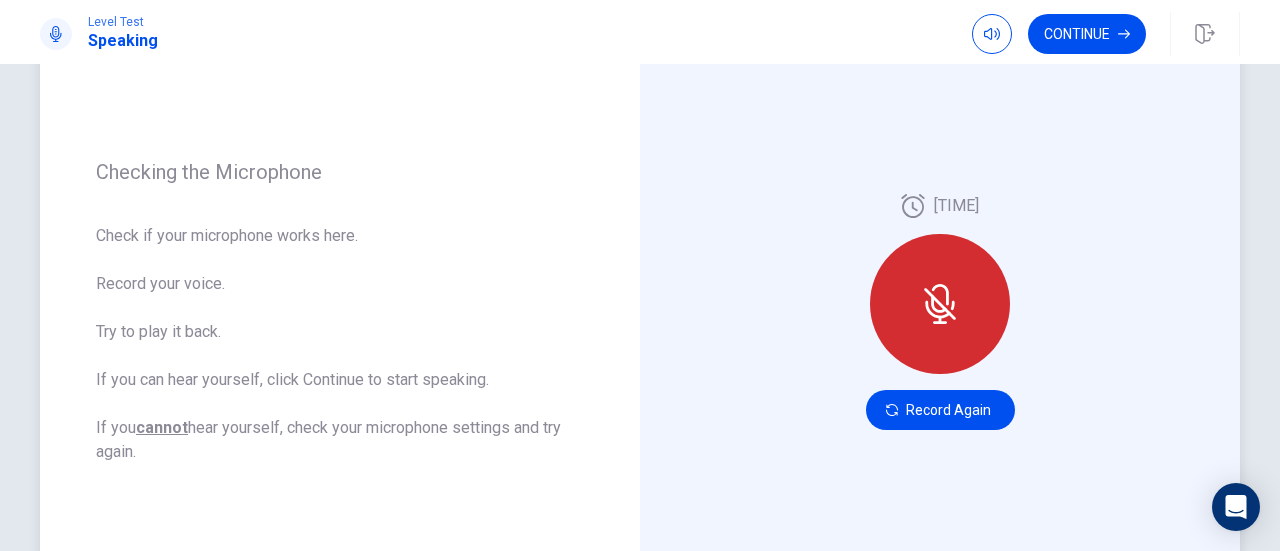 click on "[TIME] Record Again" at bounding box center [940, 312] 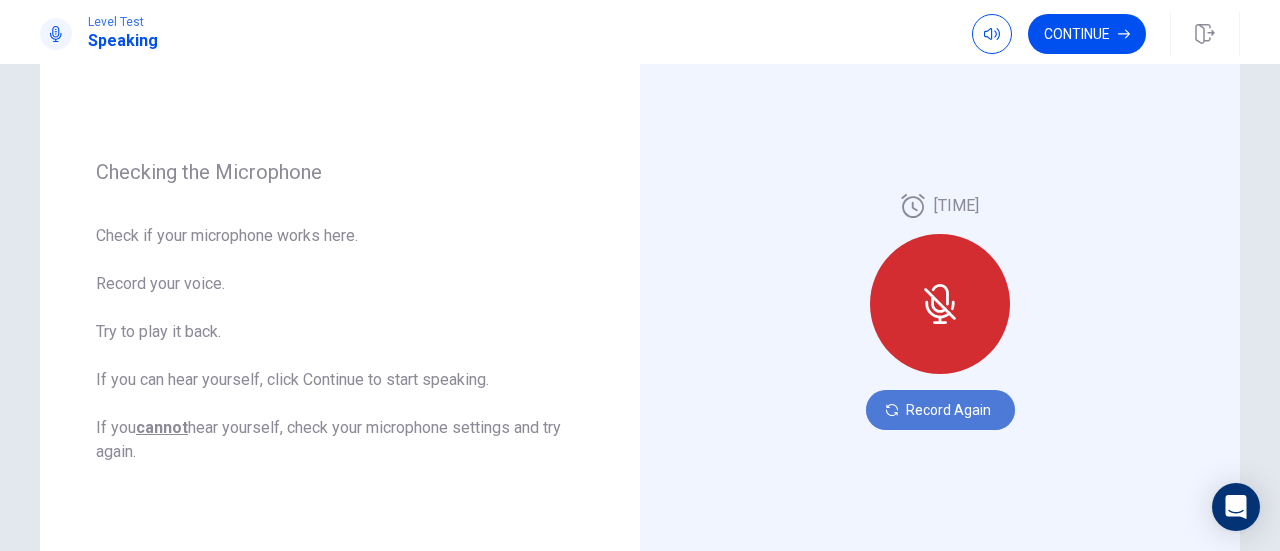 click on "Record Again" at bounding box center [940, 410] 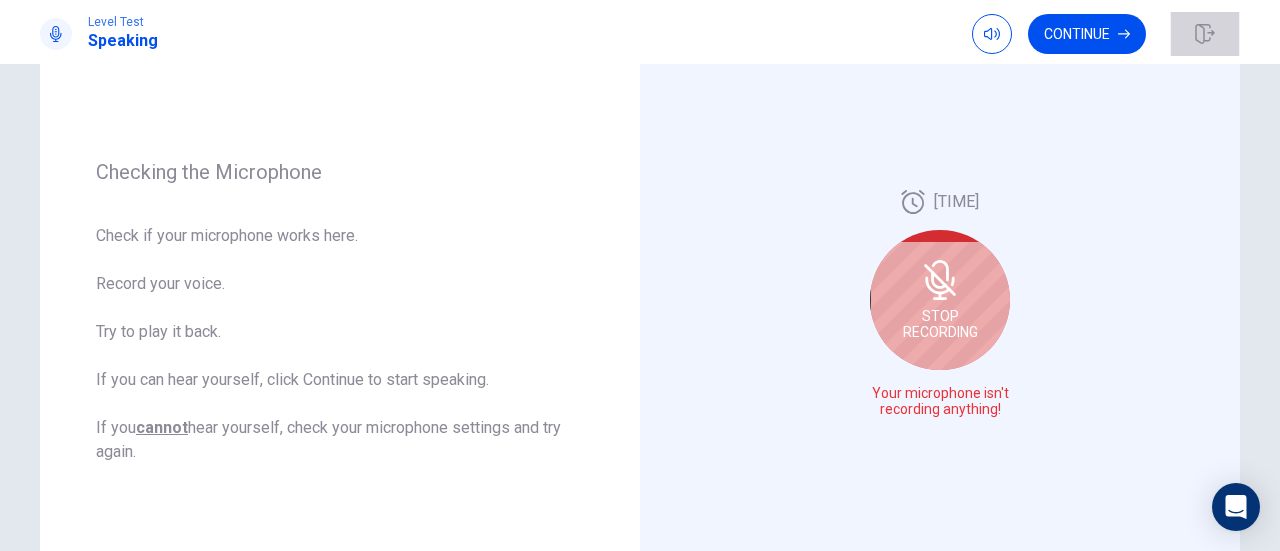 click at bounding box center (1205, 34) 